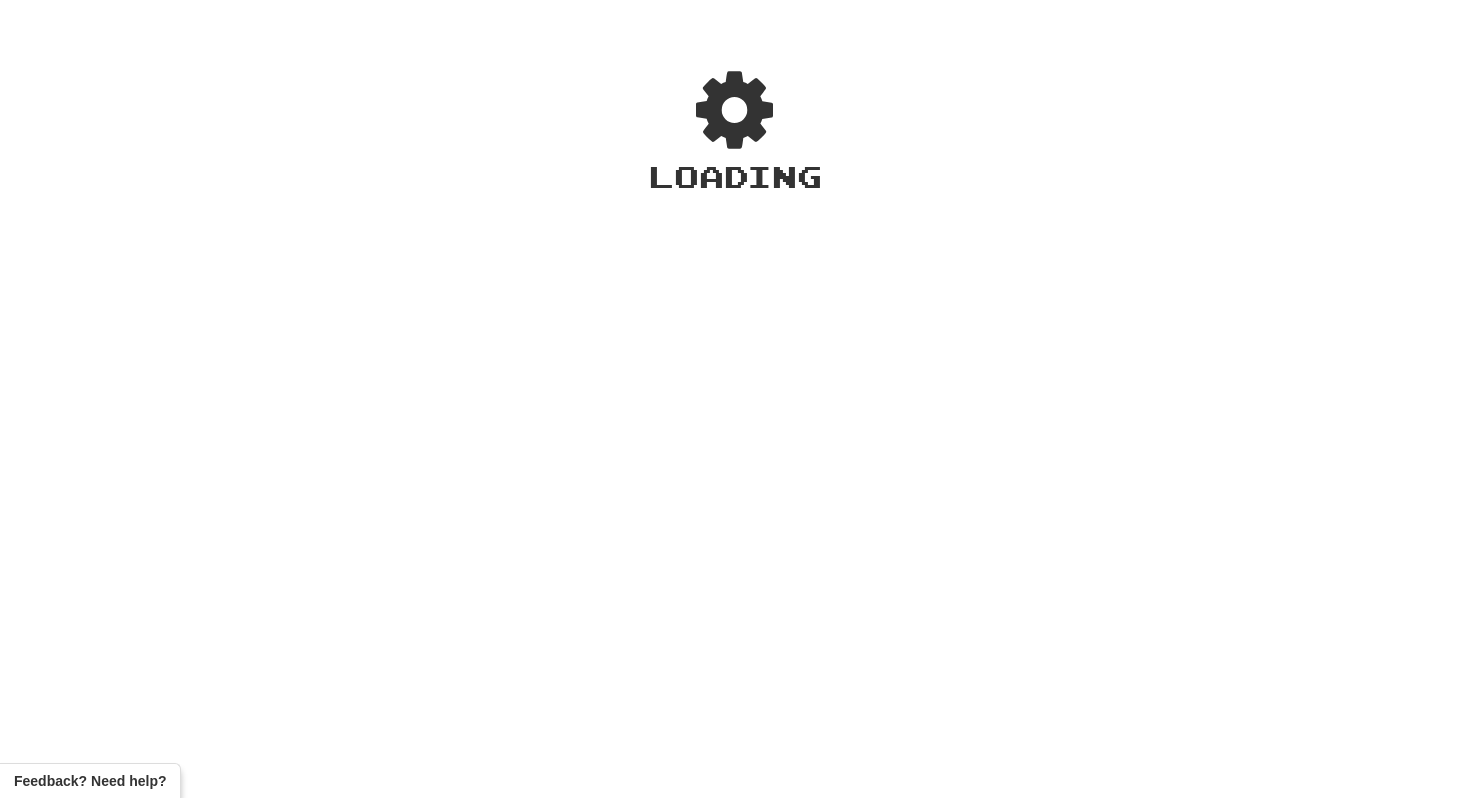 scroll, scrollTop: 0, scrollLeft: 0, axis: both 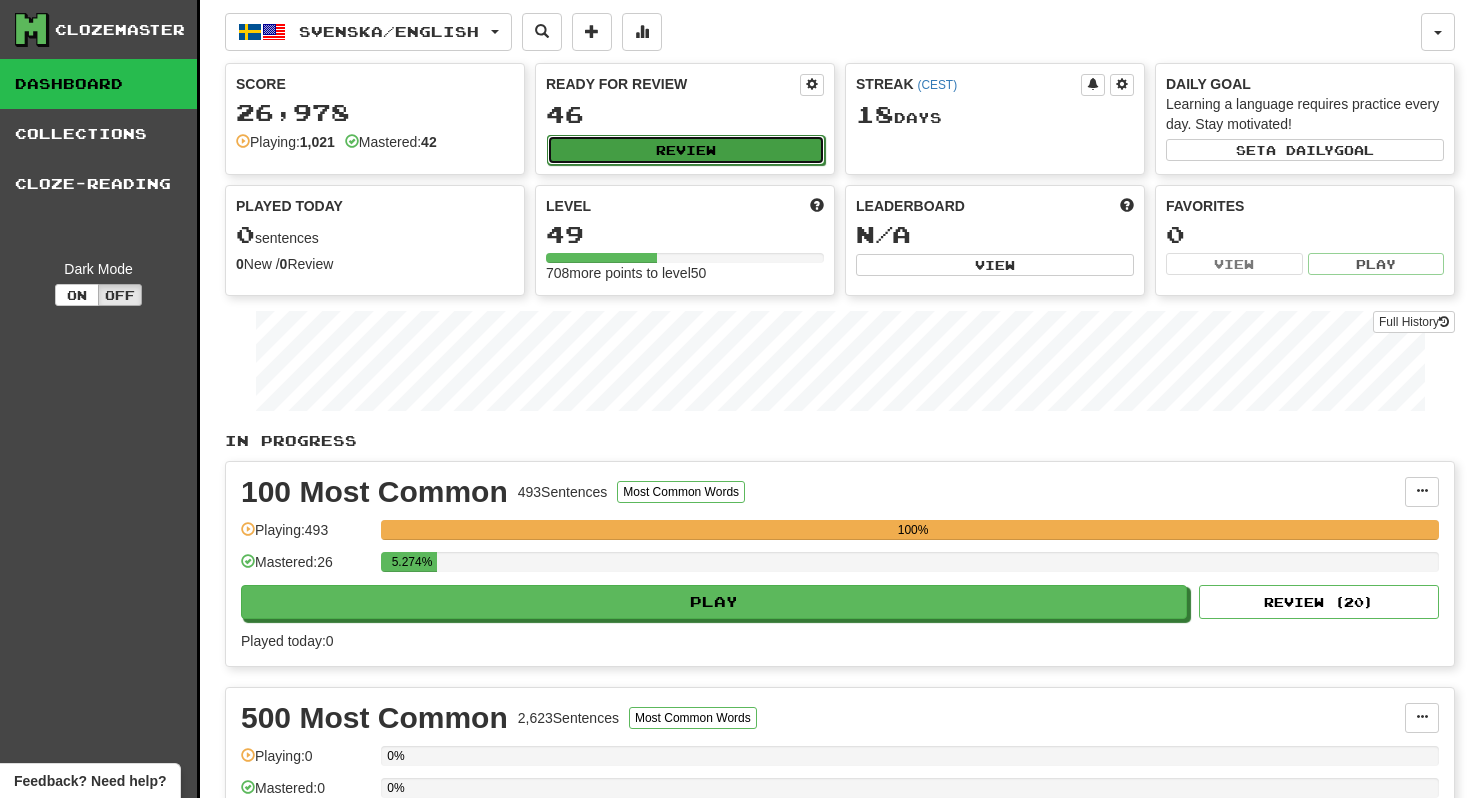 click on "Review" at bounding box center [686, 150] 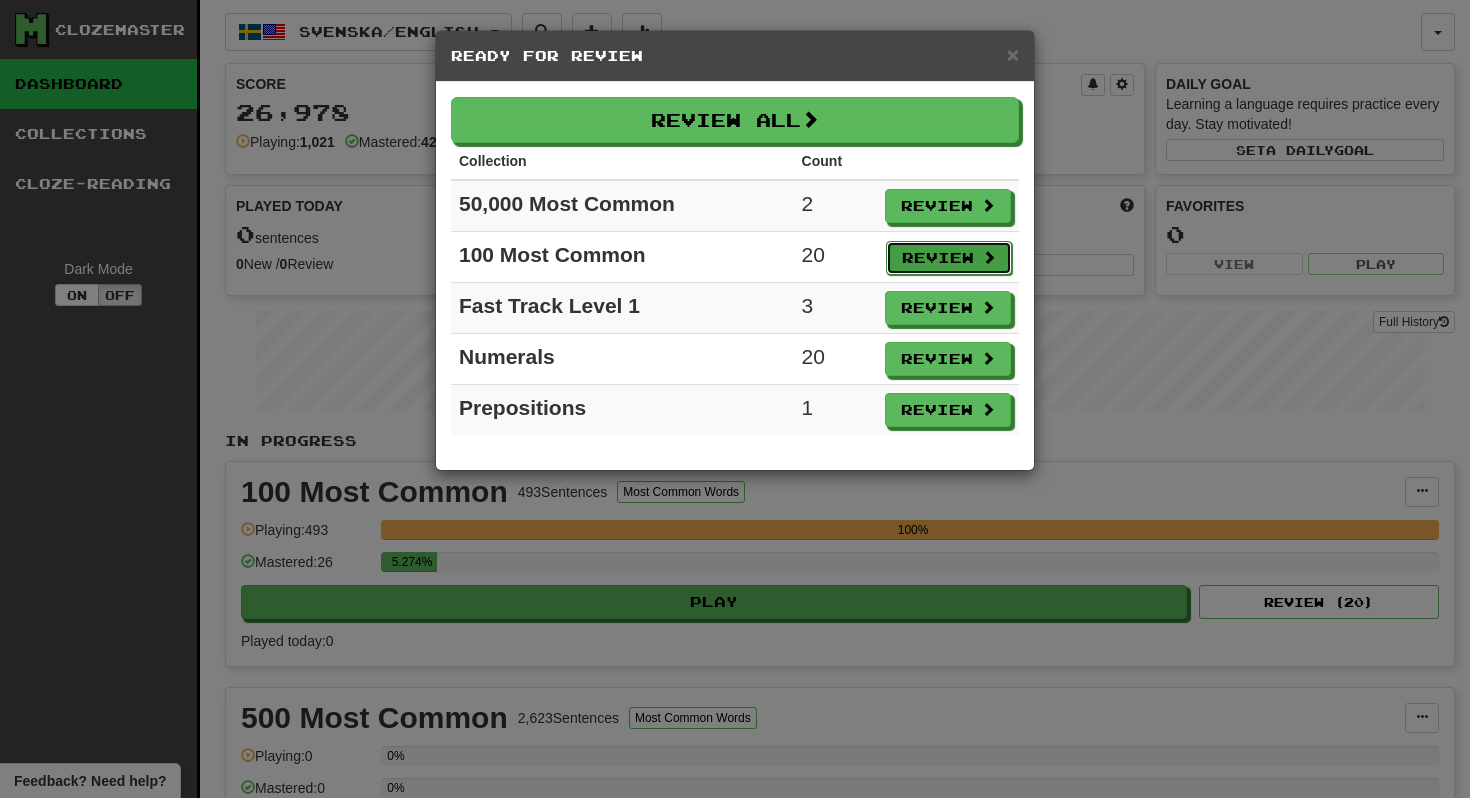 click on "Review" at bounding box center (949, 258) 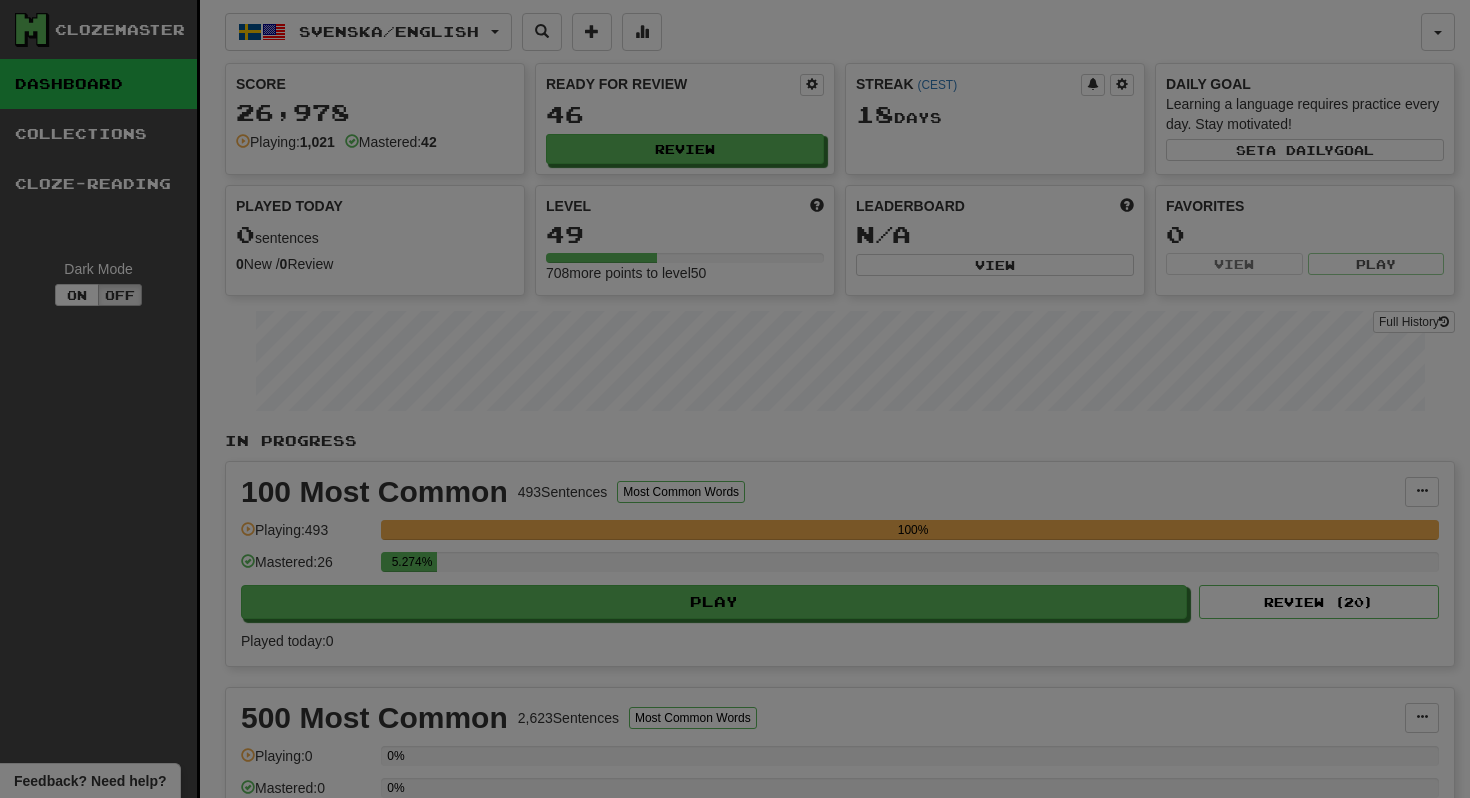 select on "**" 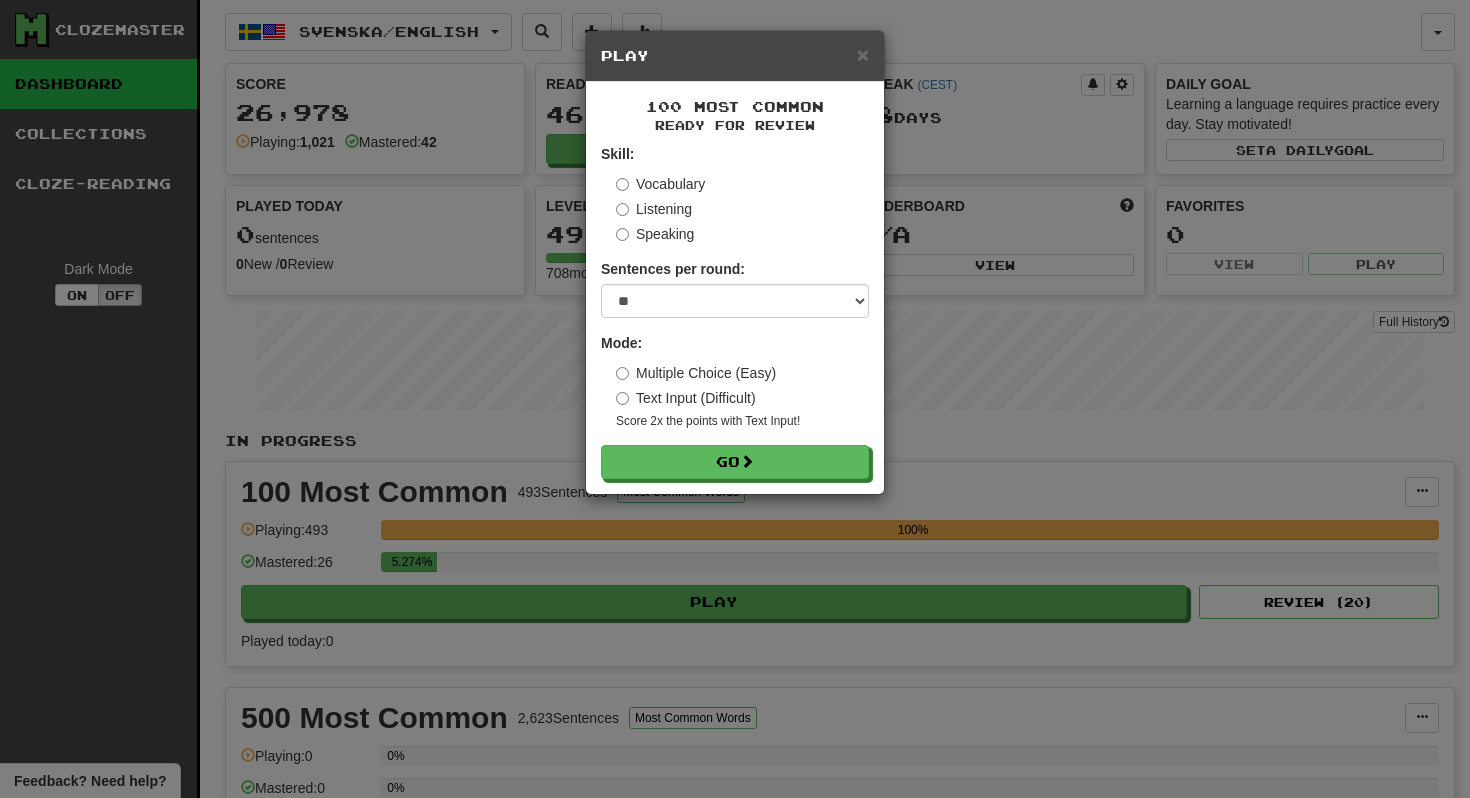 click on "Text Input (Difficult)" at bounding box center (686, 398) 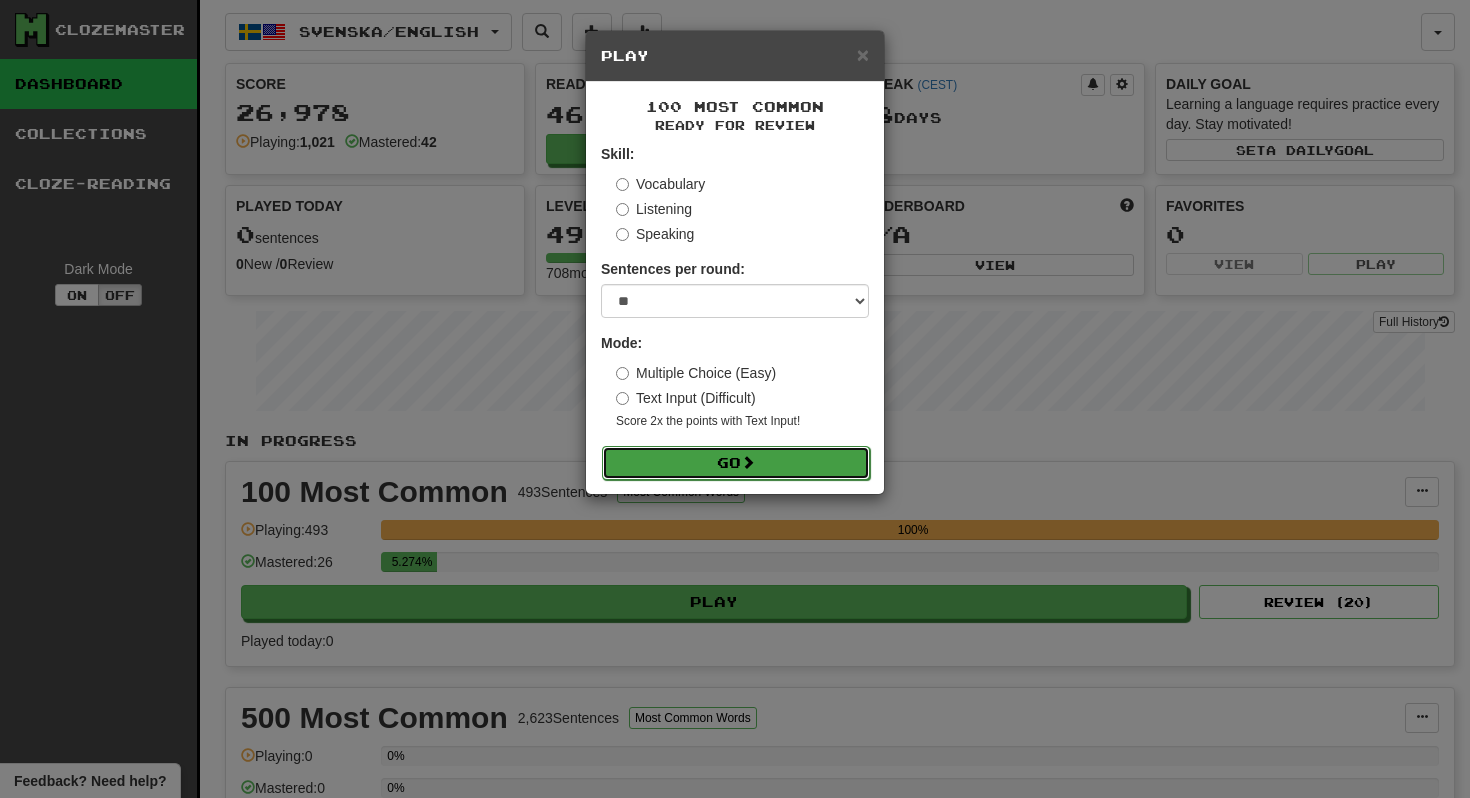 click on "Go" at bounding box center [736, 463] 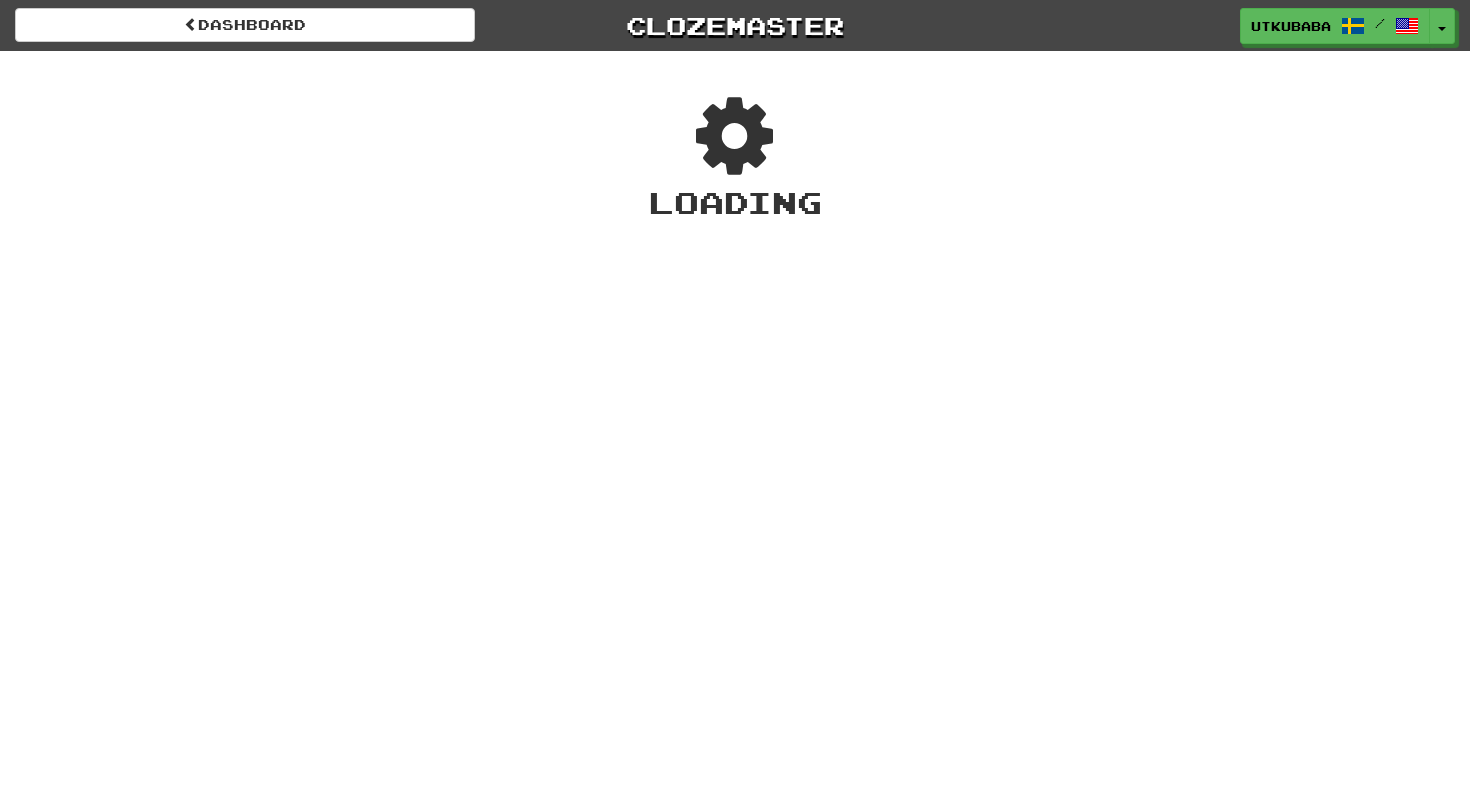 scroll, scrollTop: 0, scrollLeft: 0, axis: both 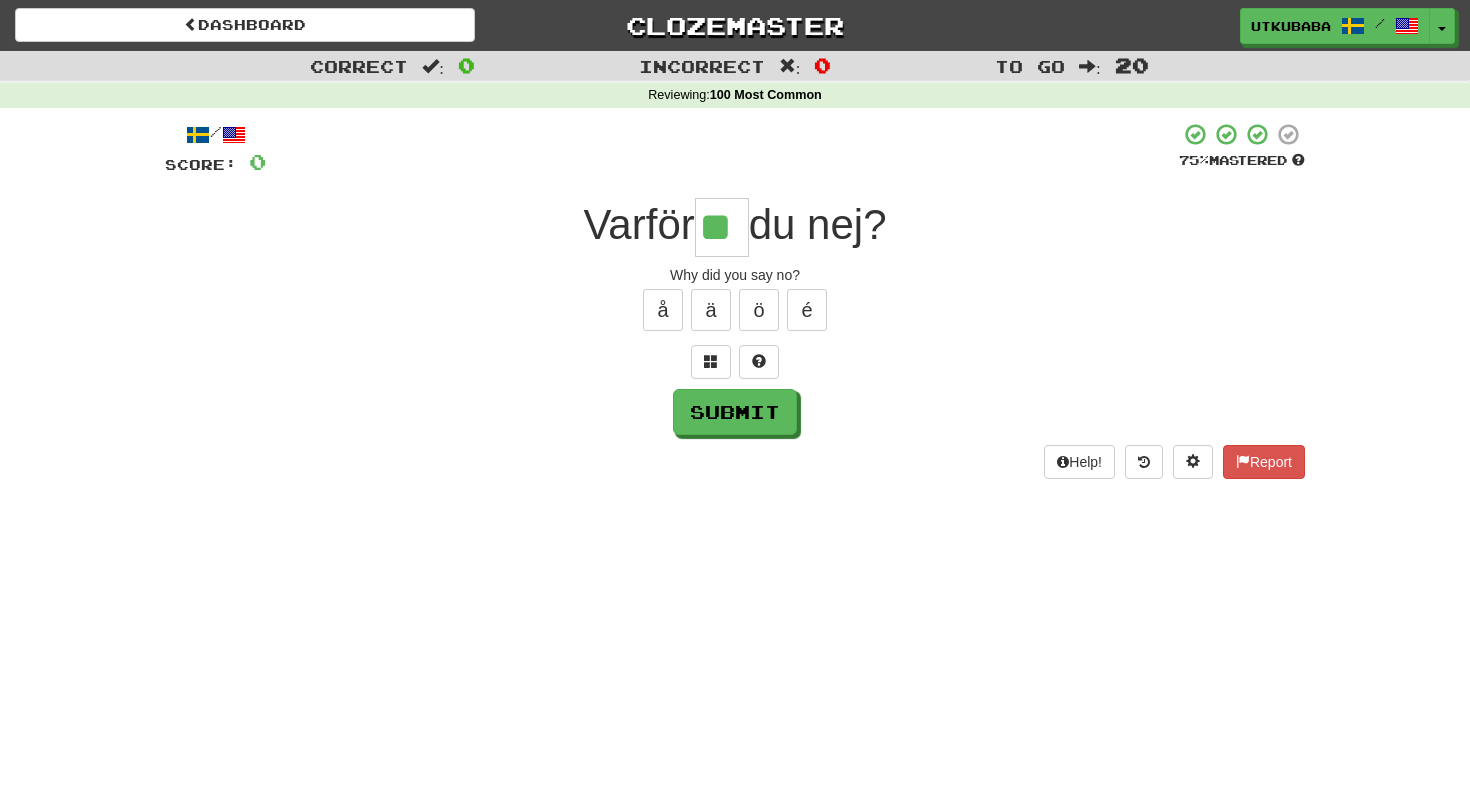 type on "**" 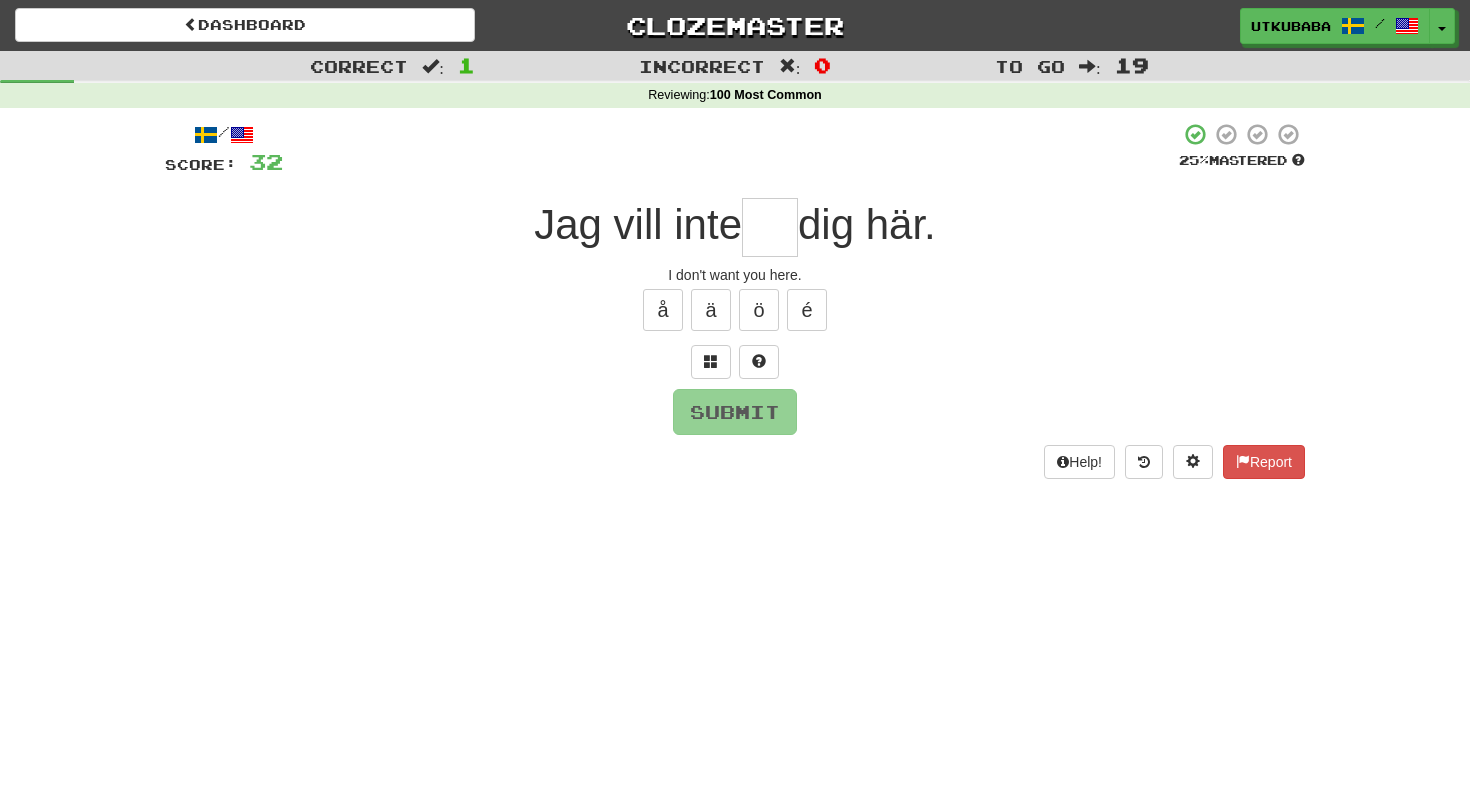 type on "*" 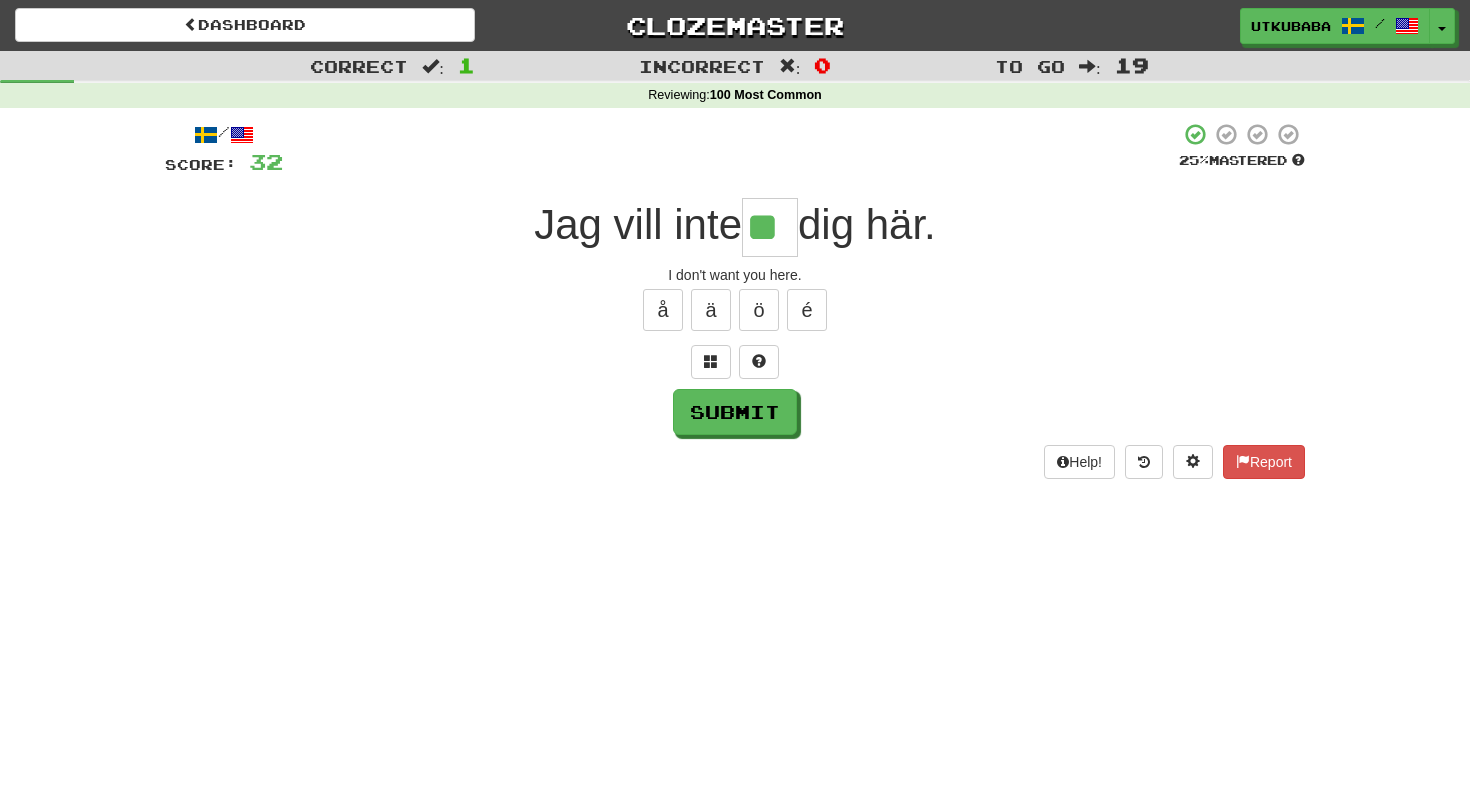 type on "**" 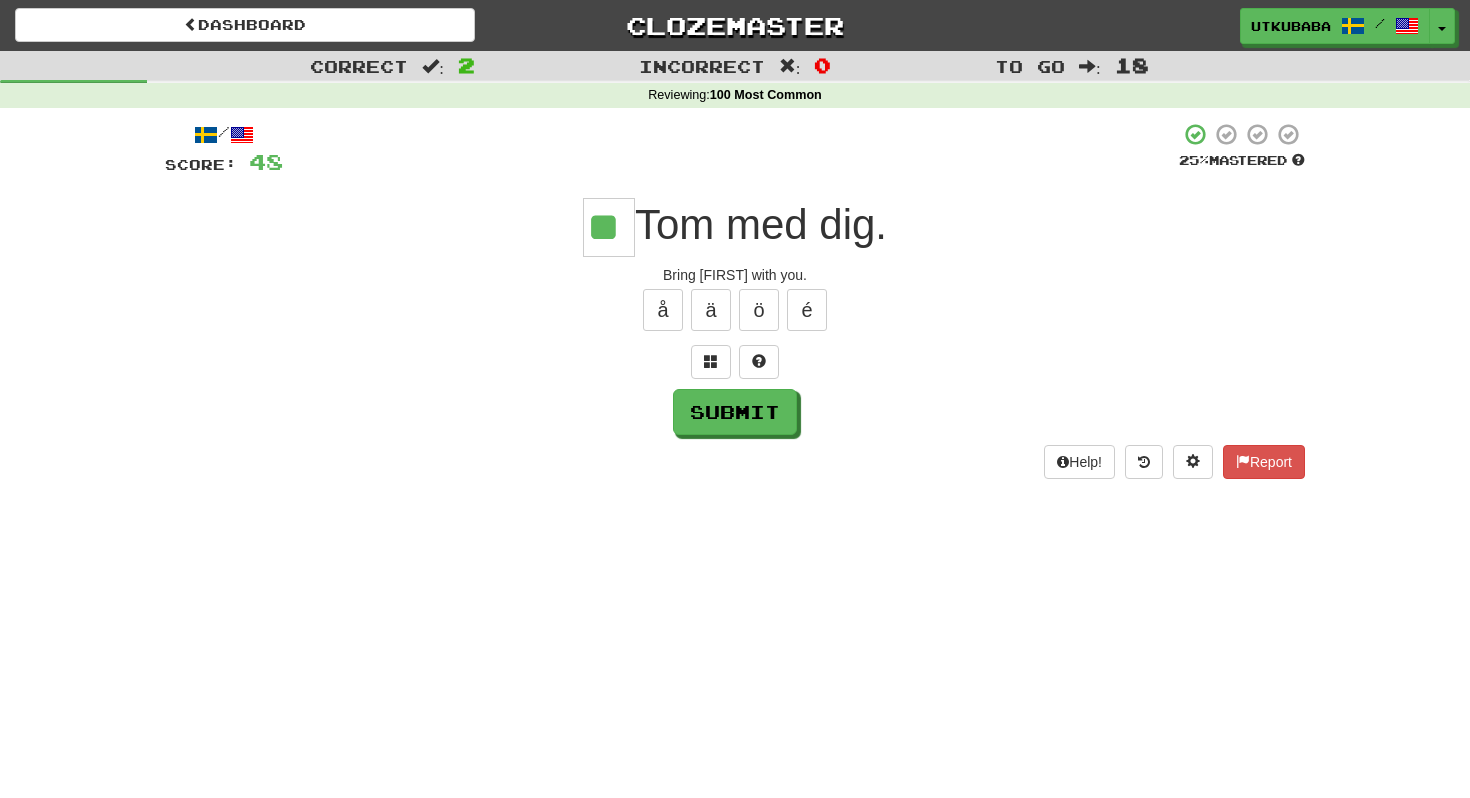 type on "**" 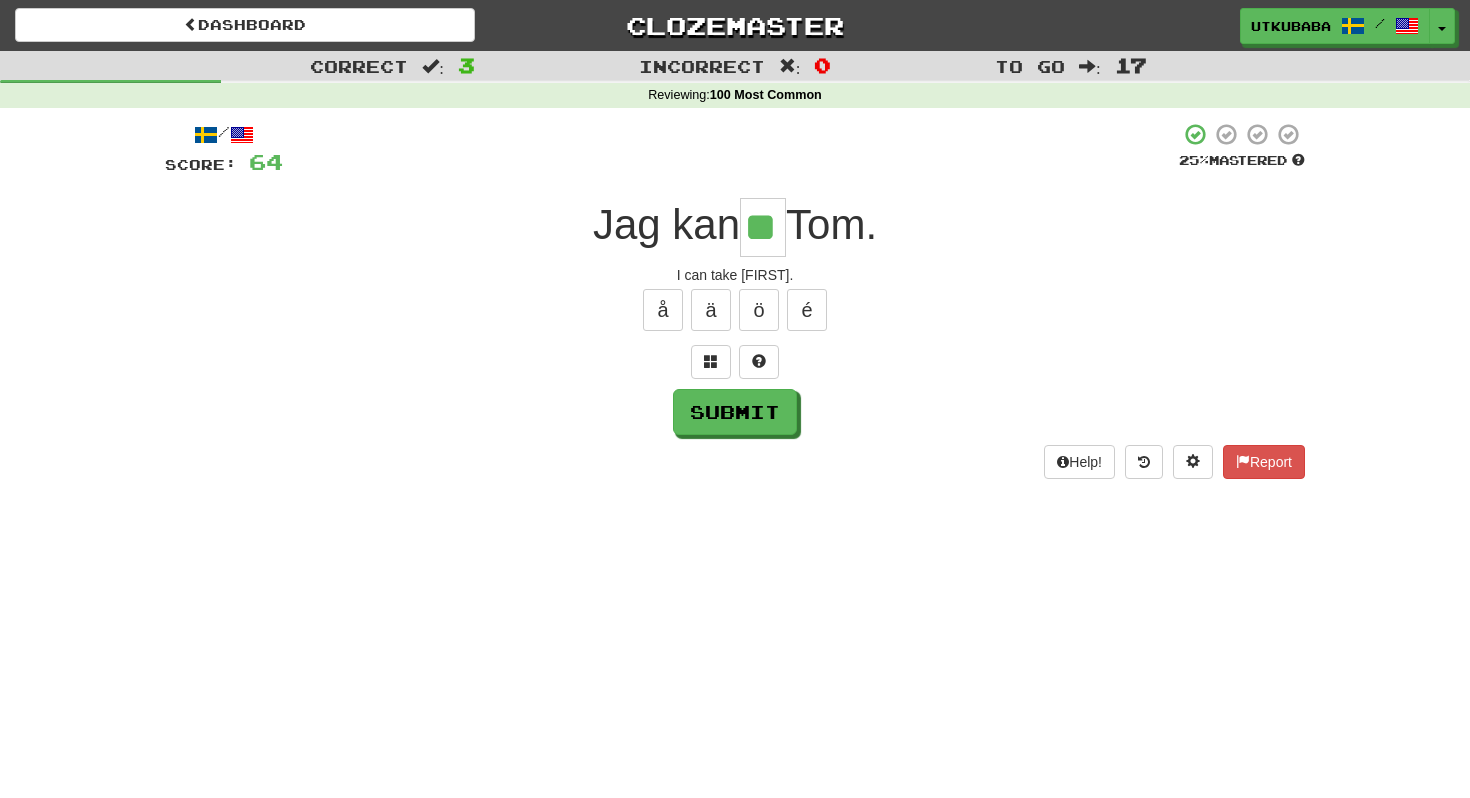 type on "**" 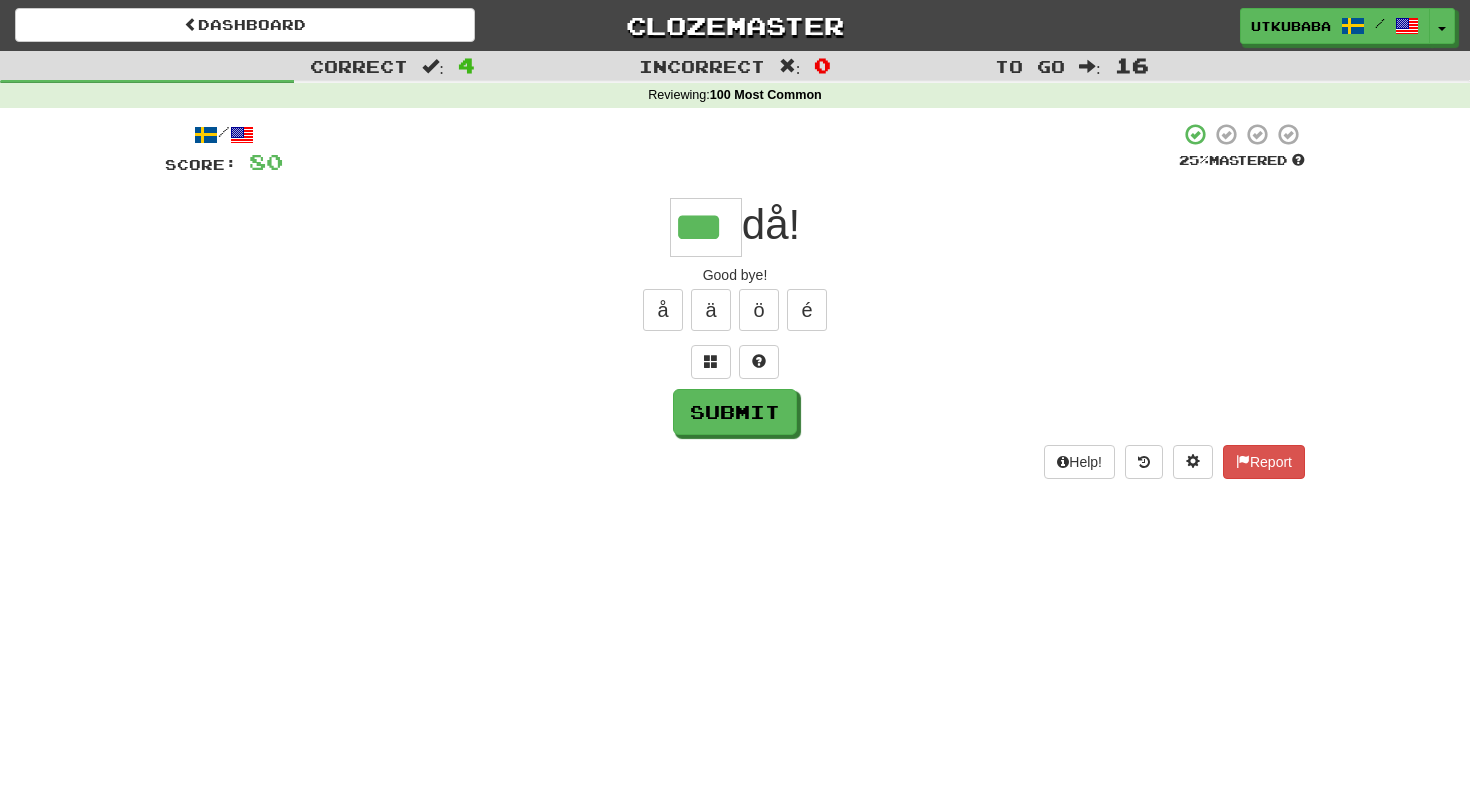 type on "***" 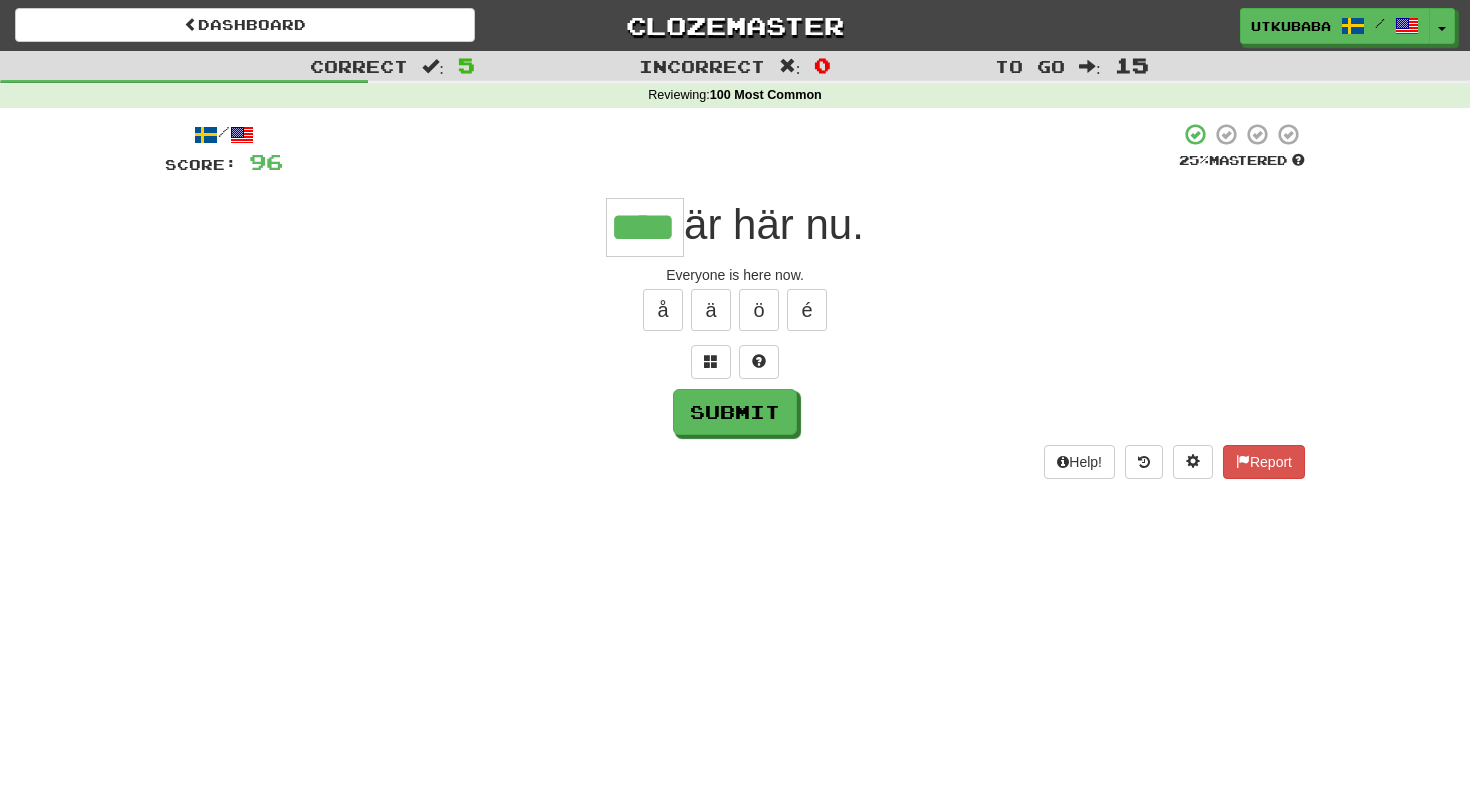 type on "****" 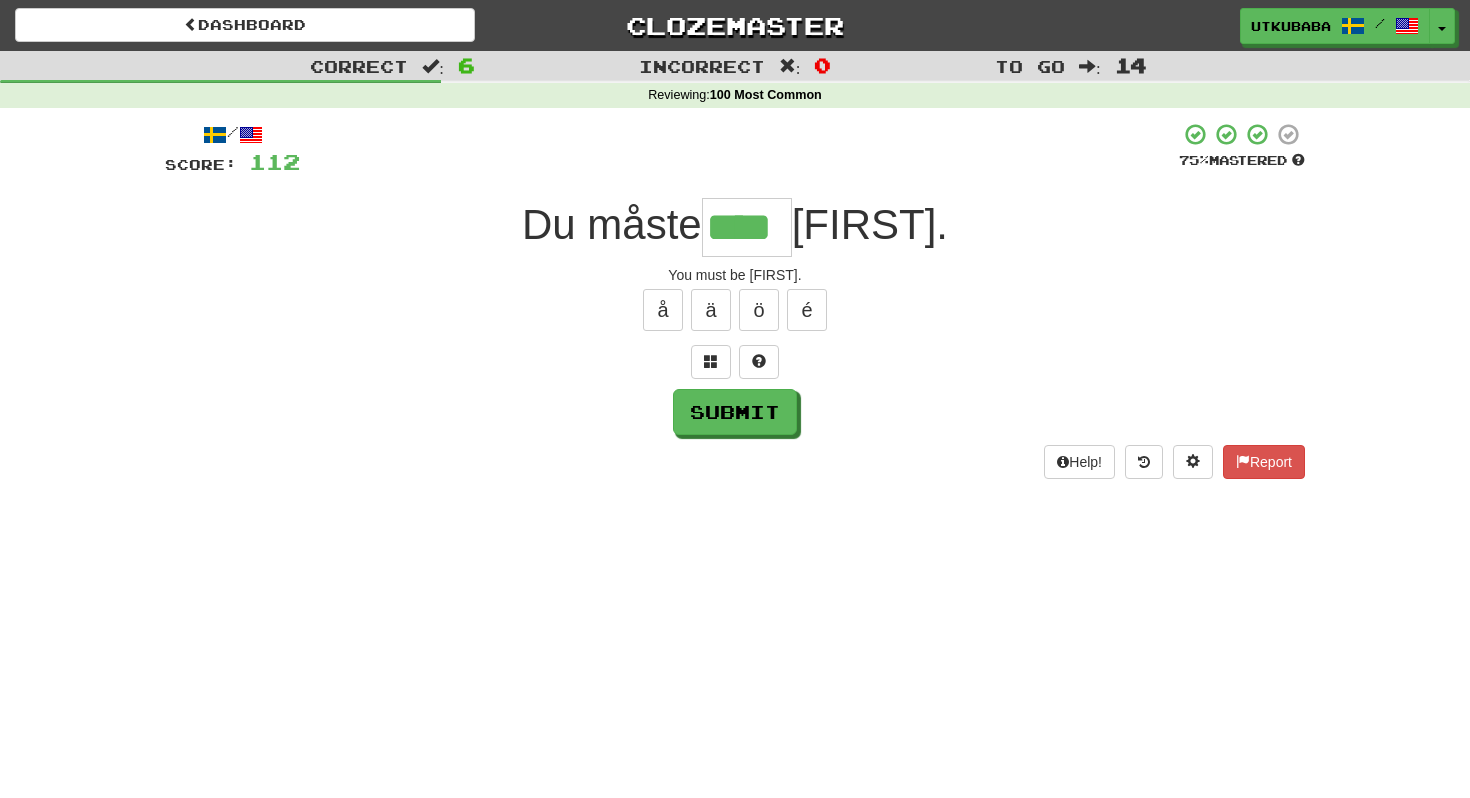 type on "****" 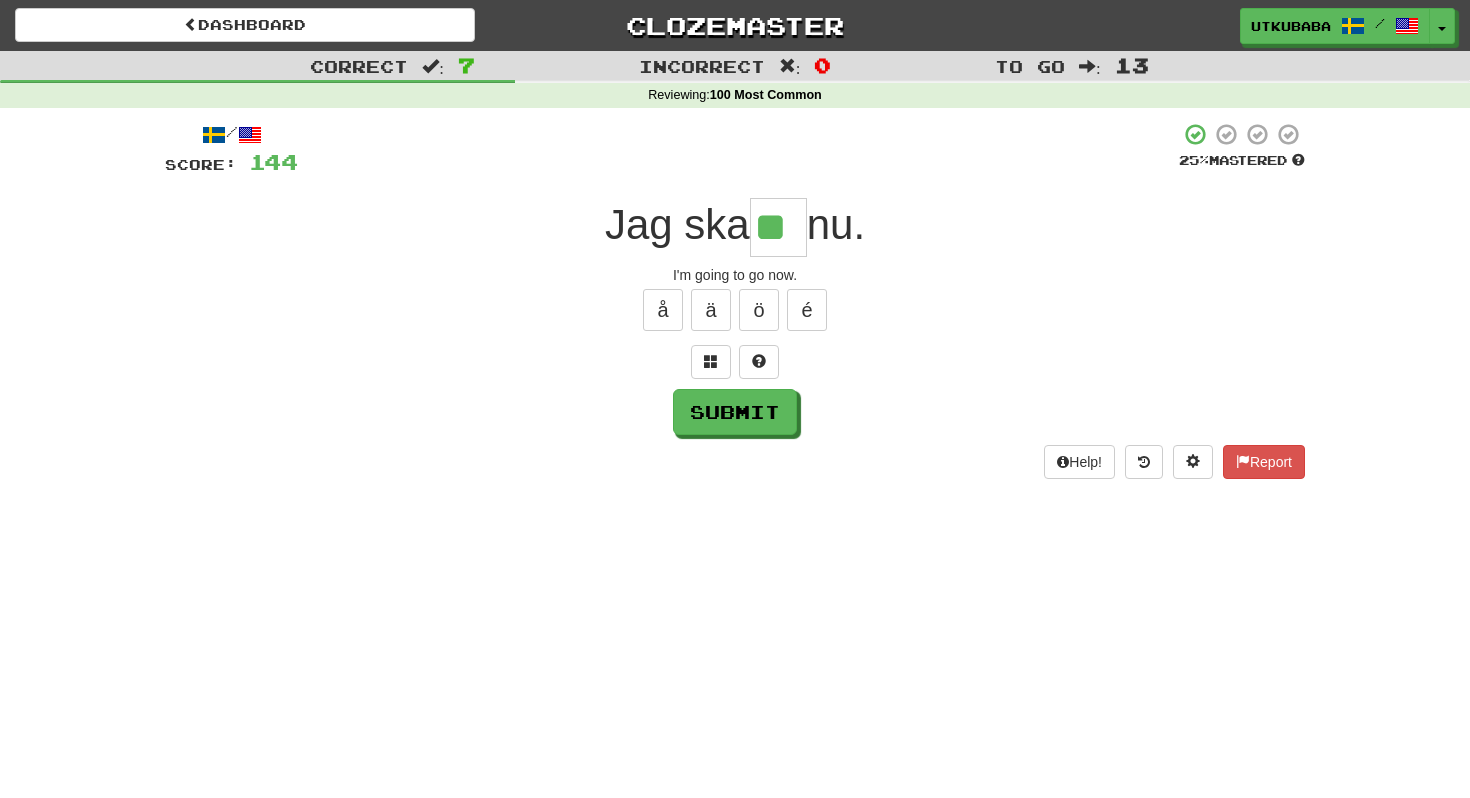 type on "**" 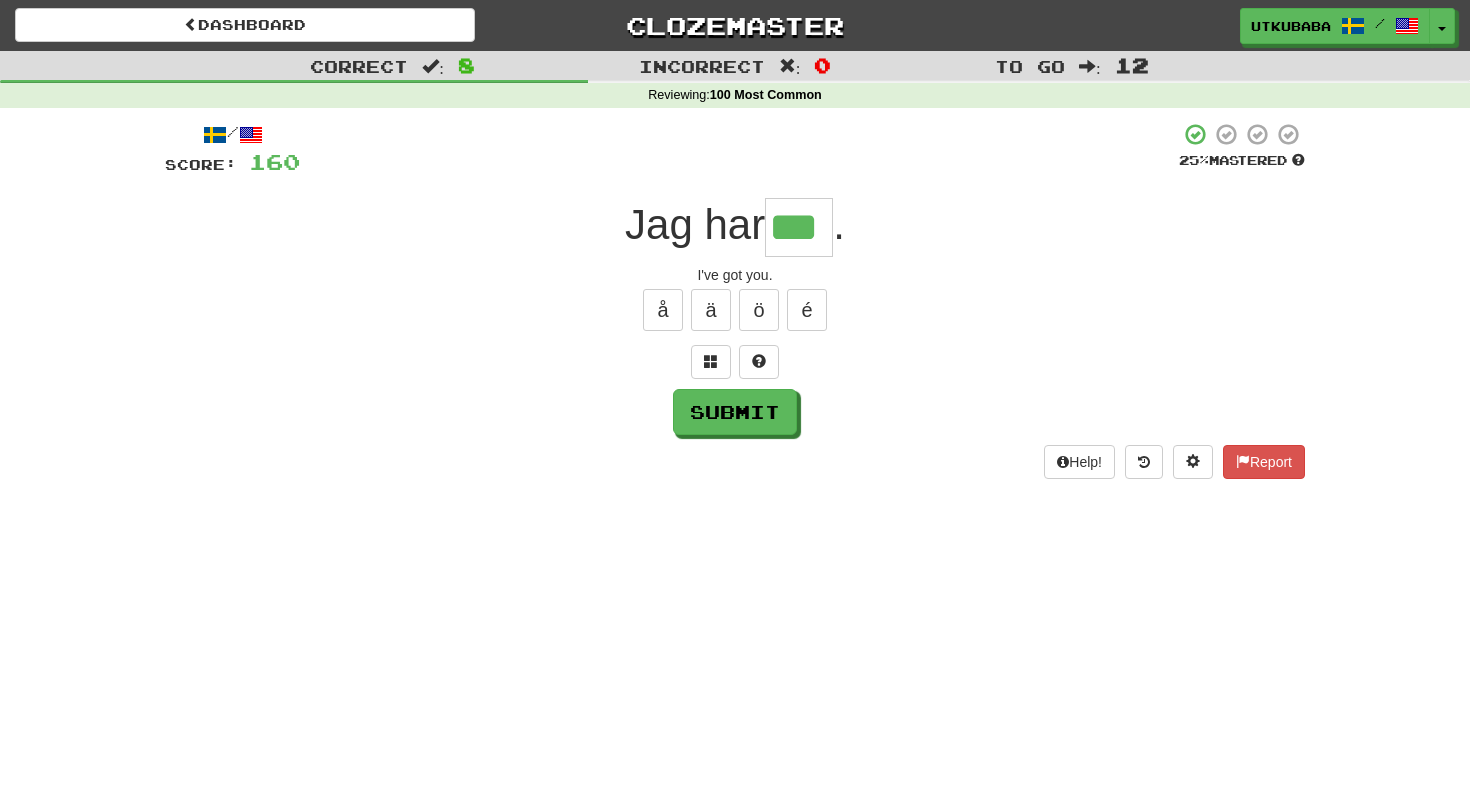 type on "***" 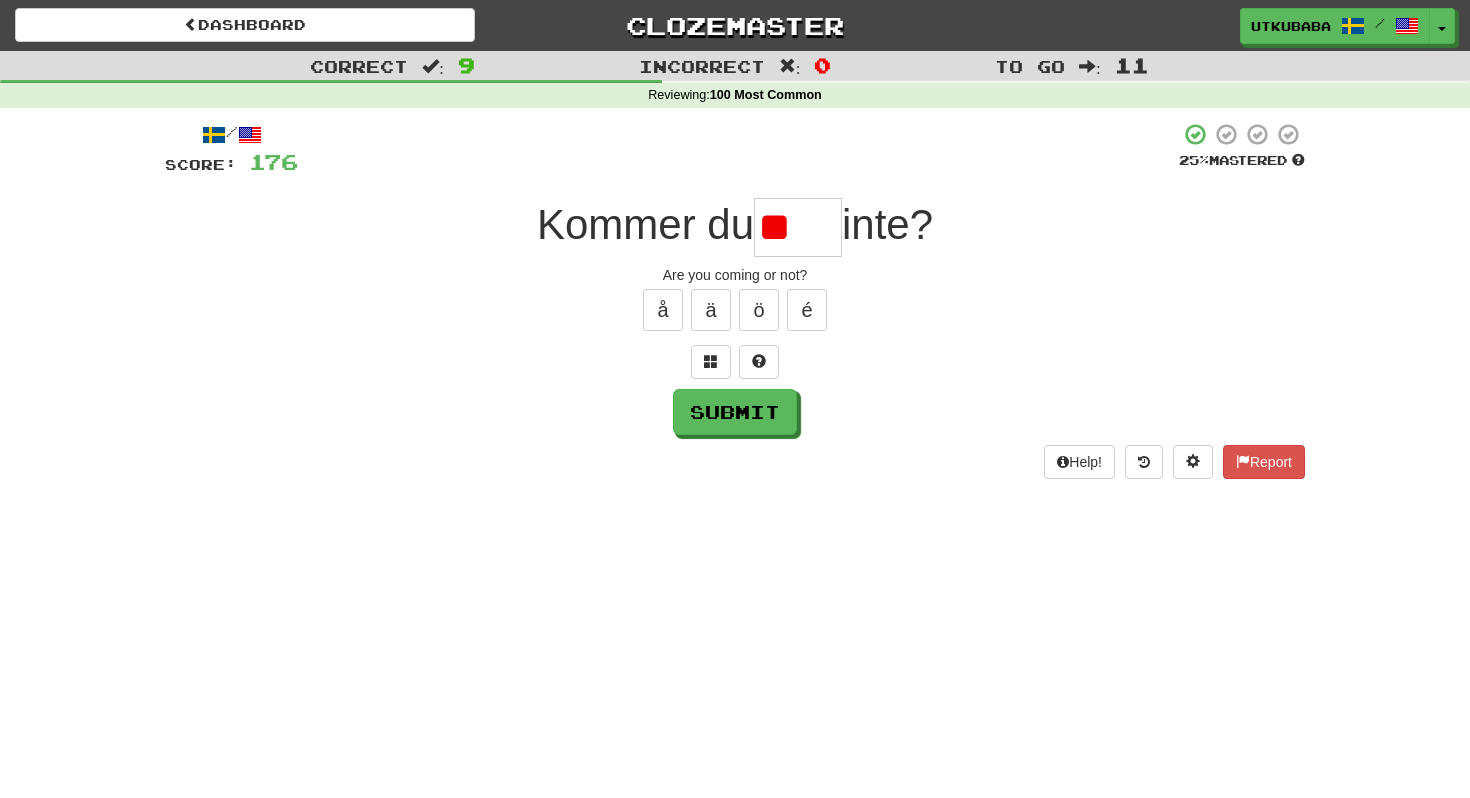 type on "*" 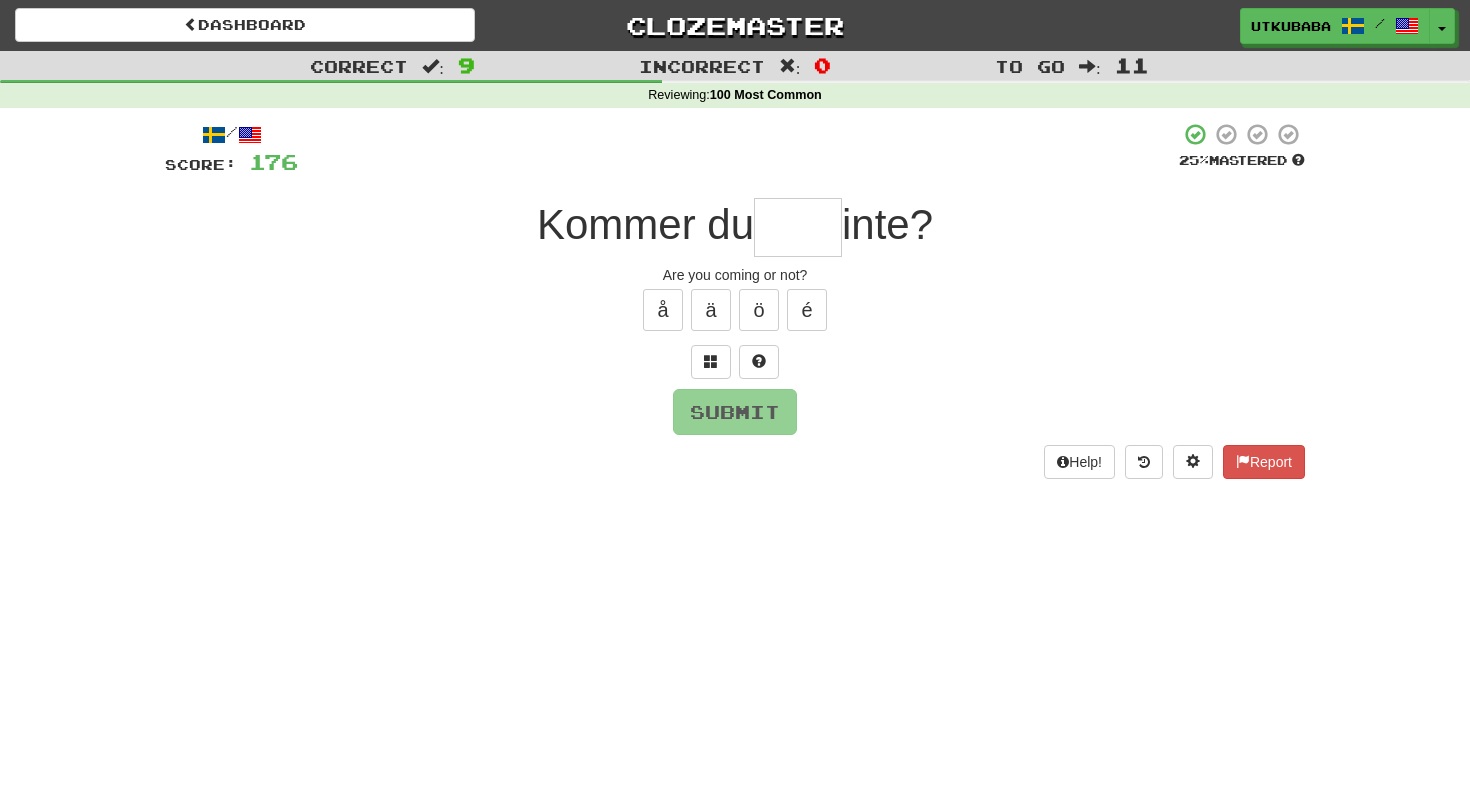 type on "*" 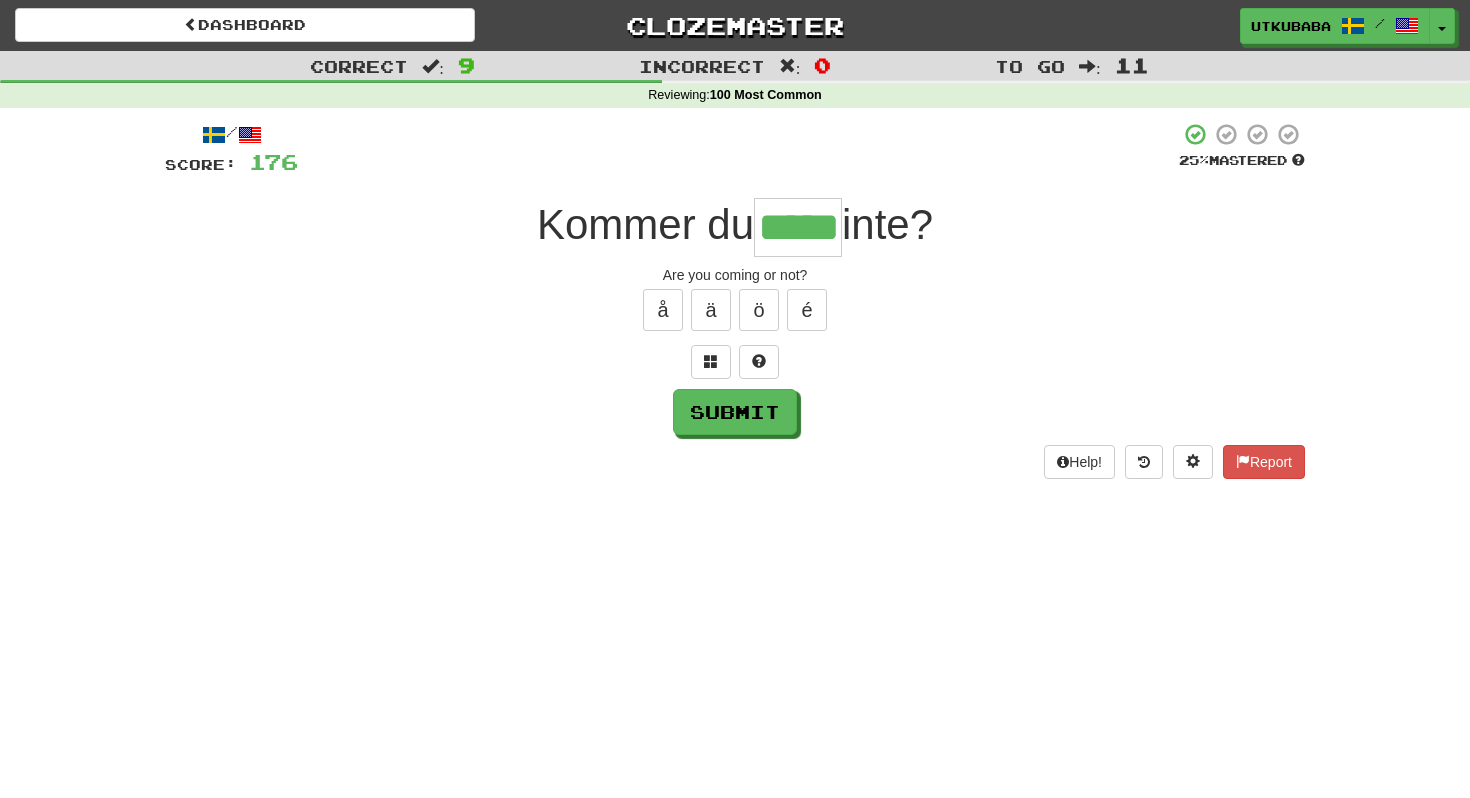 type on "*****" 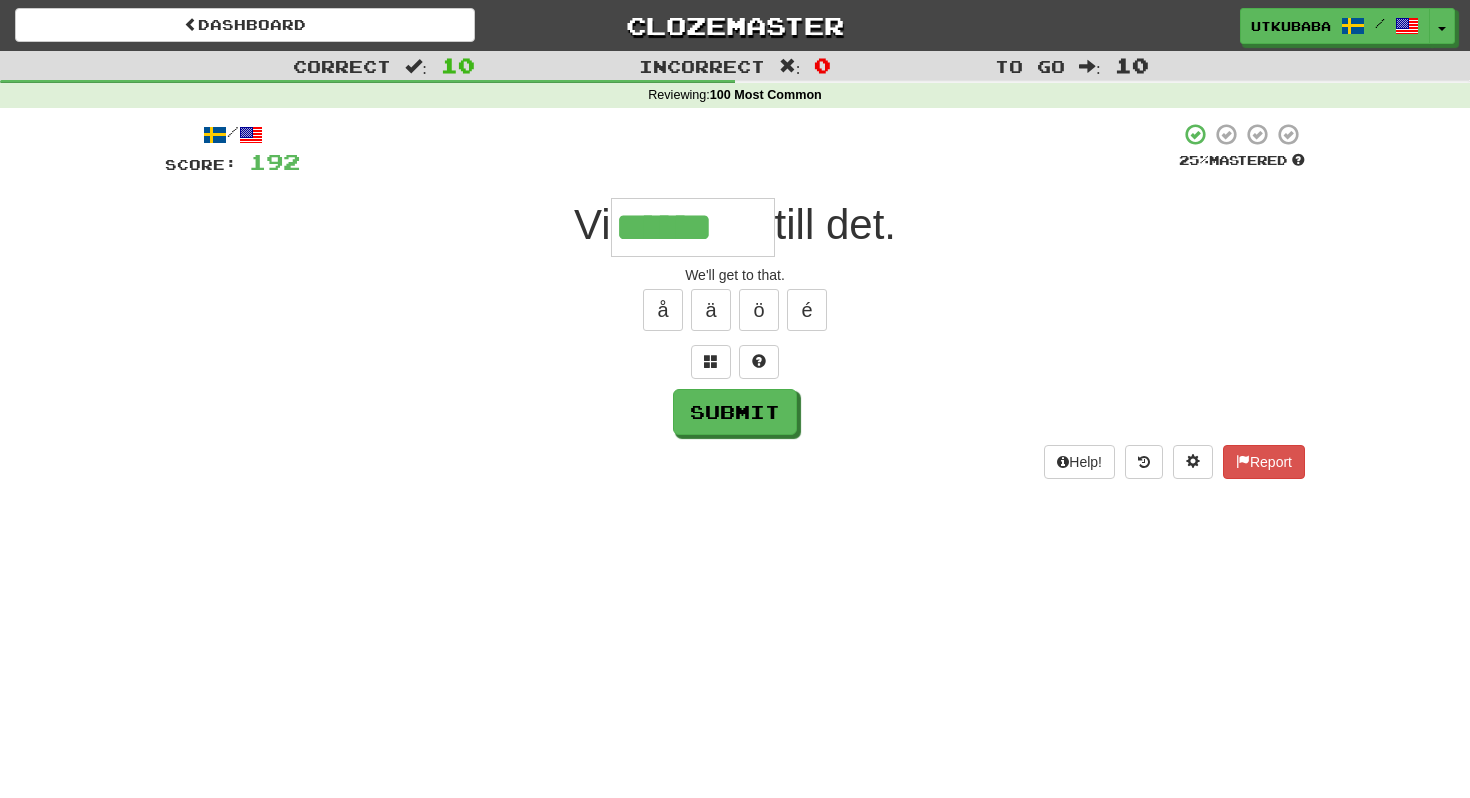 type on "******" 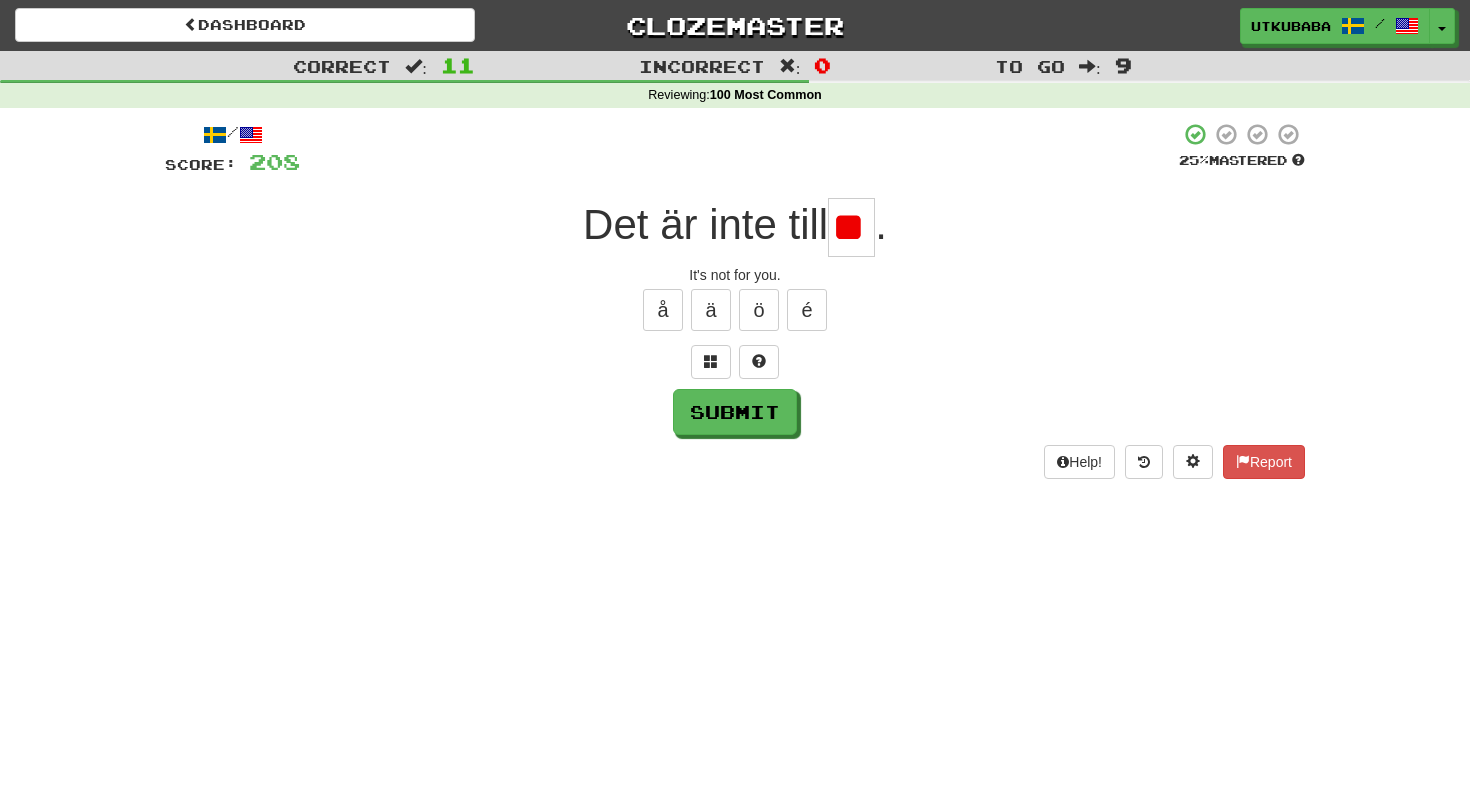 scroll, scrollTop: 0, scrollLeft: 6, axis: horizontal 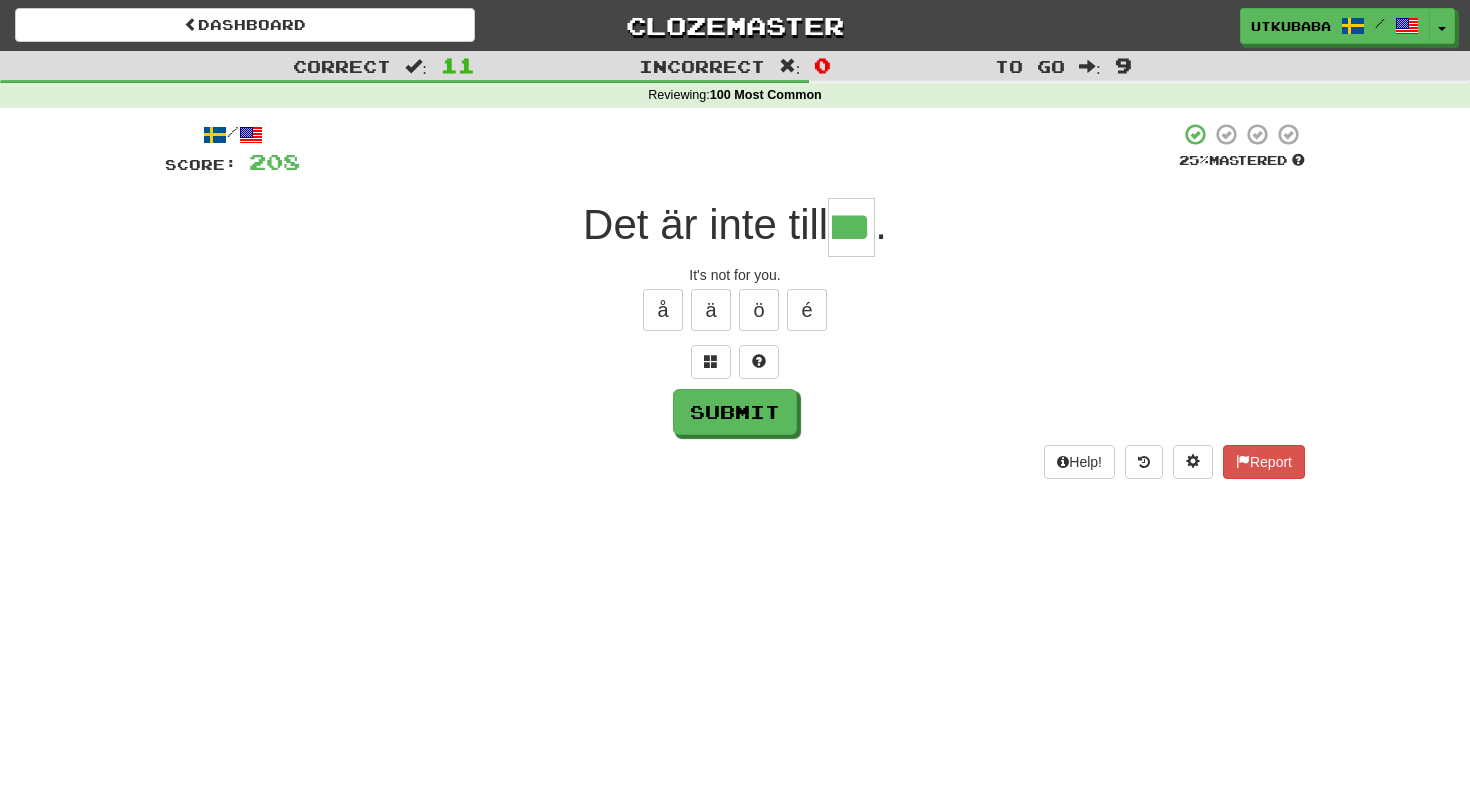 type on "**" 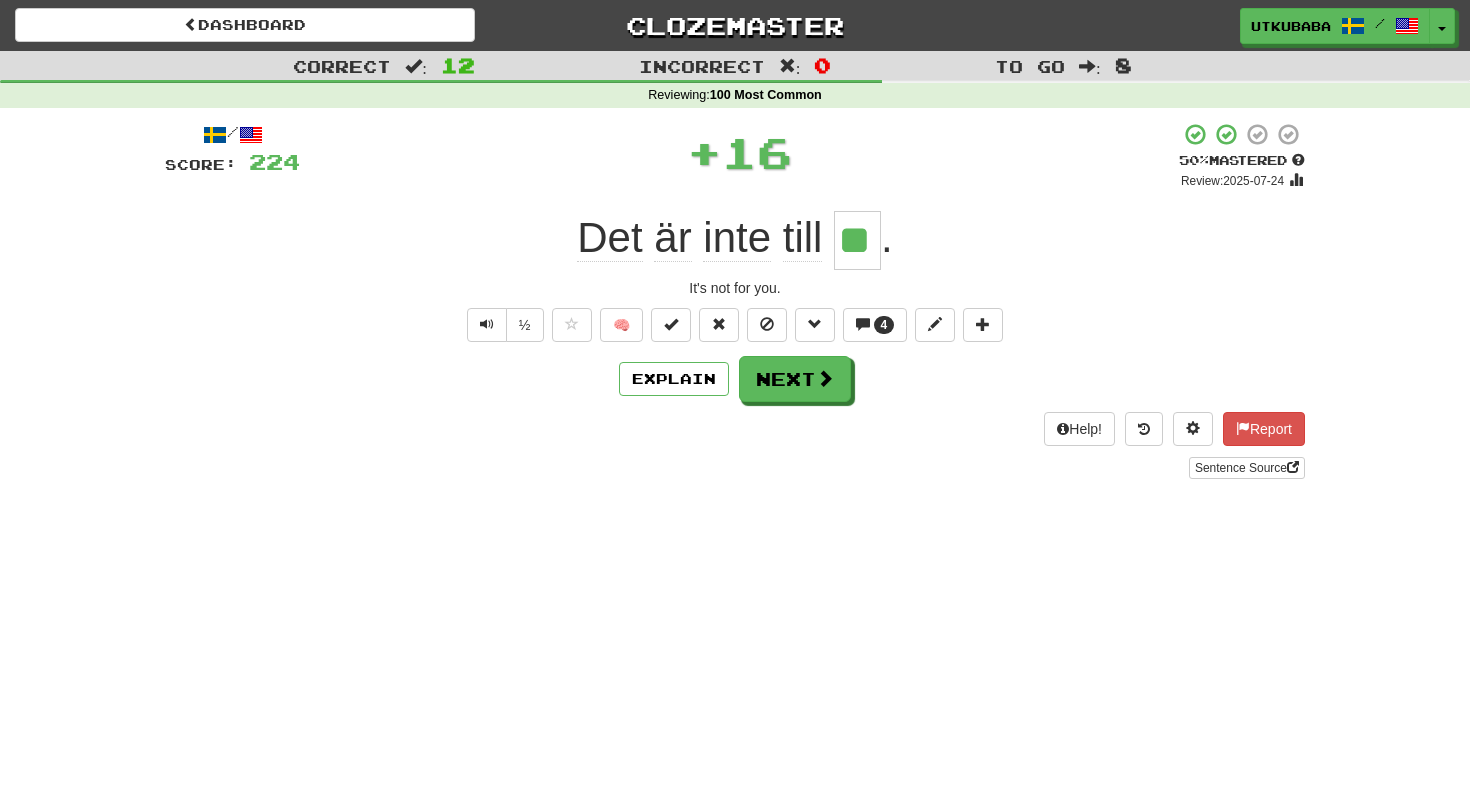 scroll, scrollTop: 0, scrollLeft: 0, axis: both 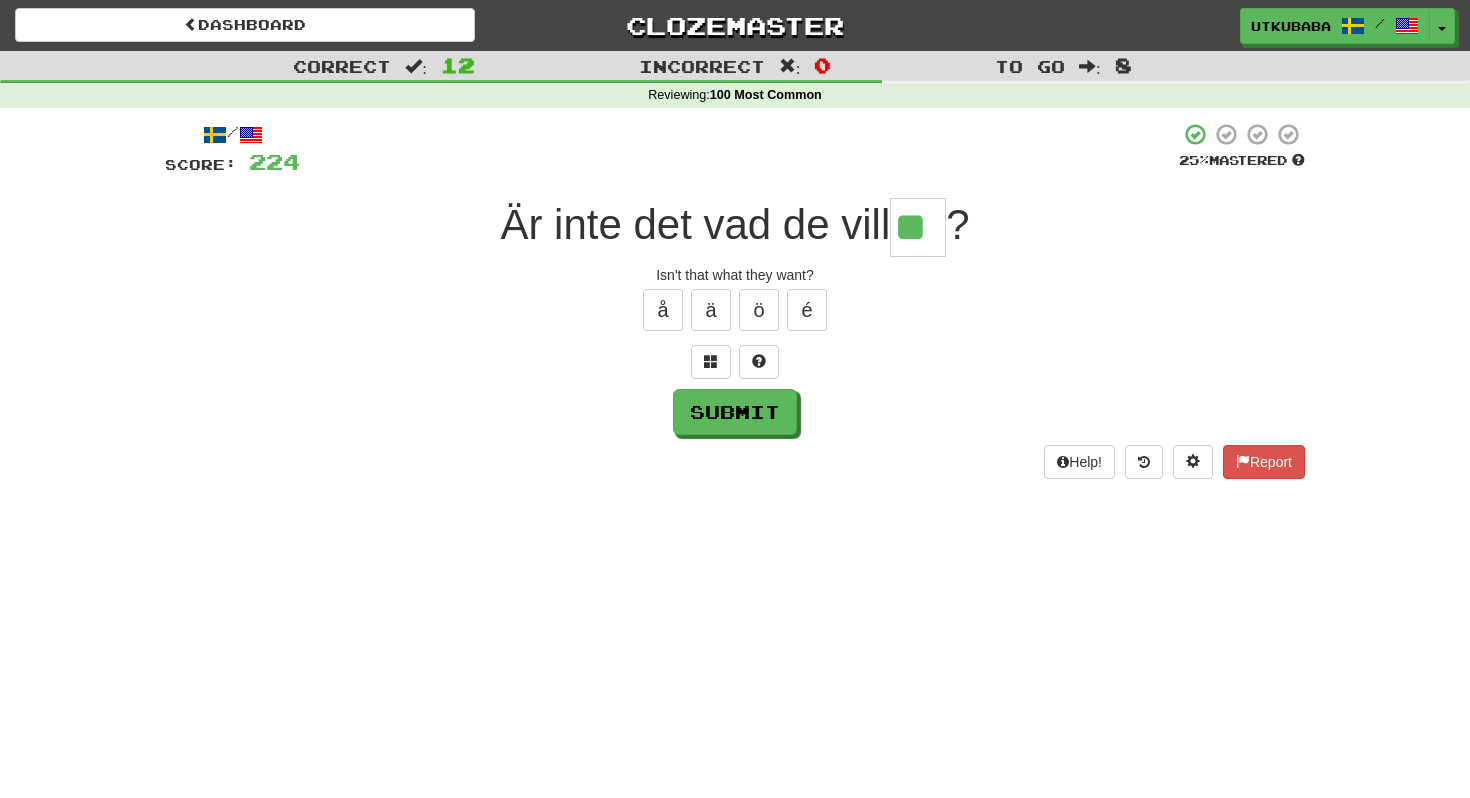 type on "**" 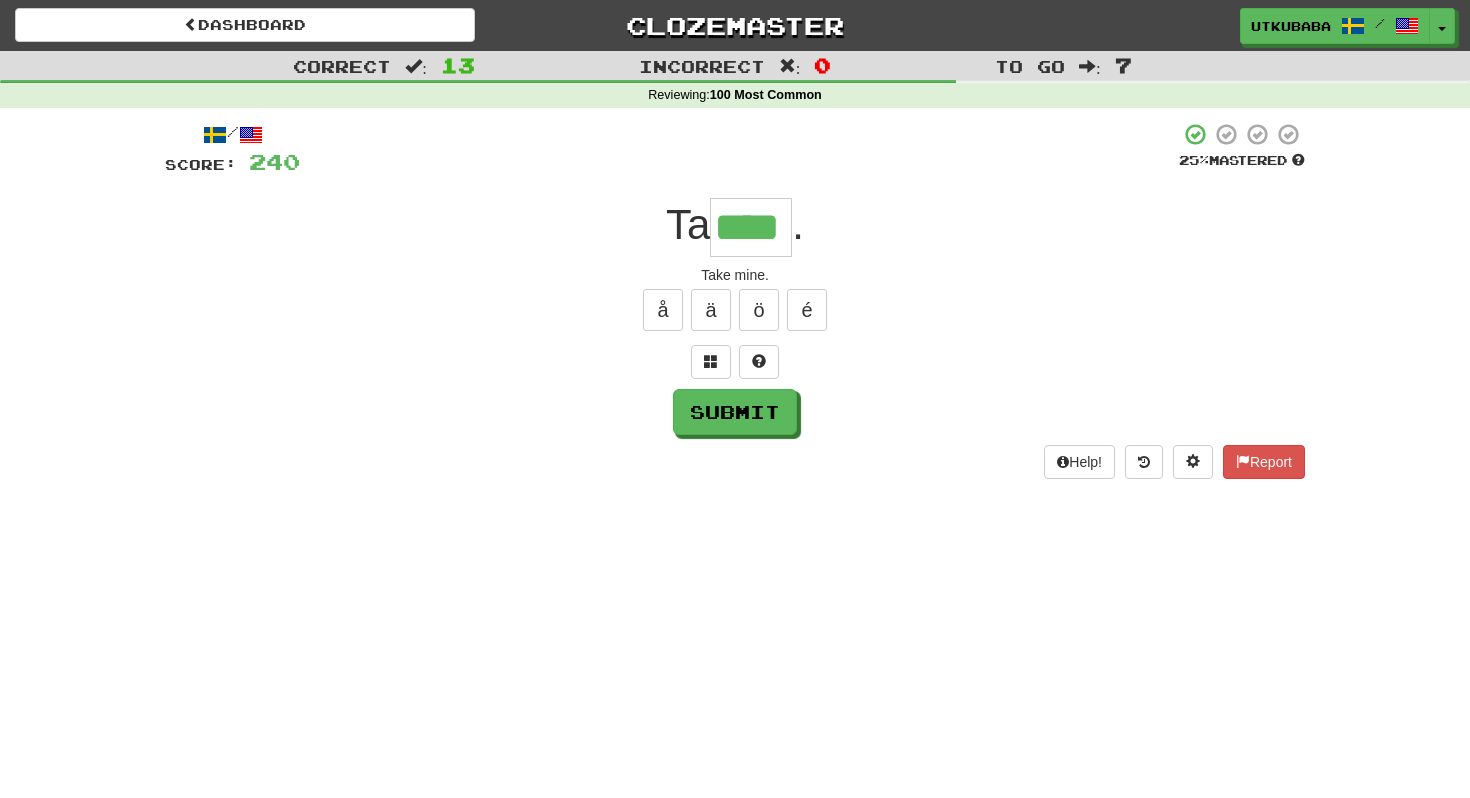 type on "****" 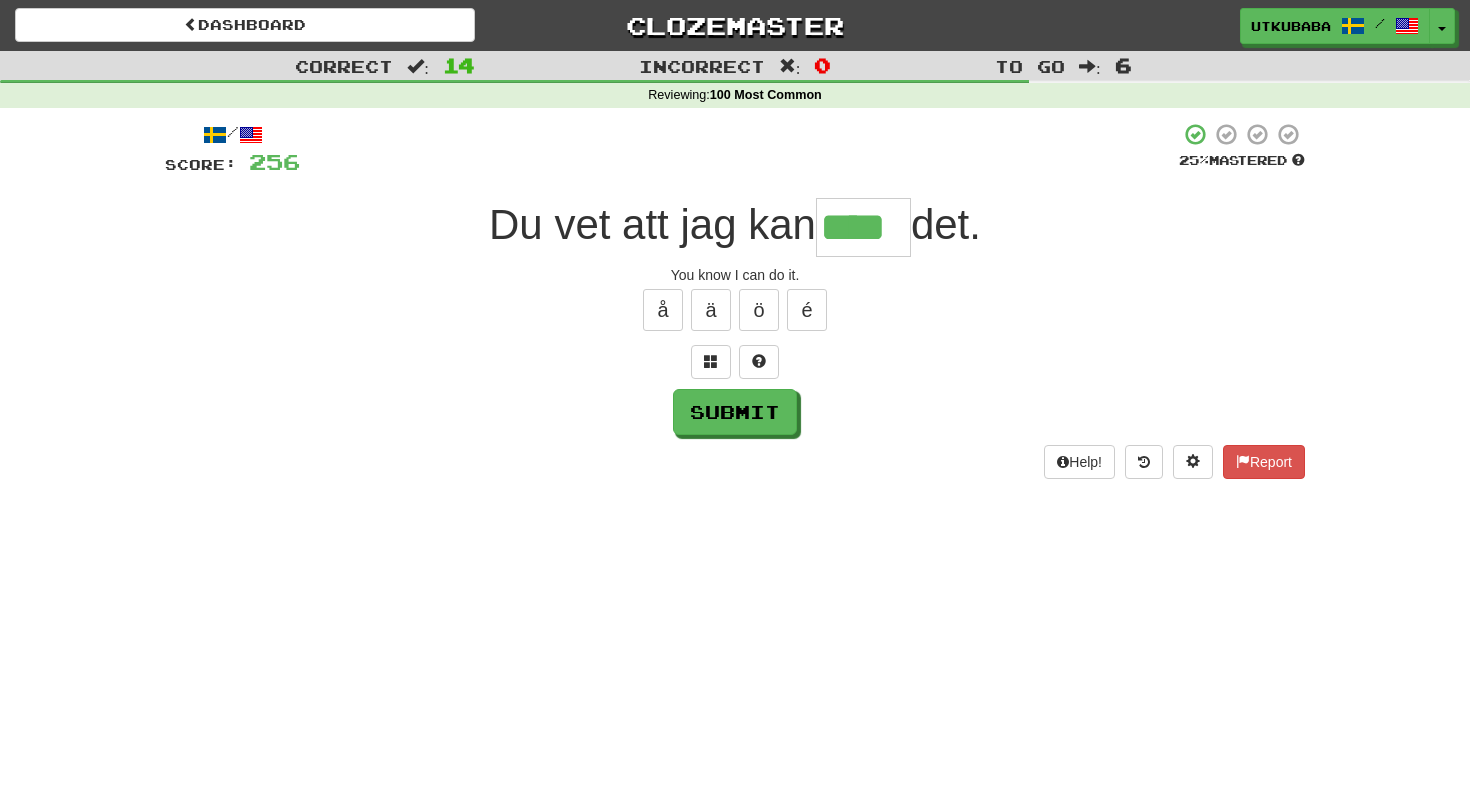 type on "****" 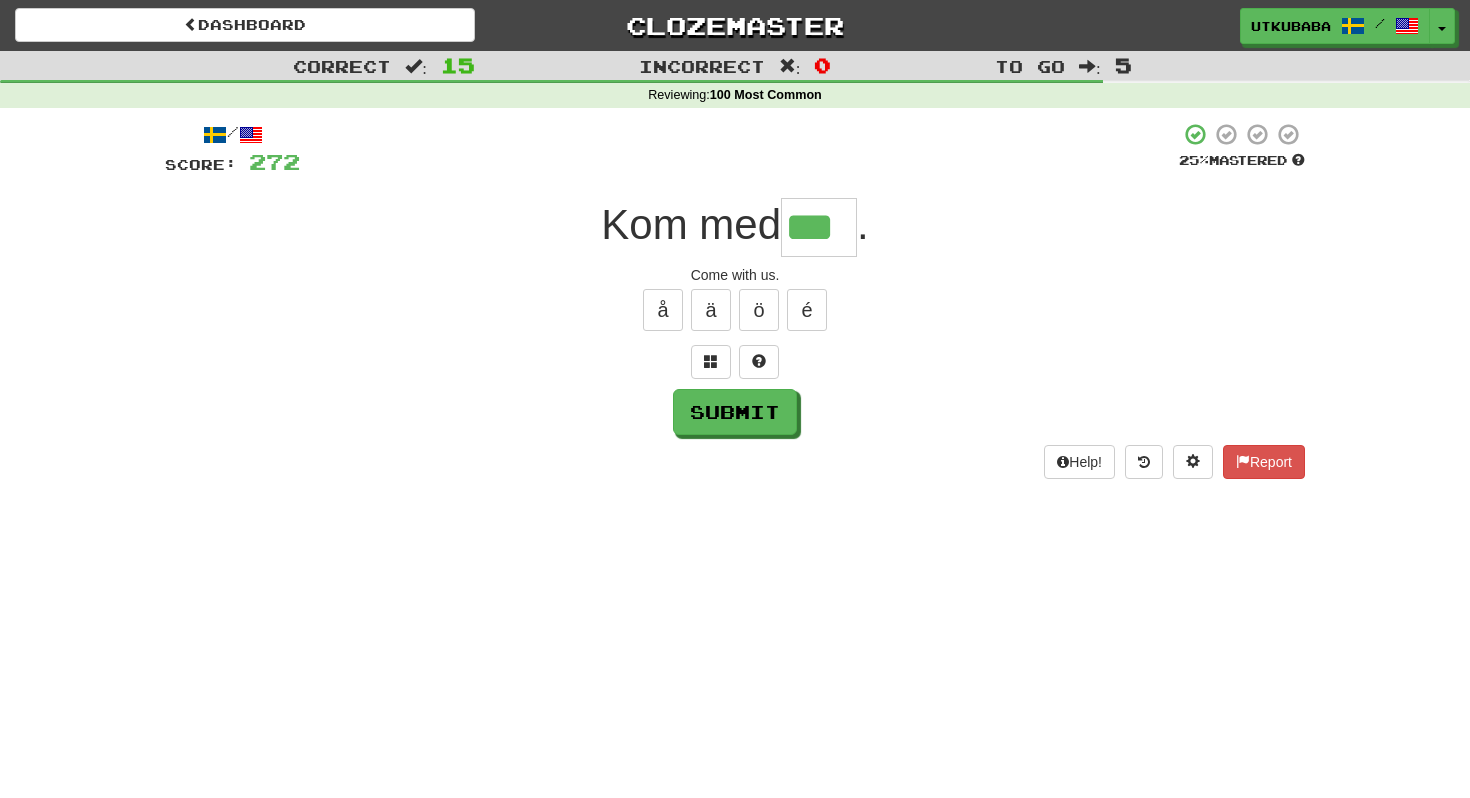 type on "***" 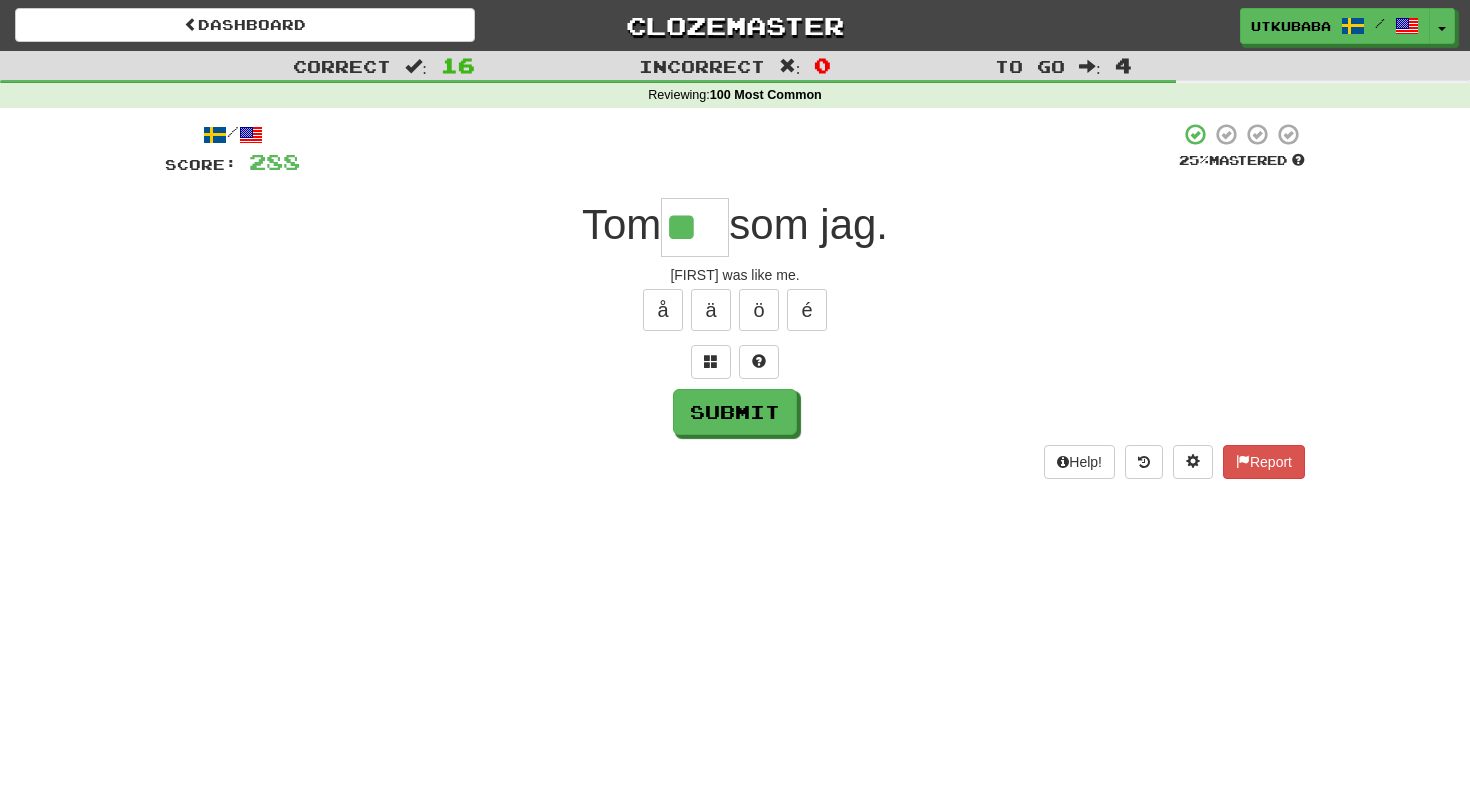scroll, scrollTop: 0, scrollLeft: 0, axis: both 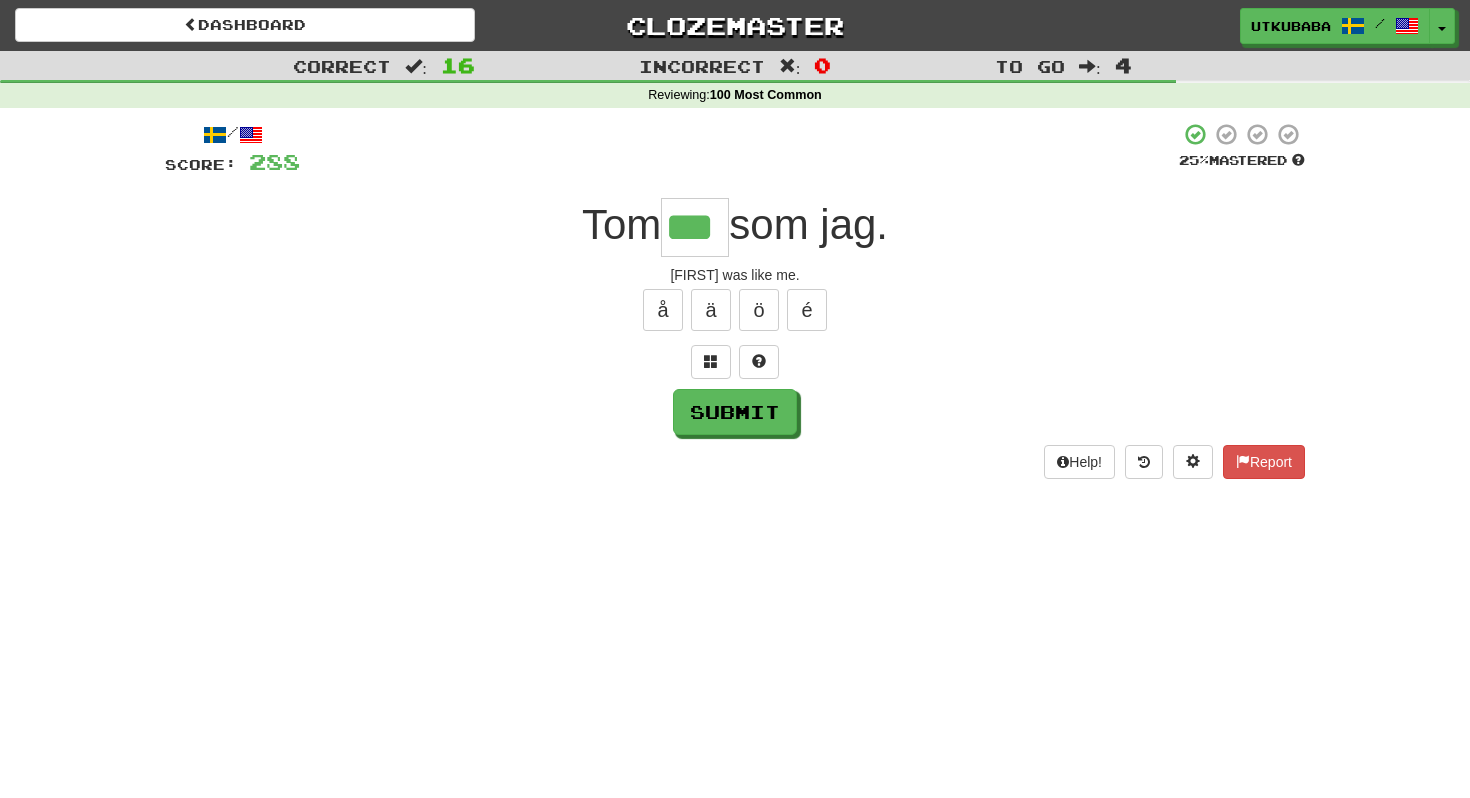 type on "***" 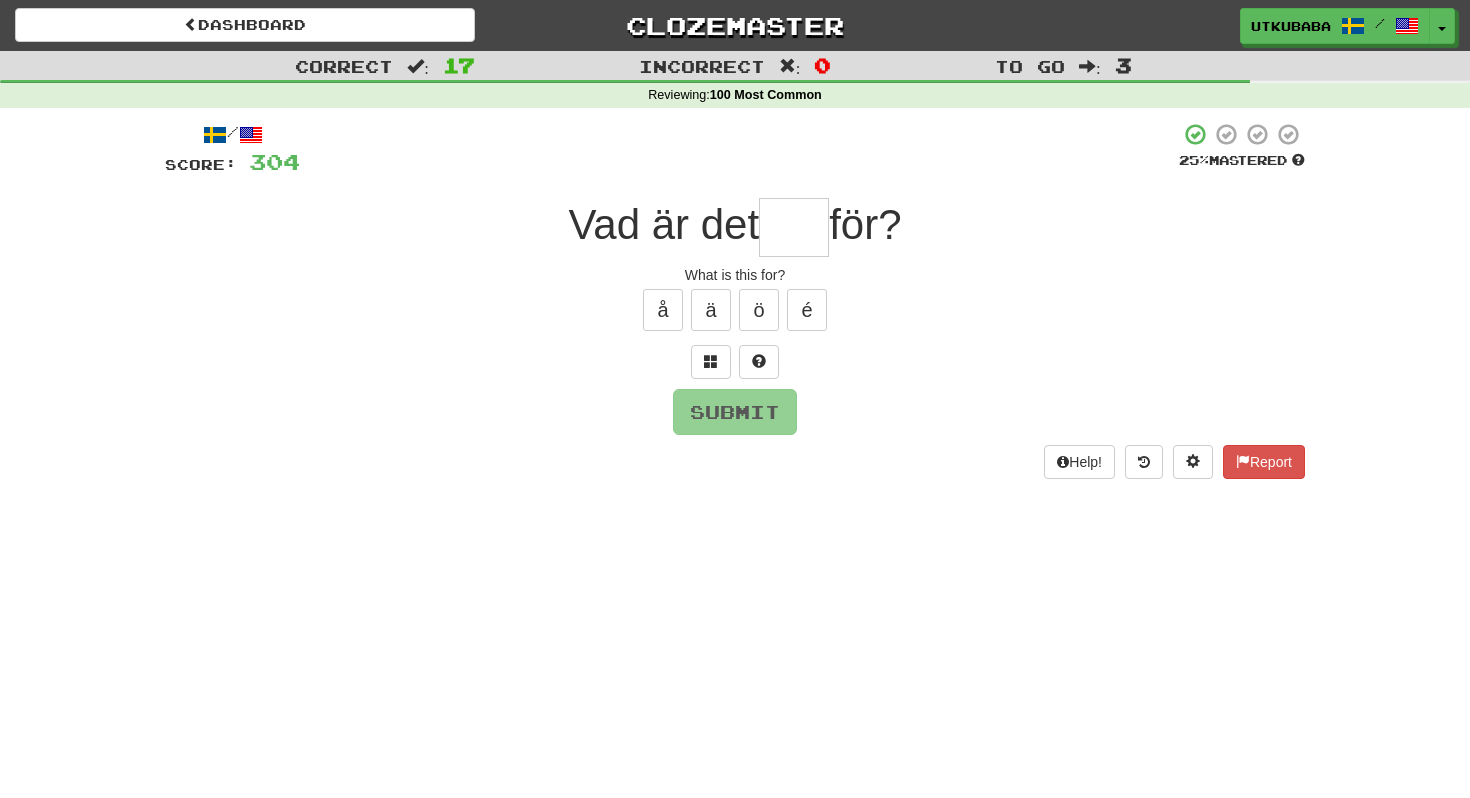 type on "*" 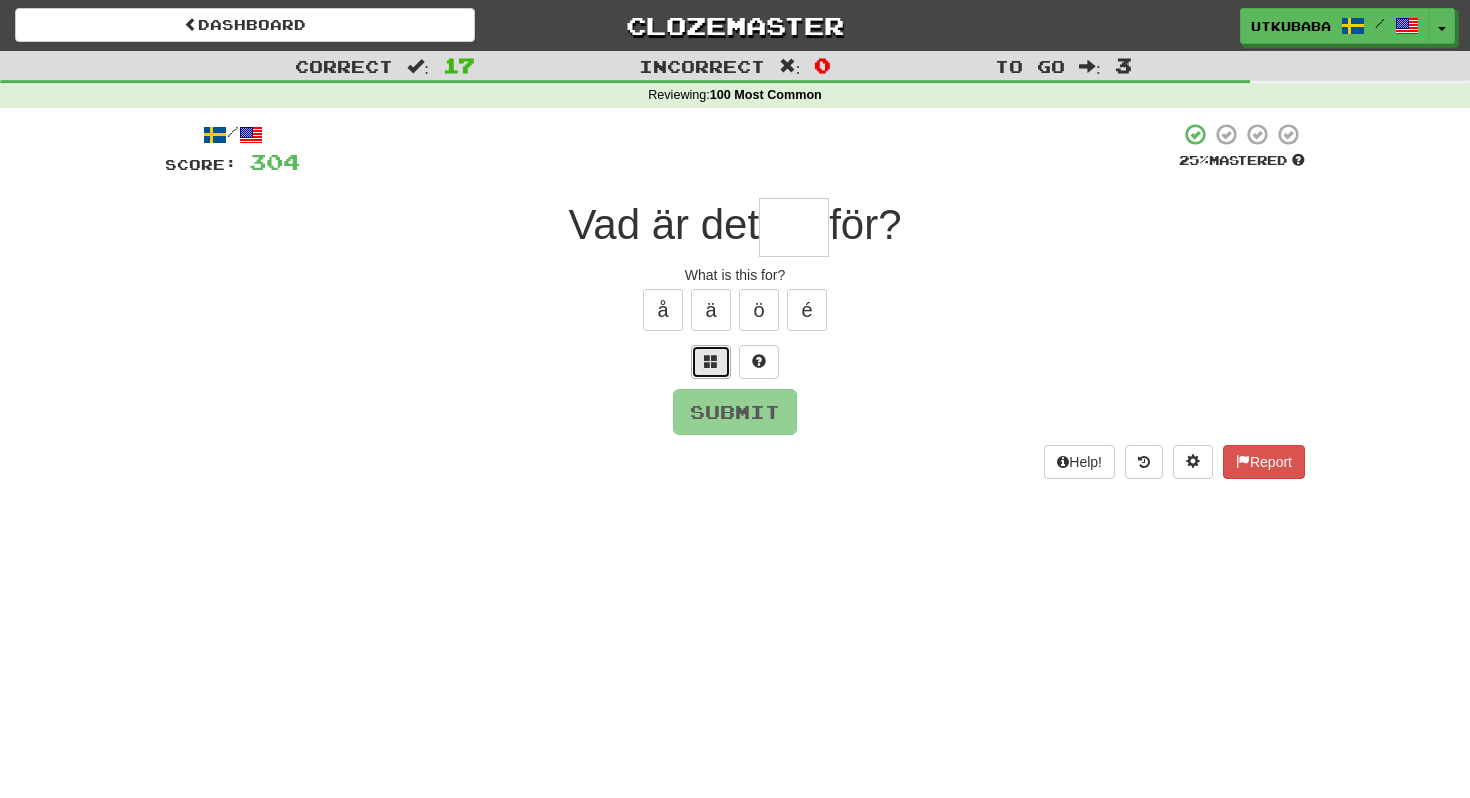 click at bounding box center (711, 361) 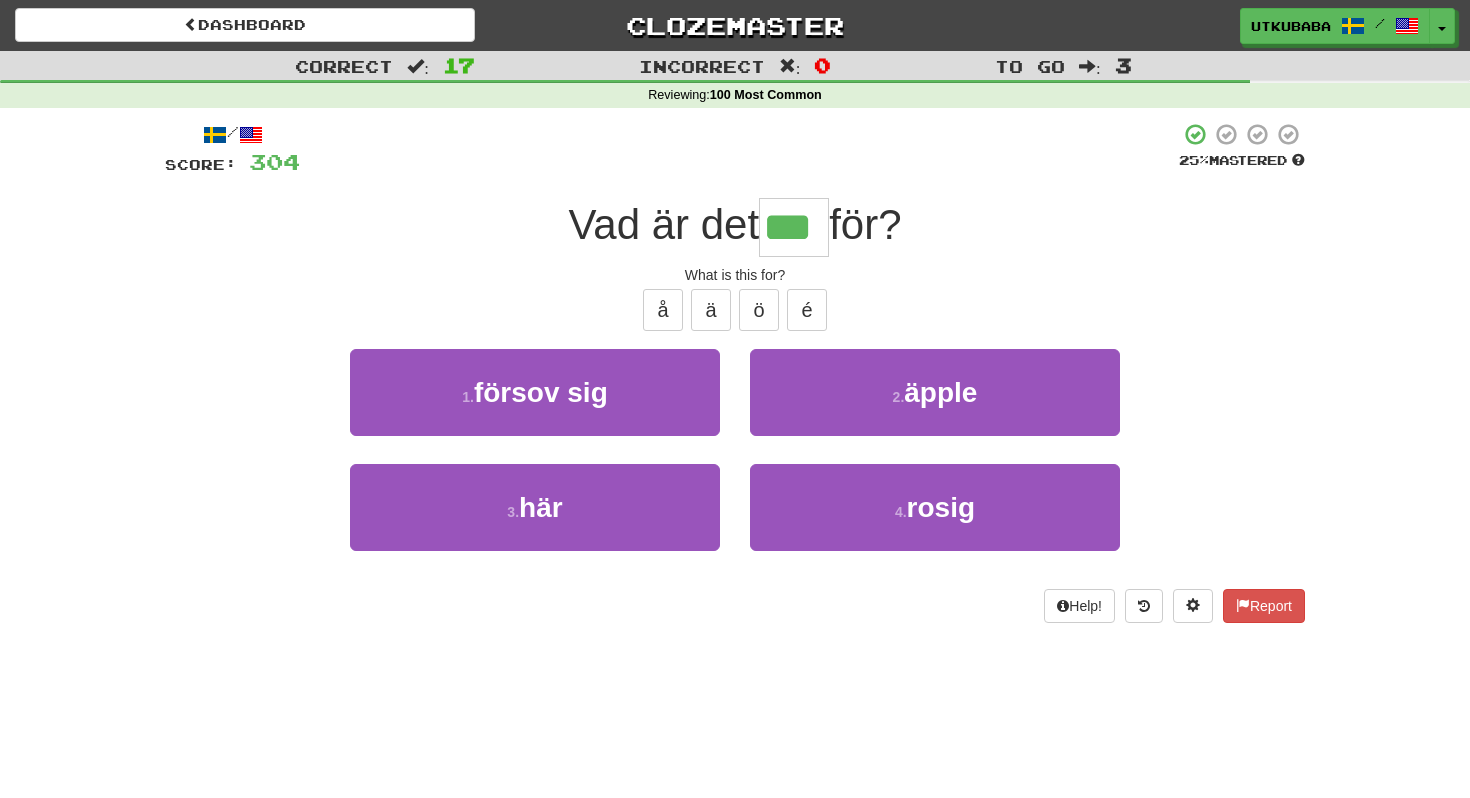 type on "***" 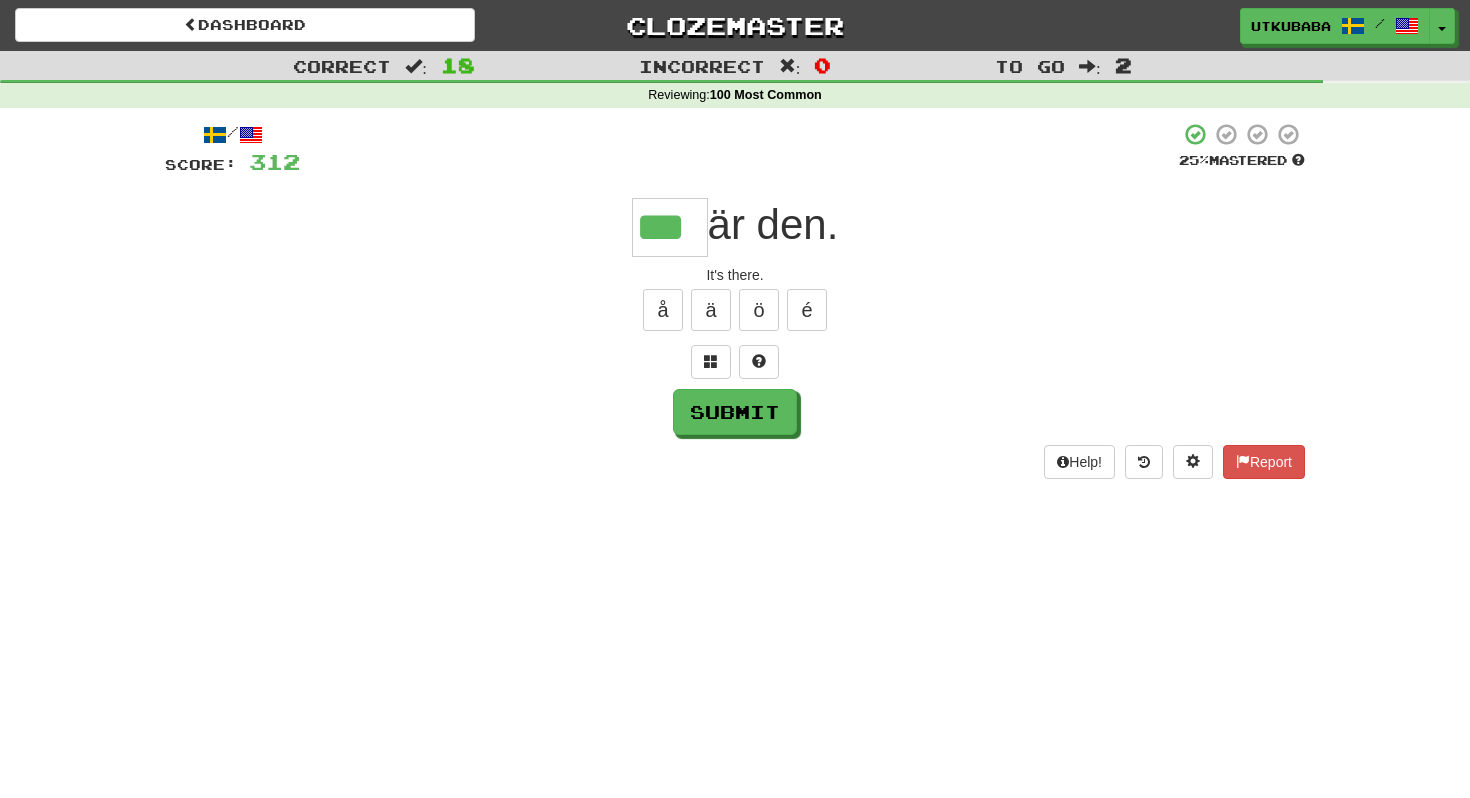 type on "***" 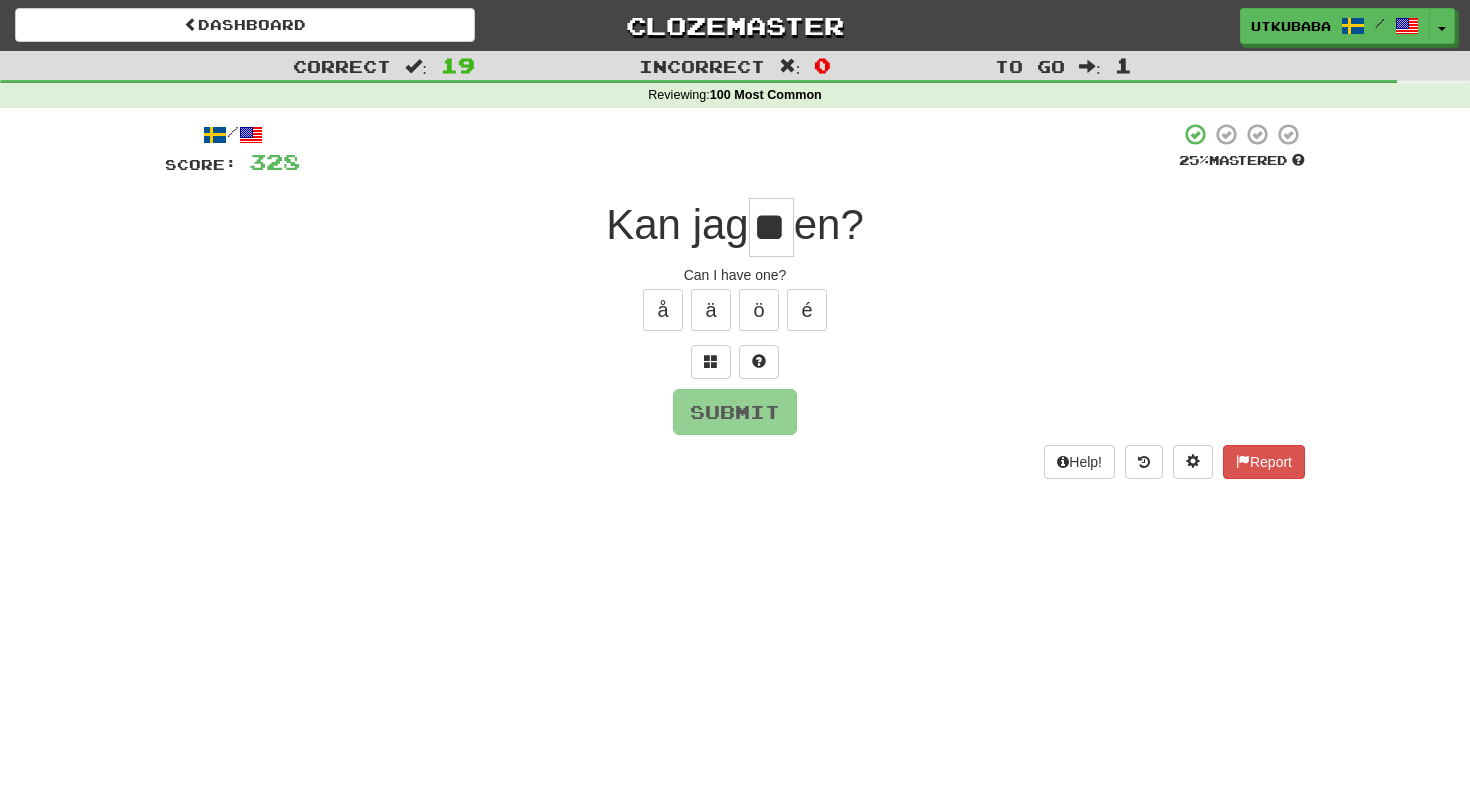 scroll, scrollTop: 0, scrollLeft: 9, axis: horizontal 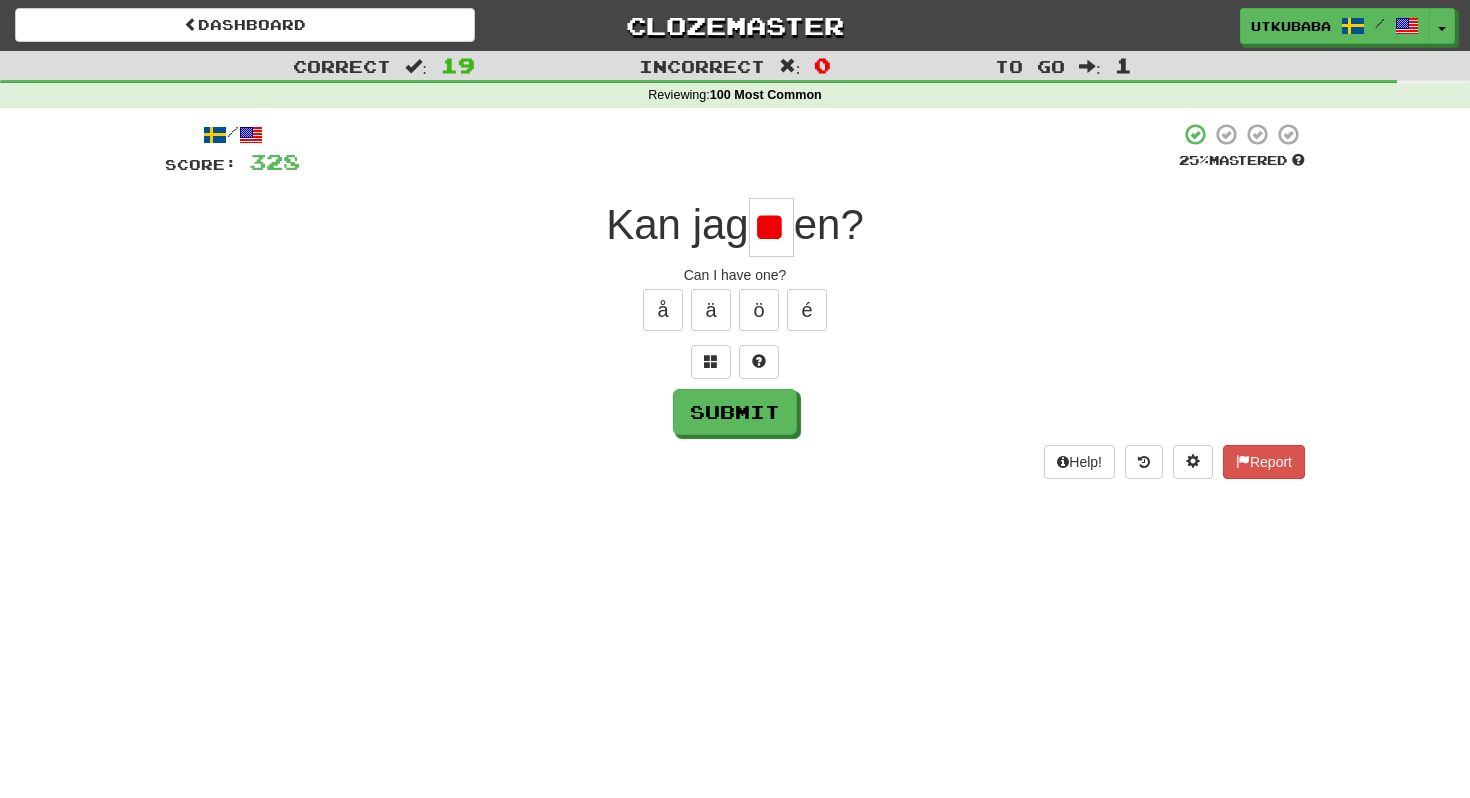 type on "*" 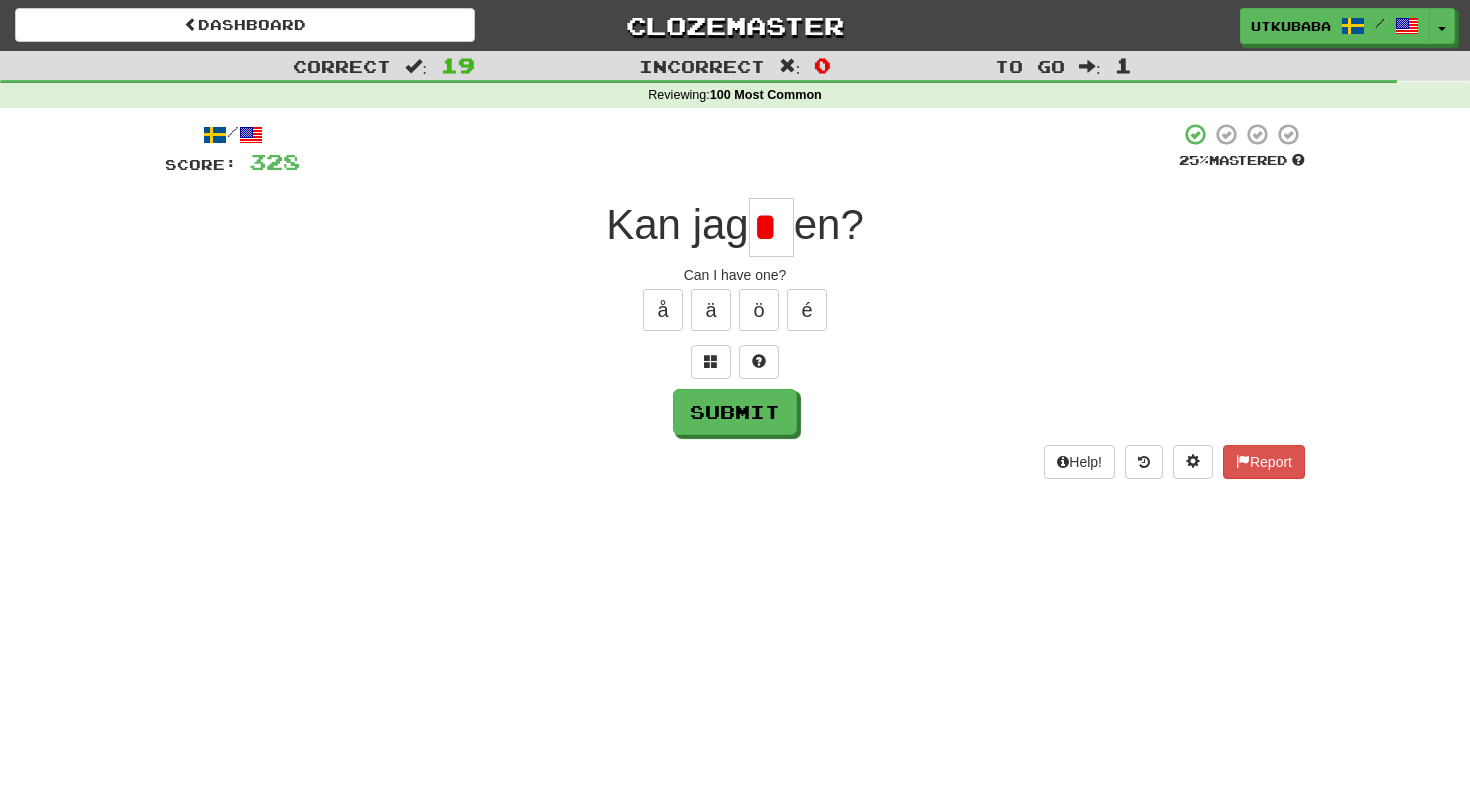 scroll, scrollTop: 0, scrollLeft: 0, axis: both 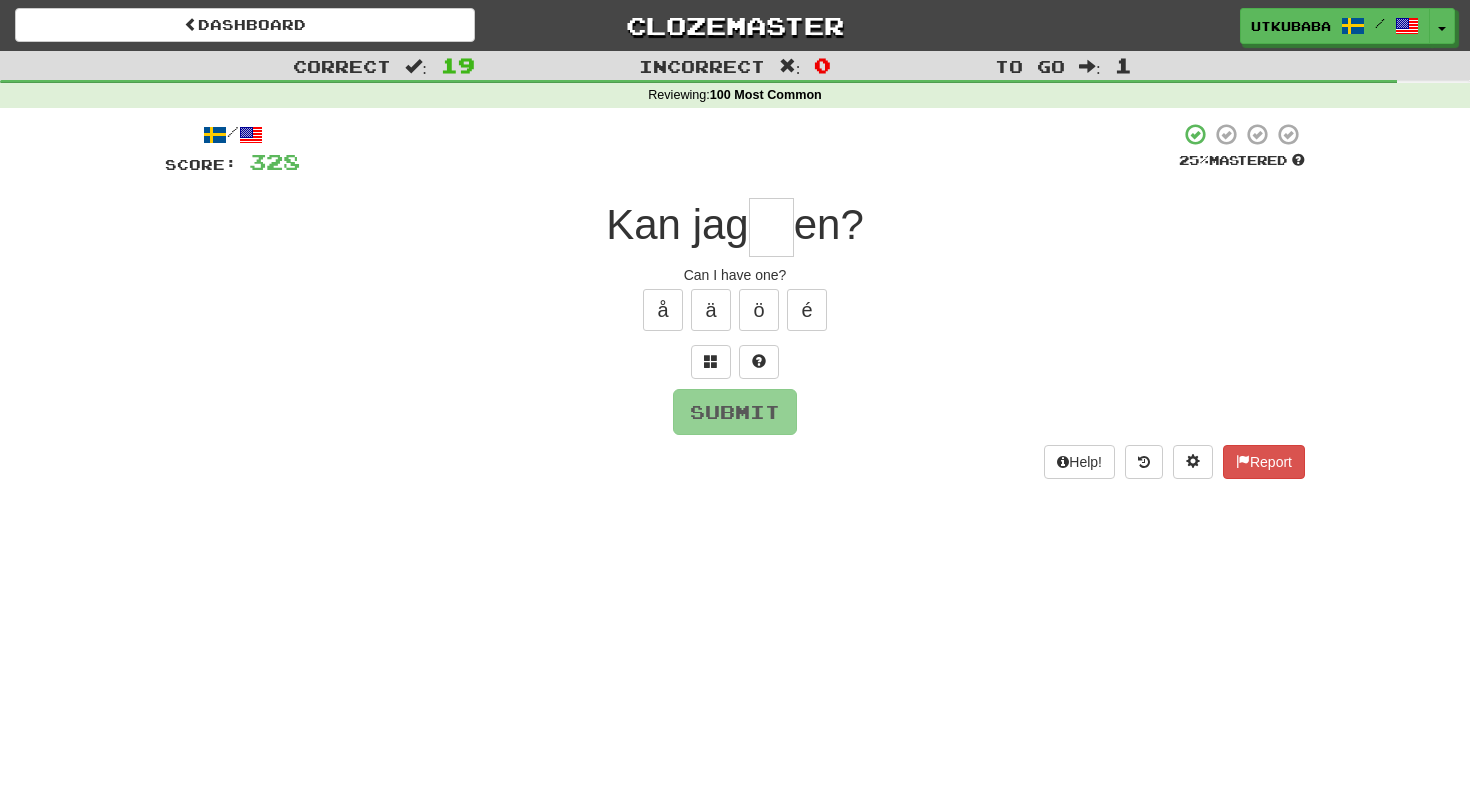 type on "*" 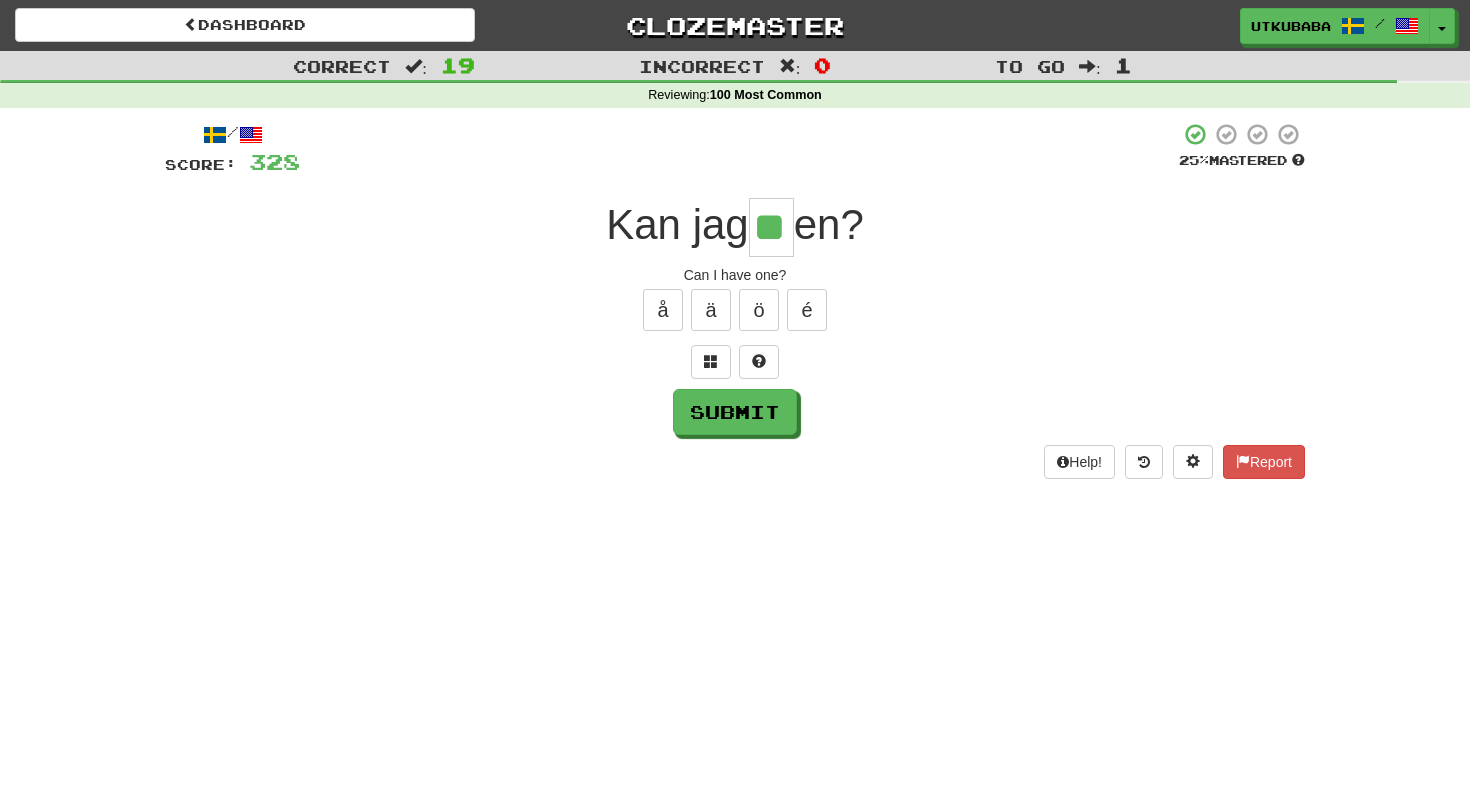 type on "**" 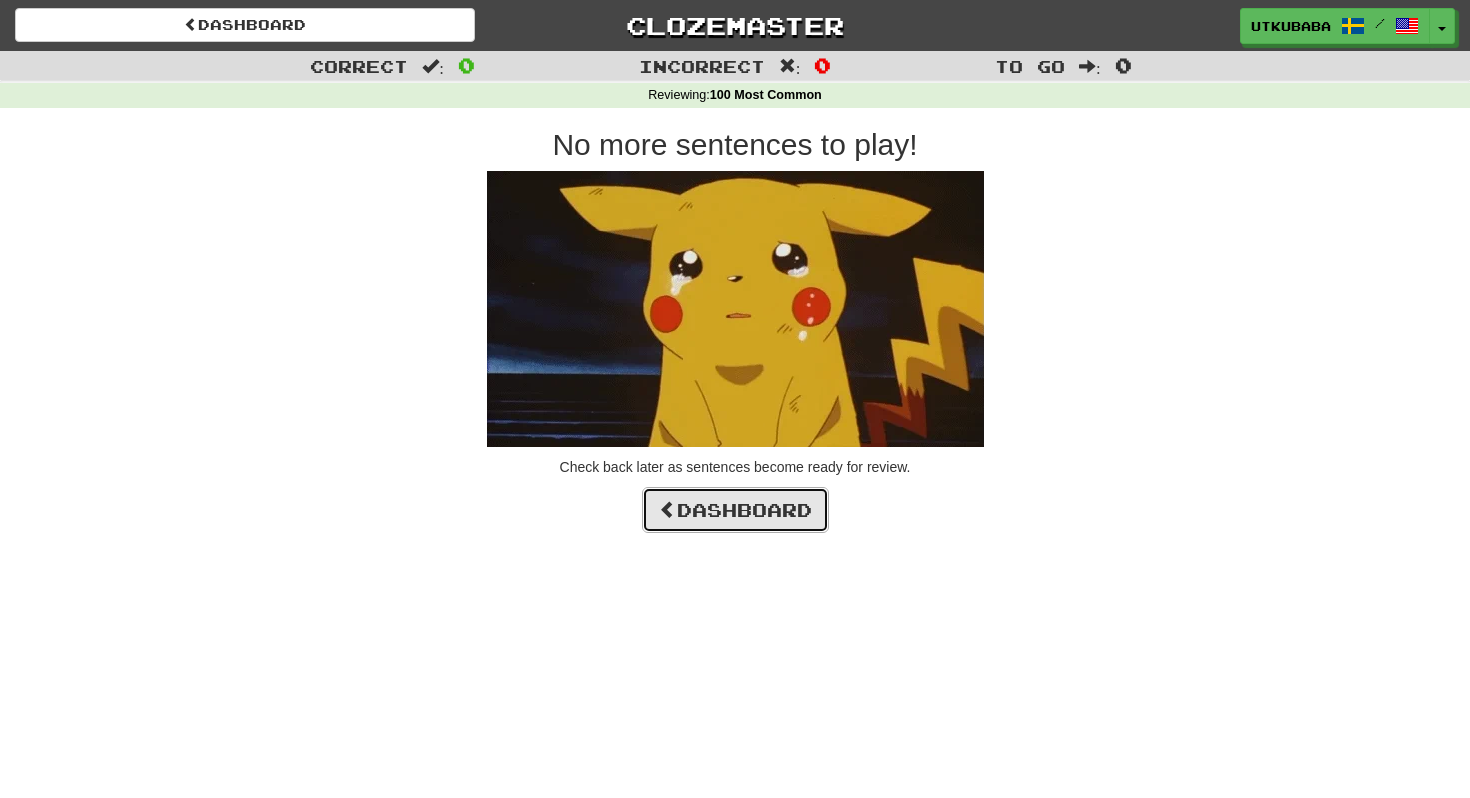 click on "Dashboard" at bounding box center (735, 510) 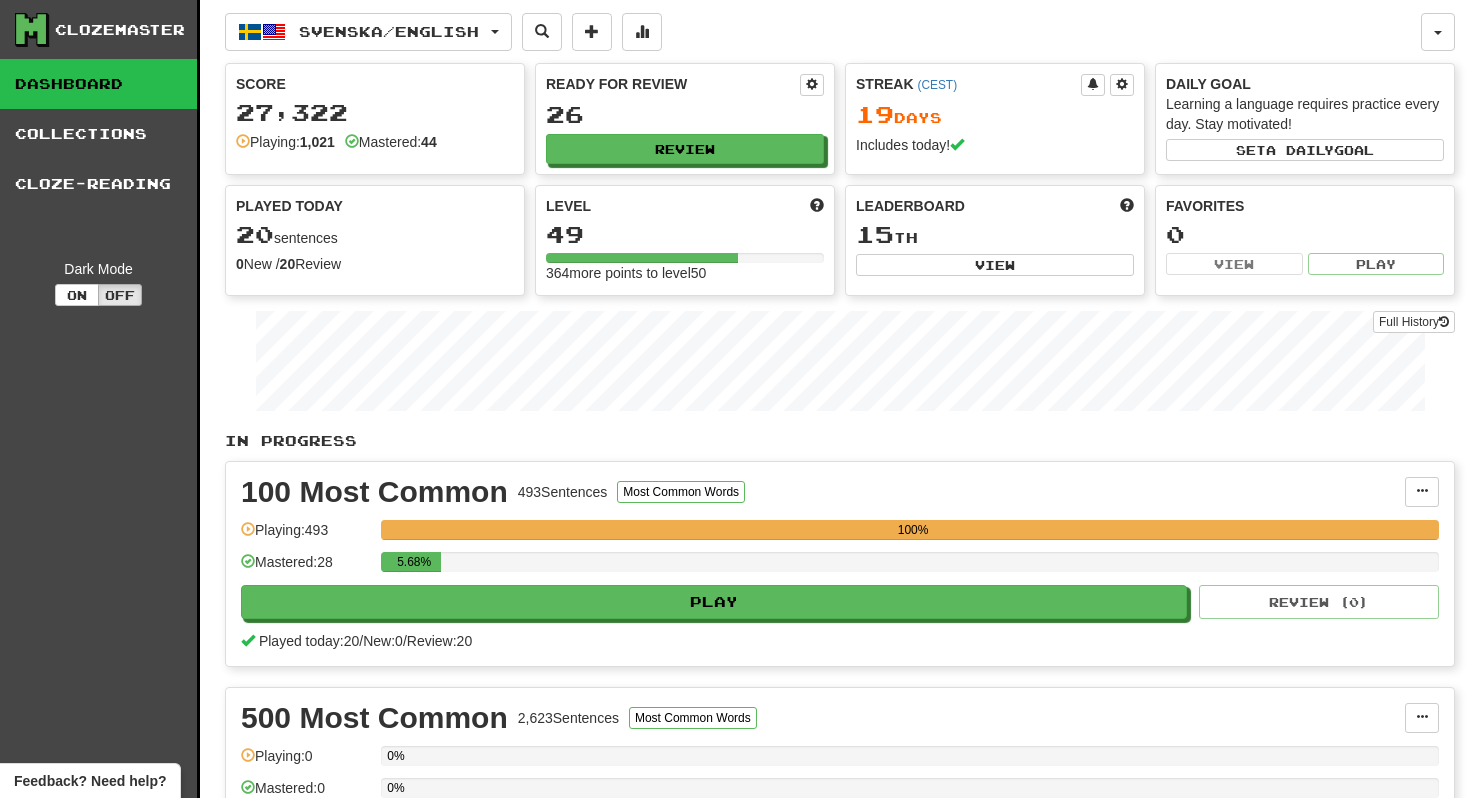 scroll, scrollTop: 0, scrollLeft: 0, axis: both 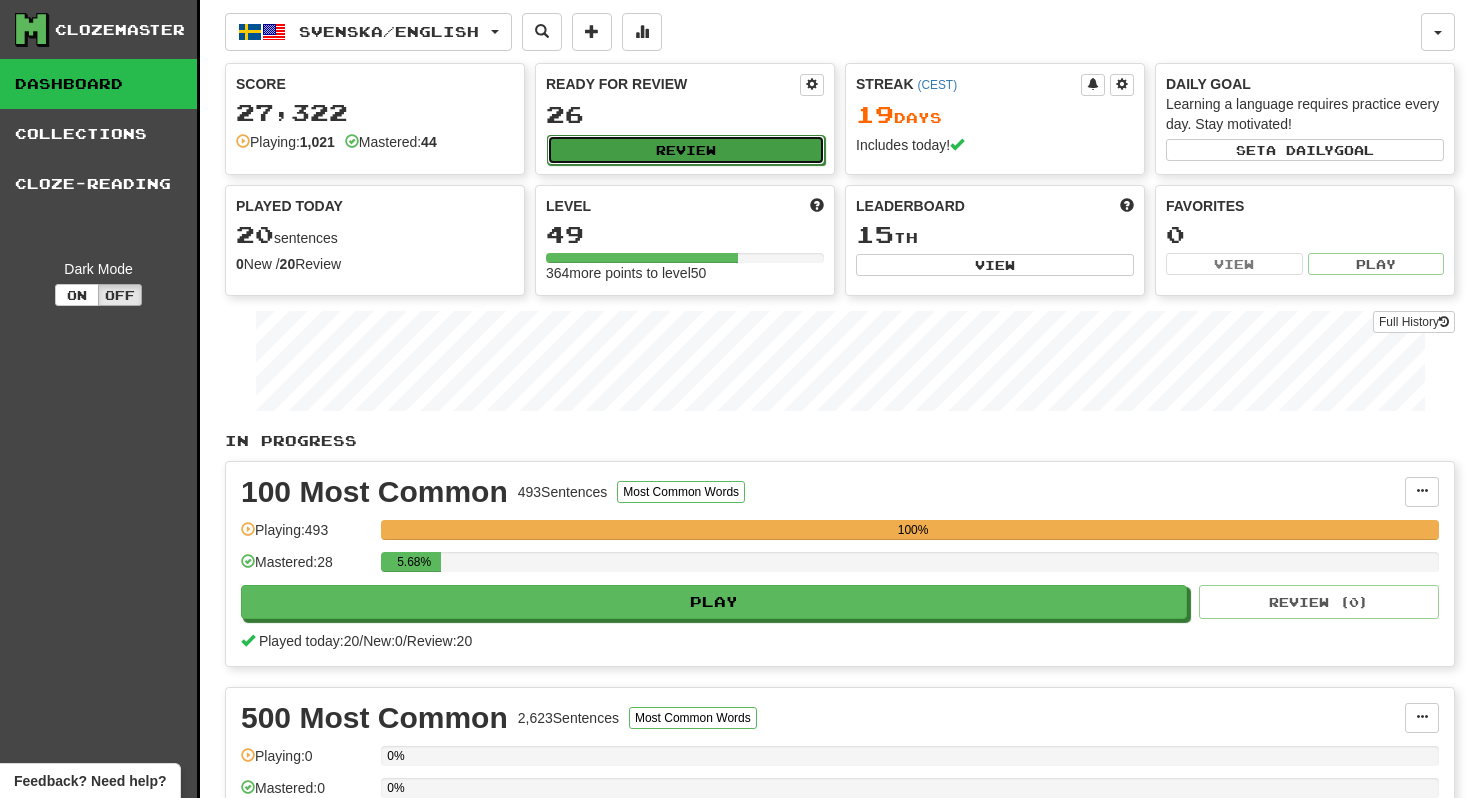 click on "Review" at bounding box center [686, 150] 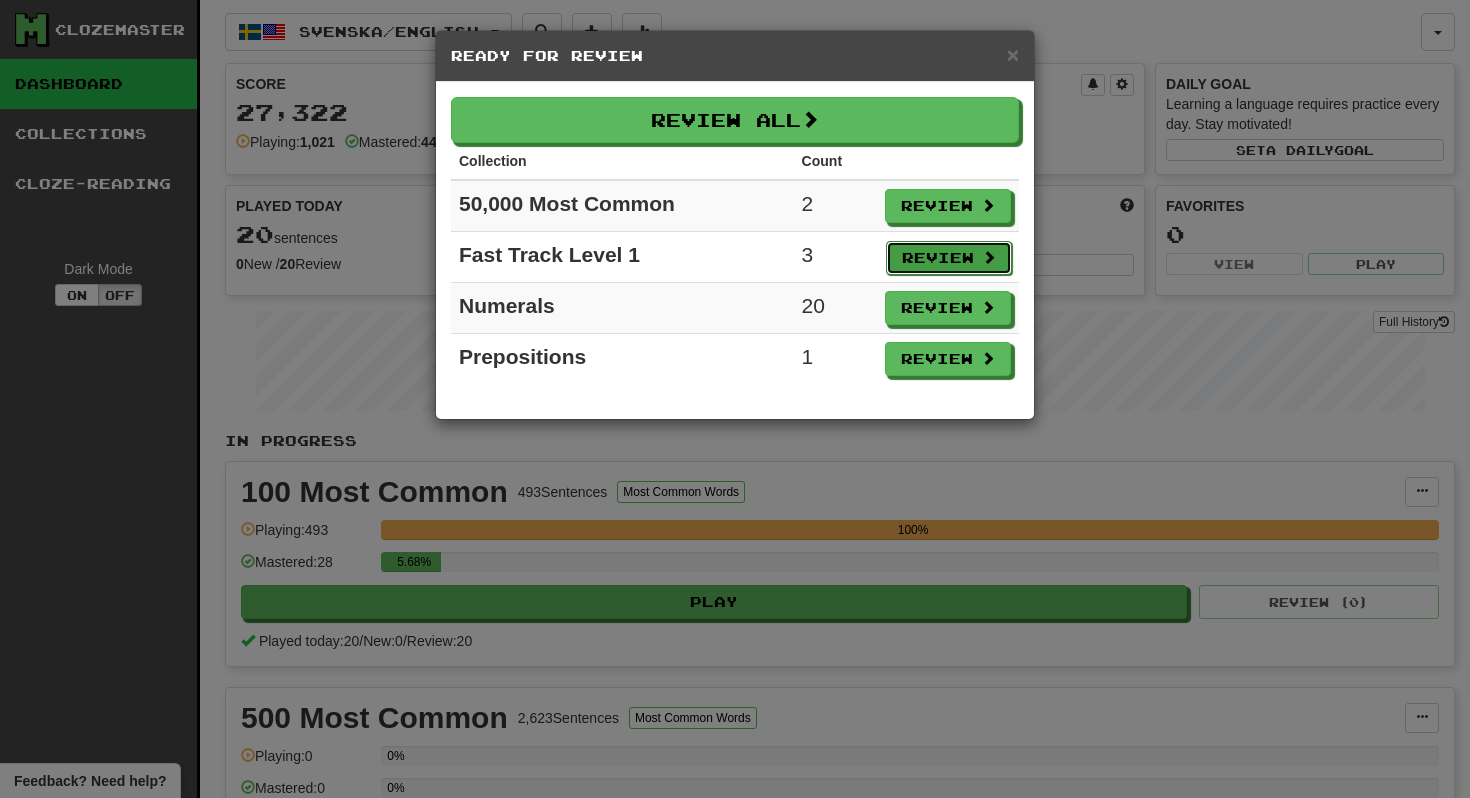 click on "Review" at bounding box center [949, 258] 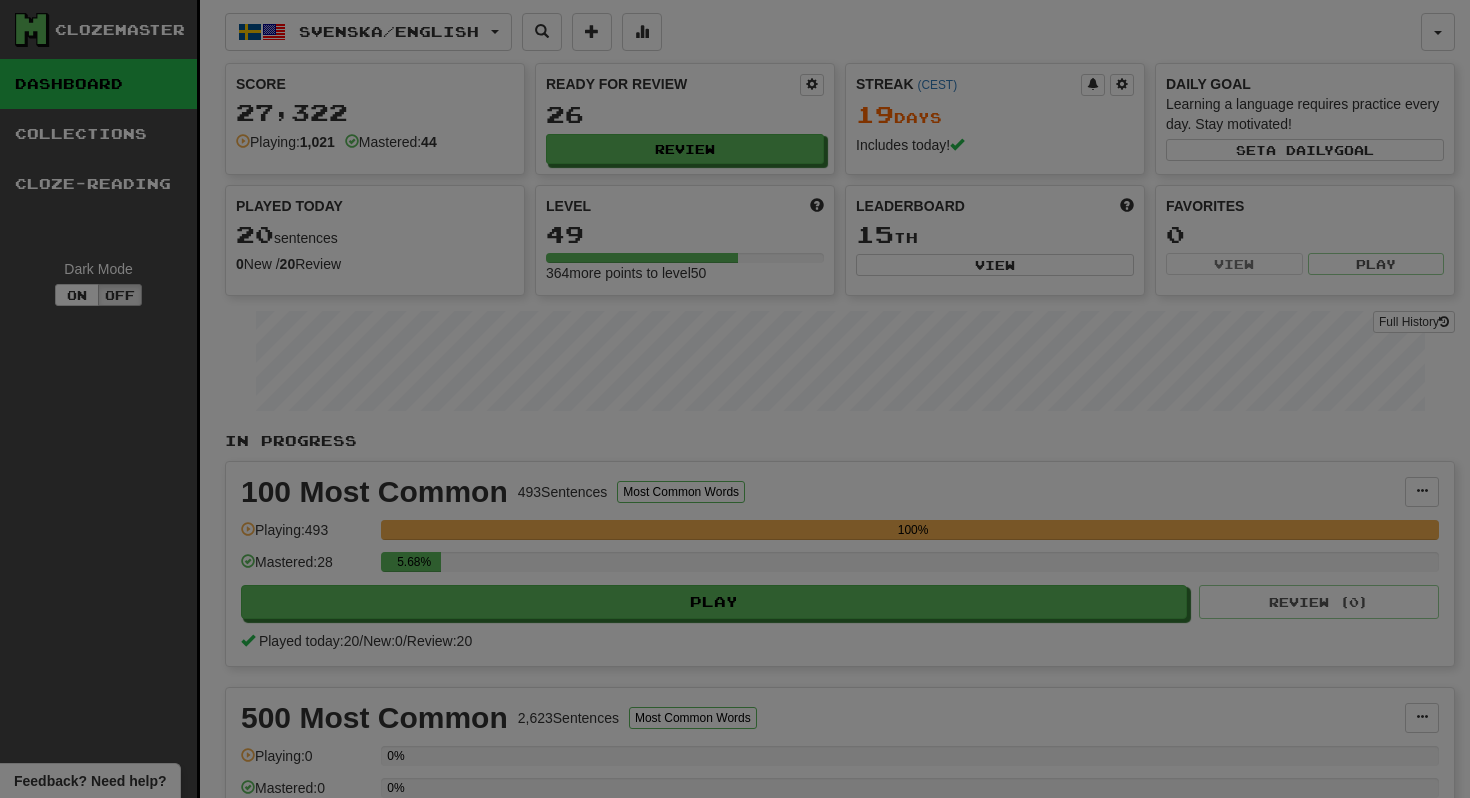 select on "**" 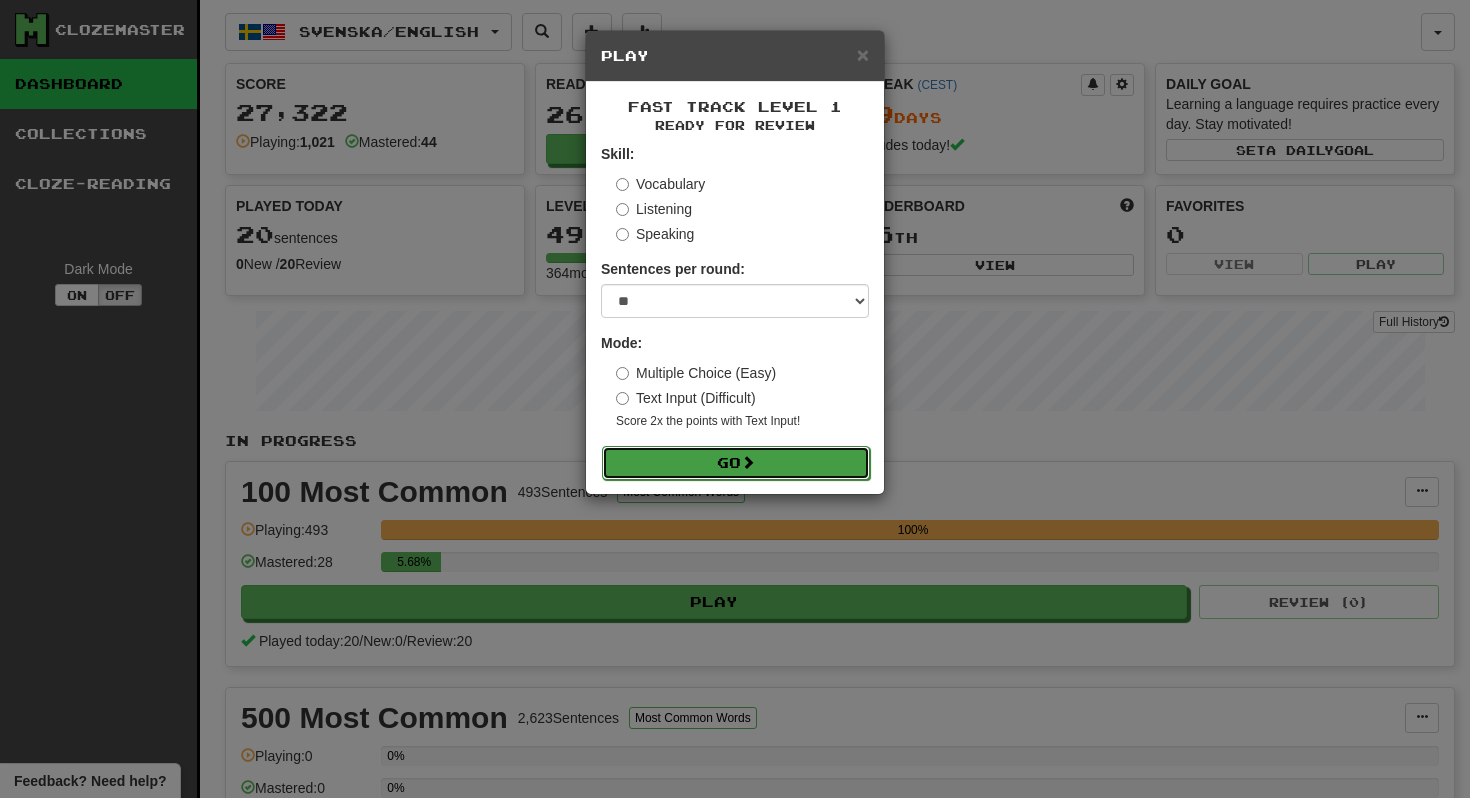 click on "Go" at bounding box center (736, 463) 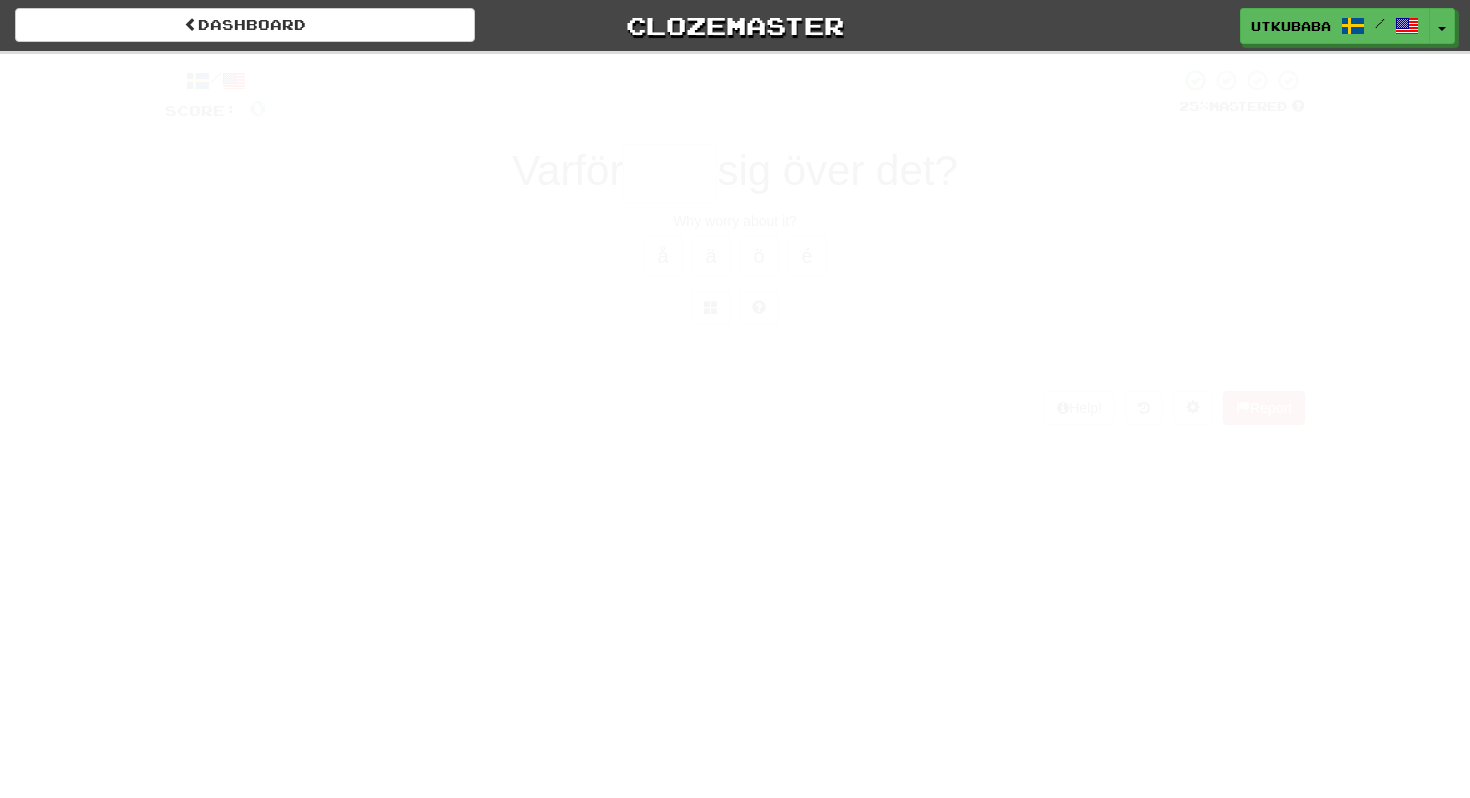 scroll, scrollTop: 0, scrollLeft: 0, axis: both 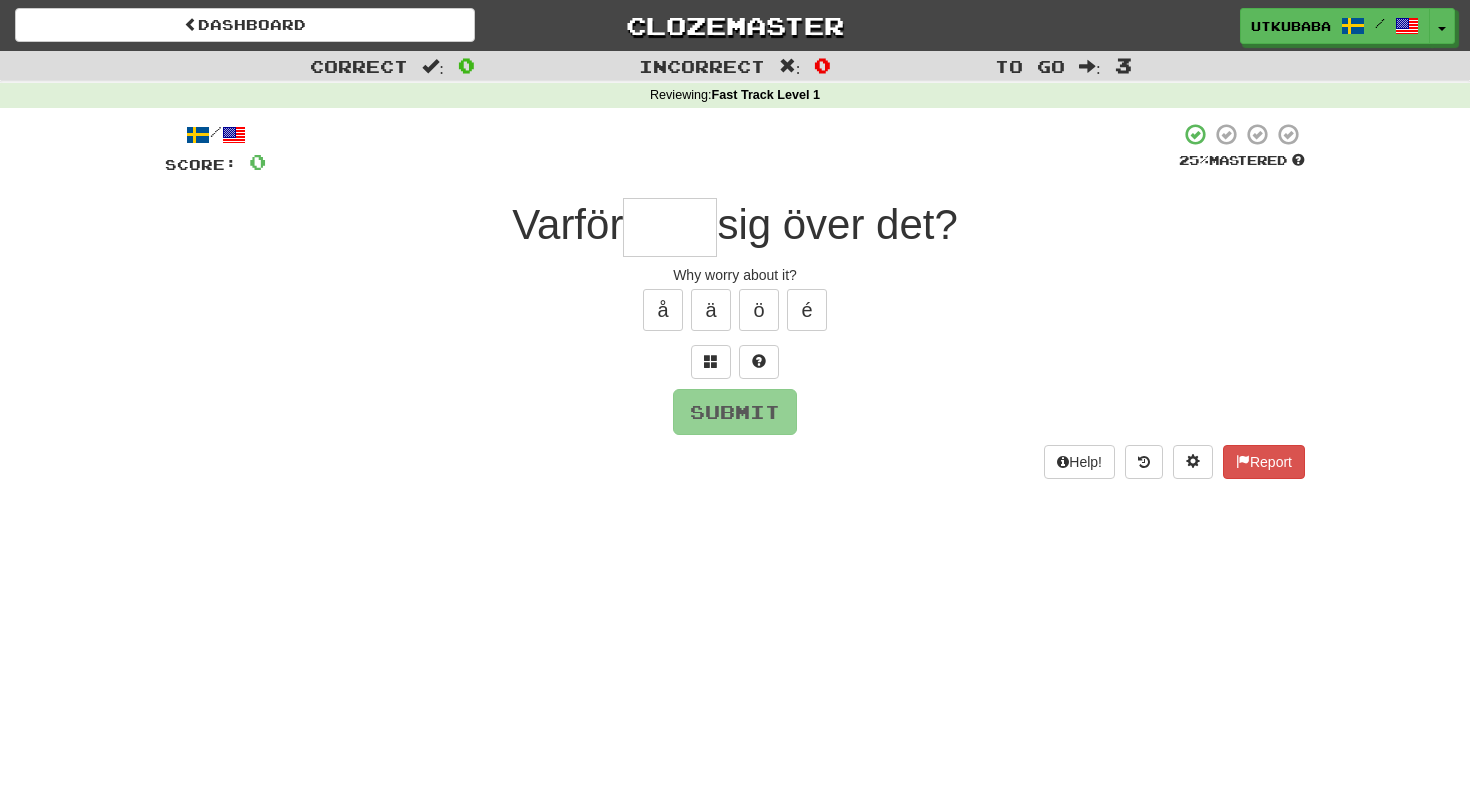 type on "*" 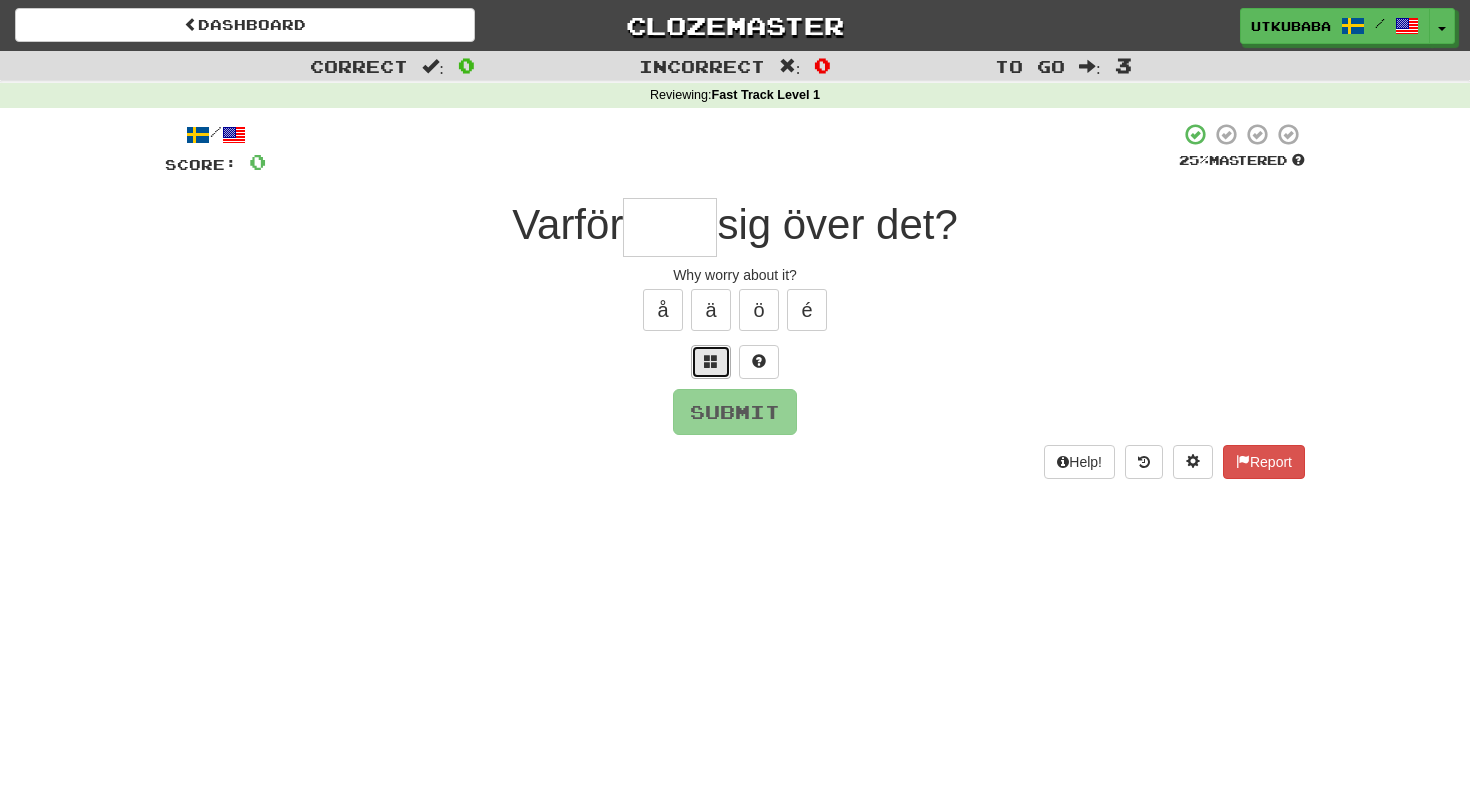 click at bounding box center [711, 362] 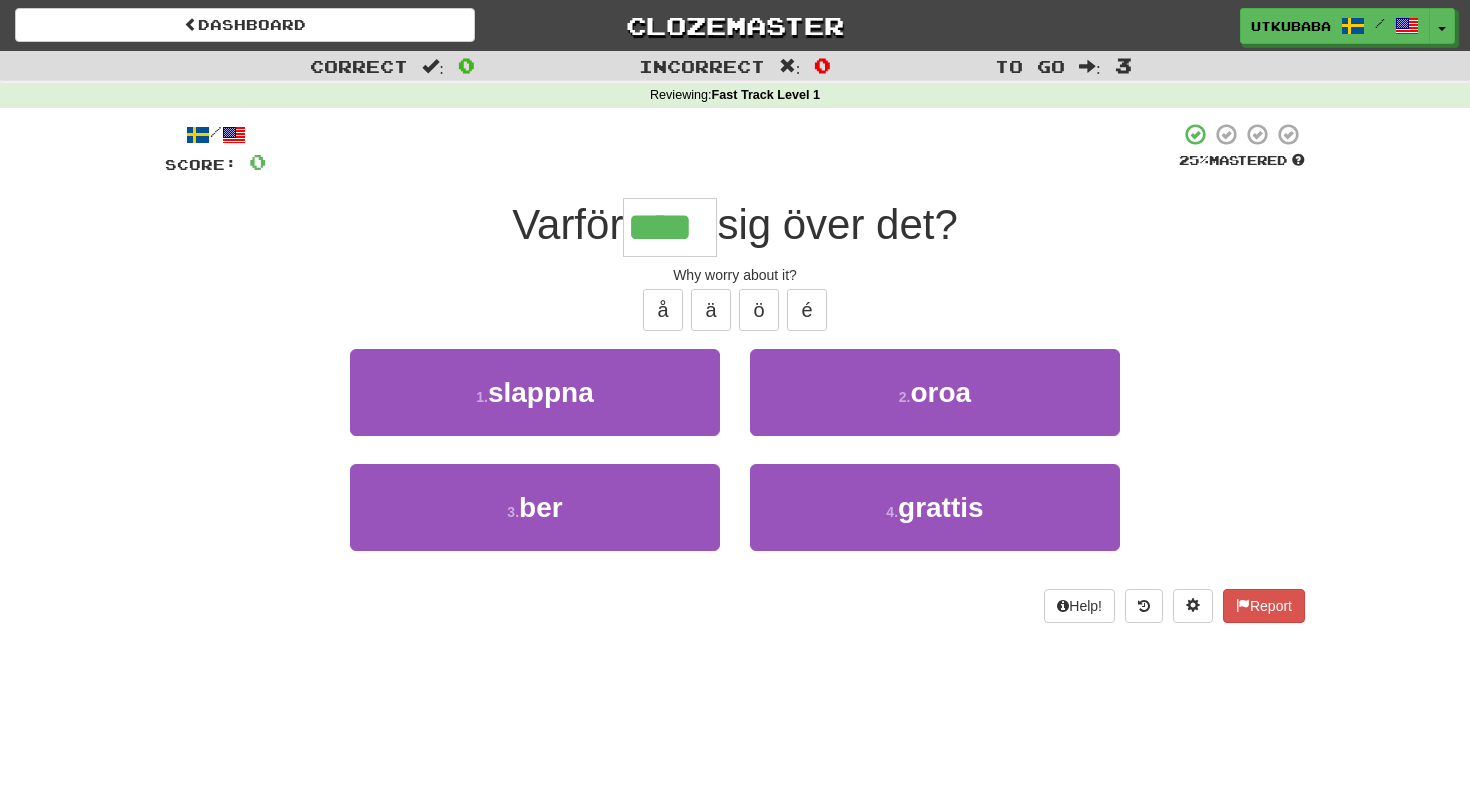 type on "****" 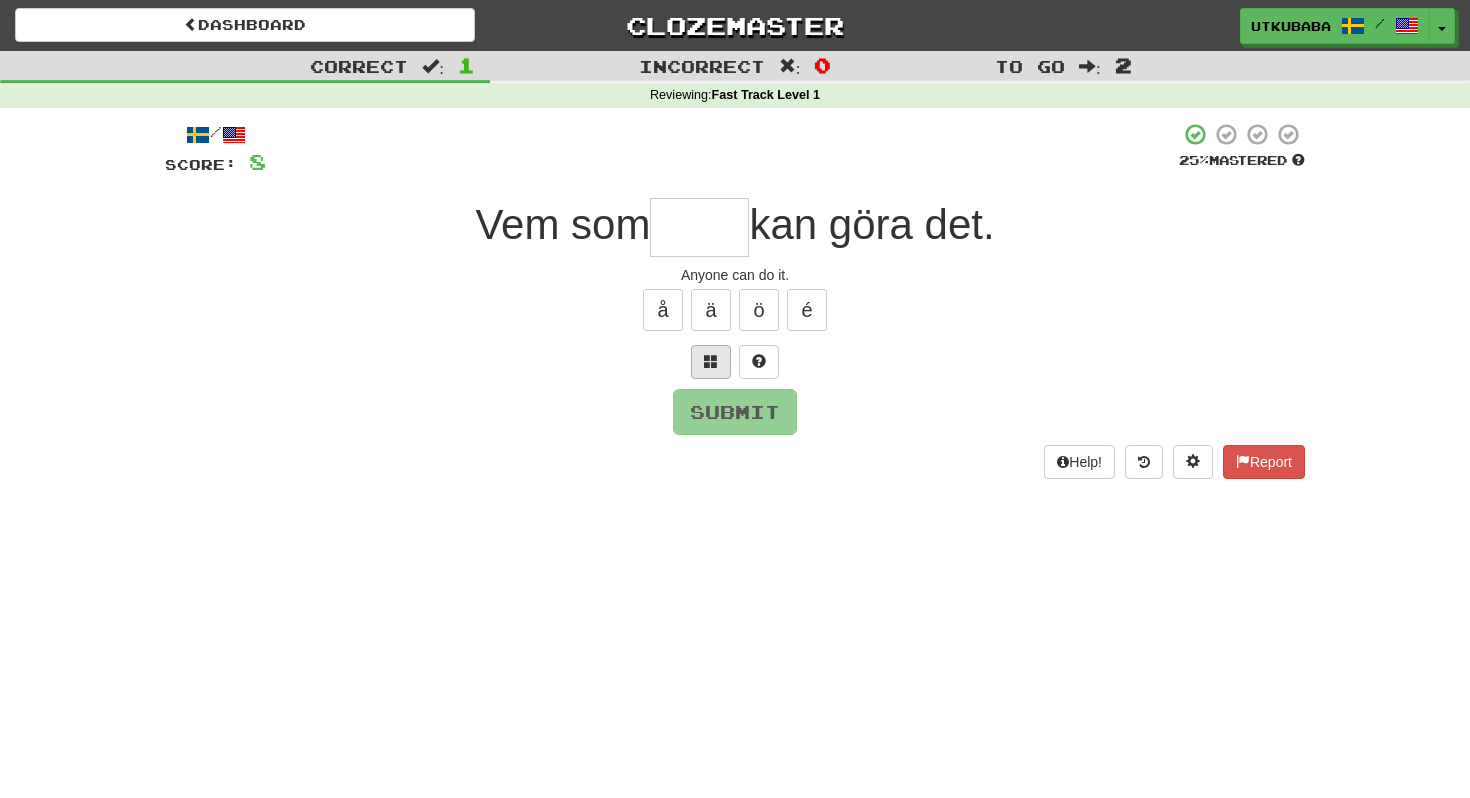 type on "*" 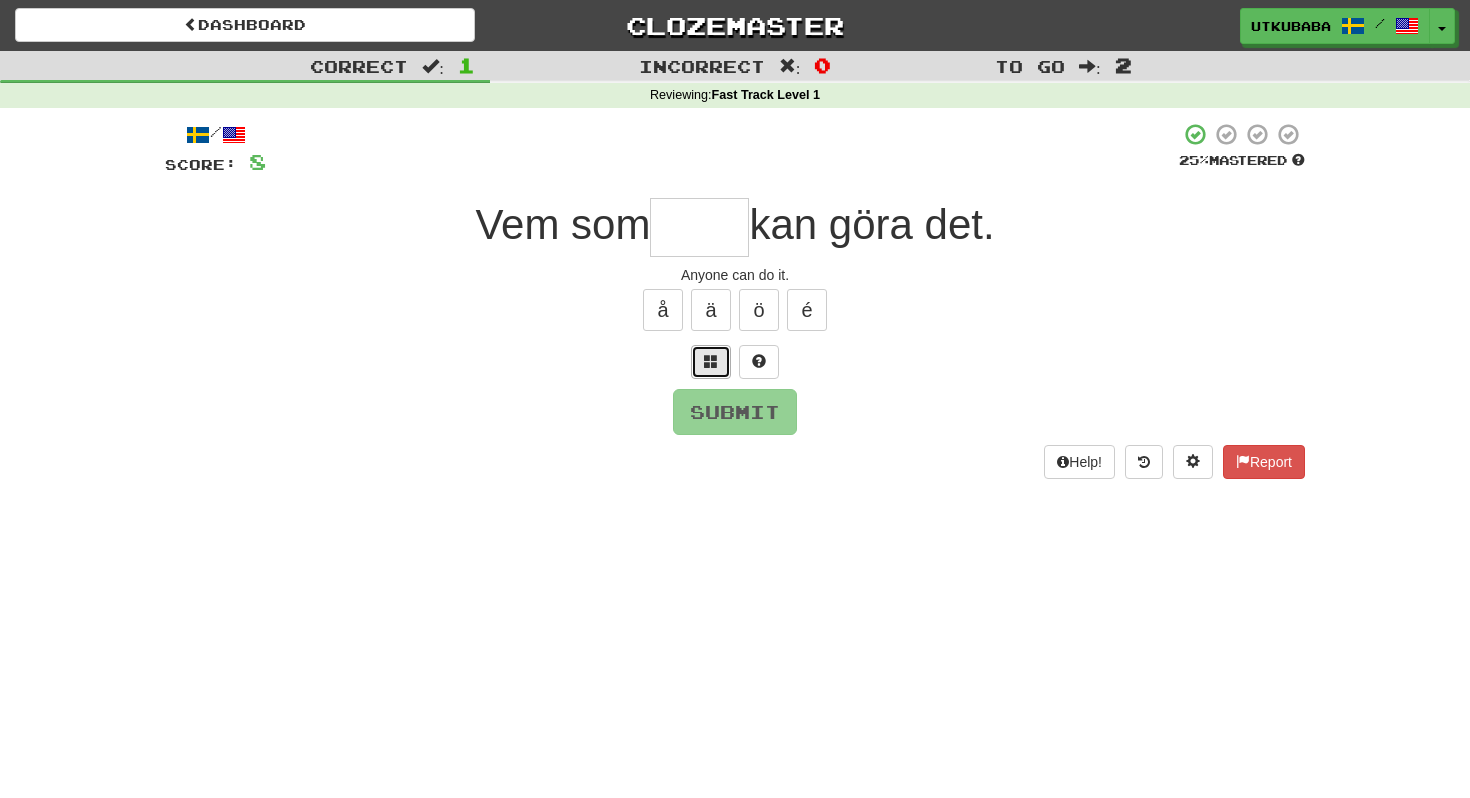 click at bounding box center [711, 362] 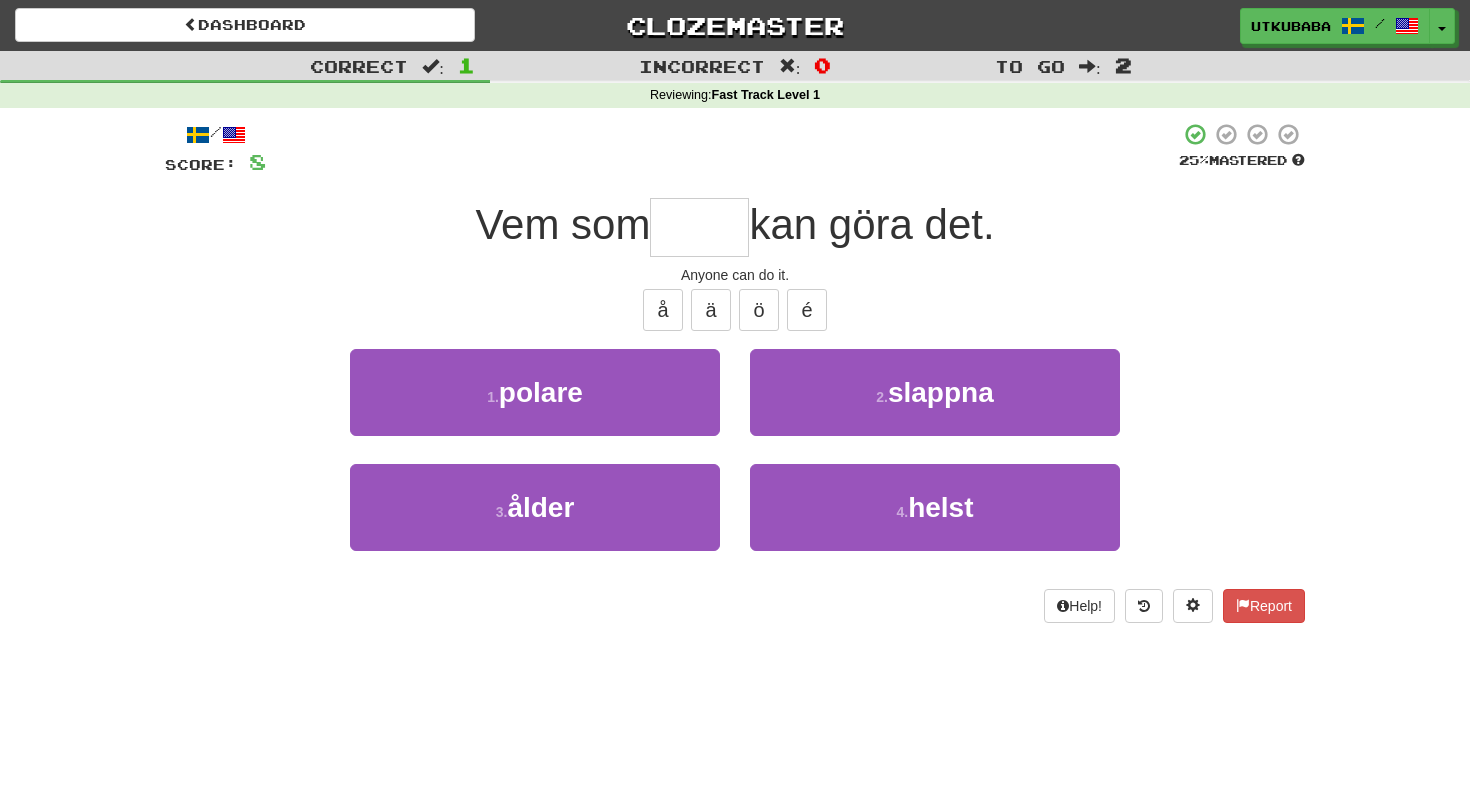 type on "*" 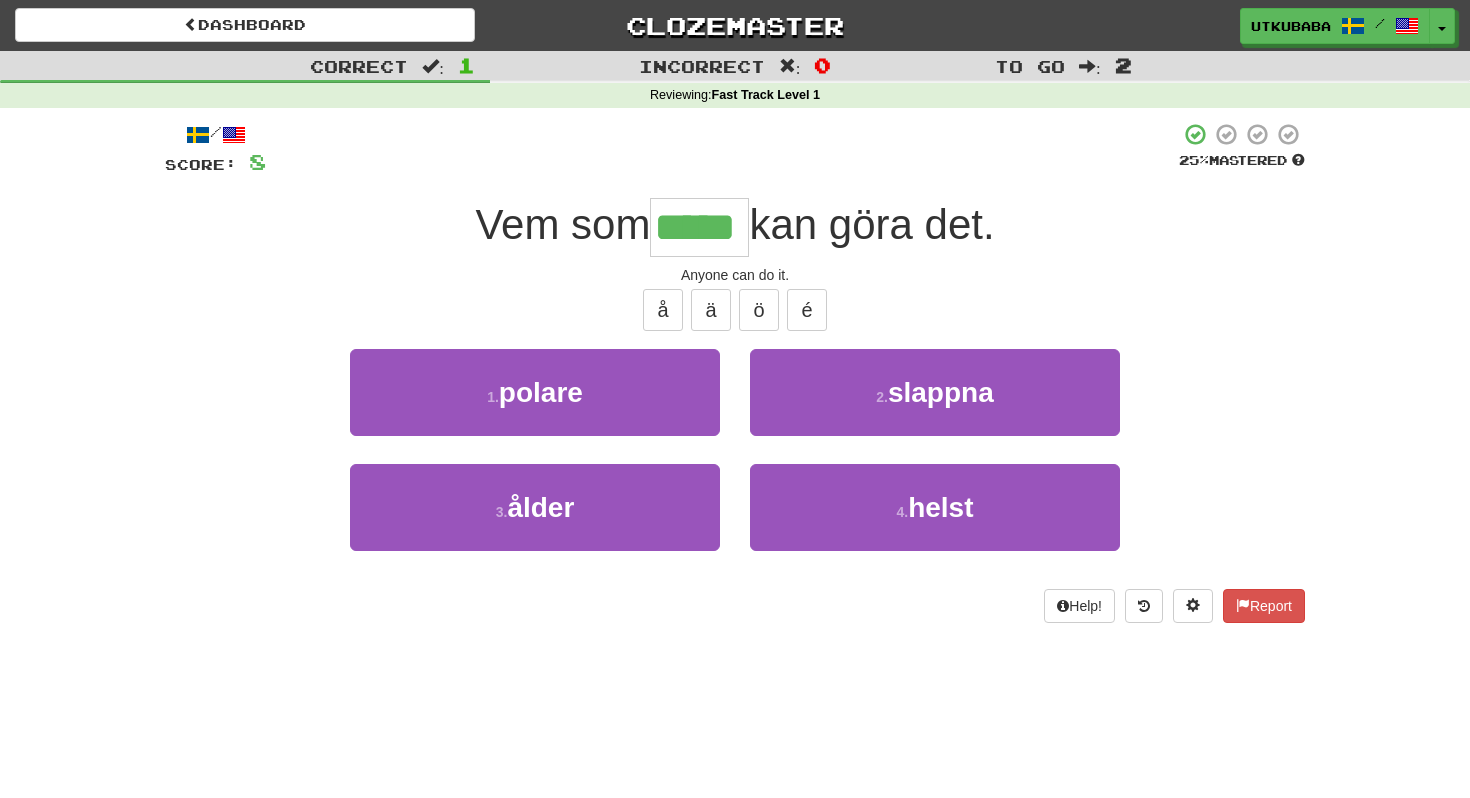 type on "*****" 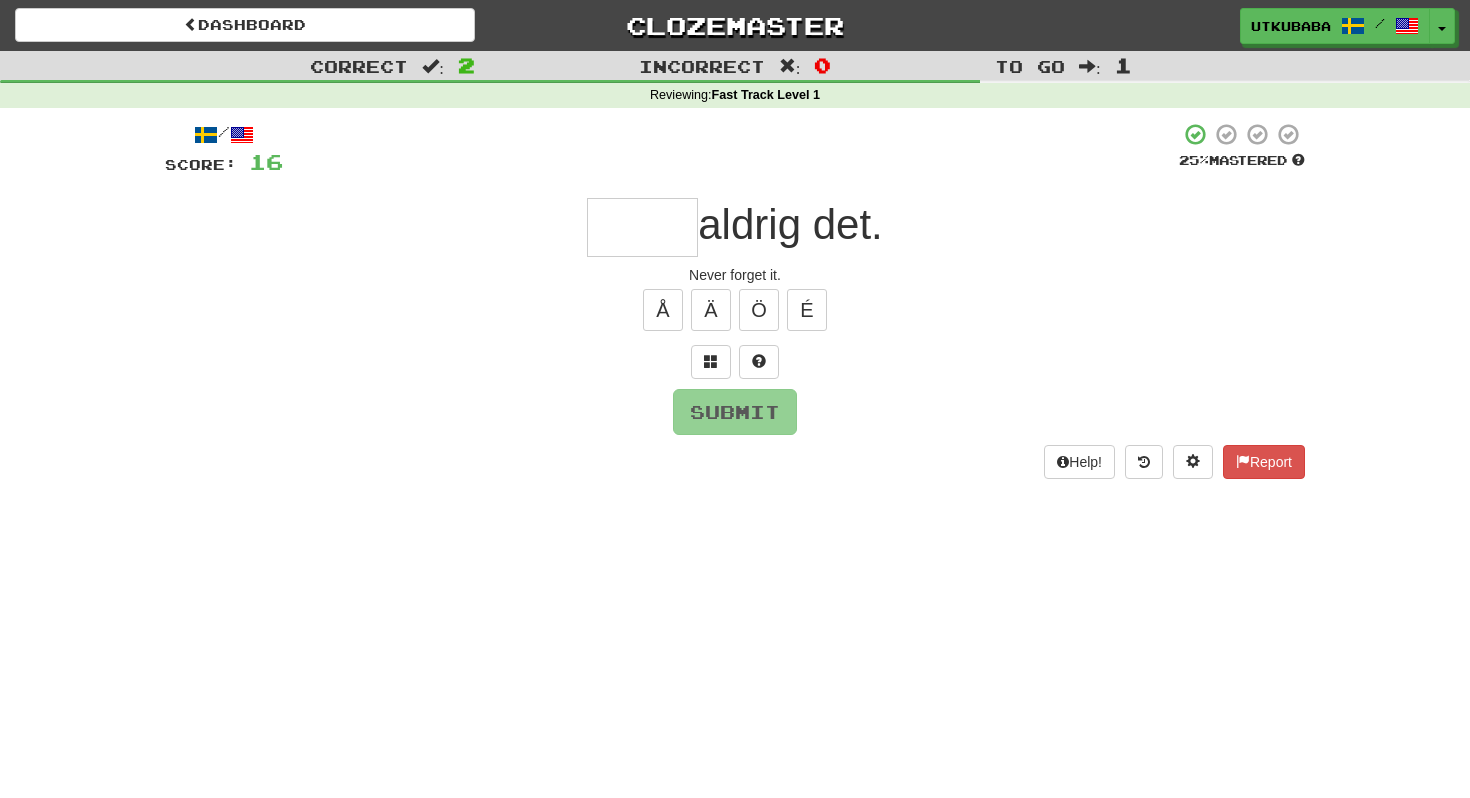 type on "*" 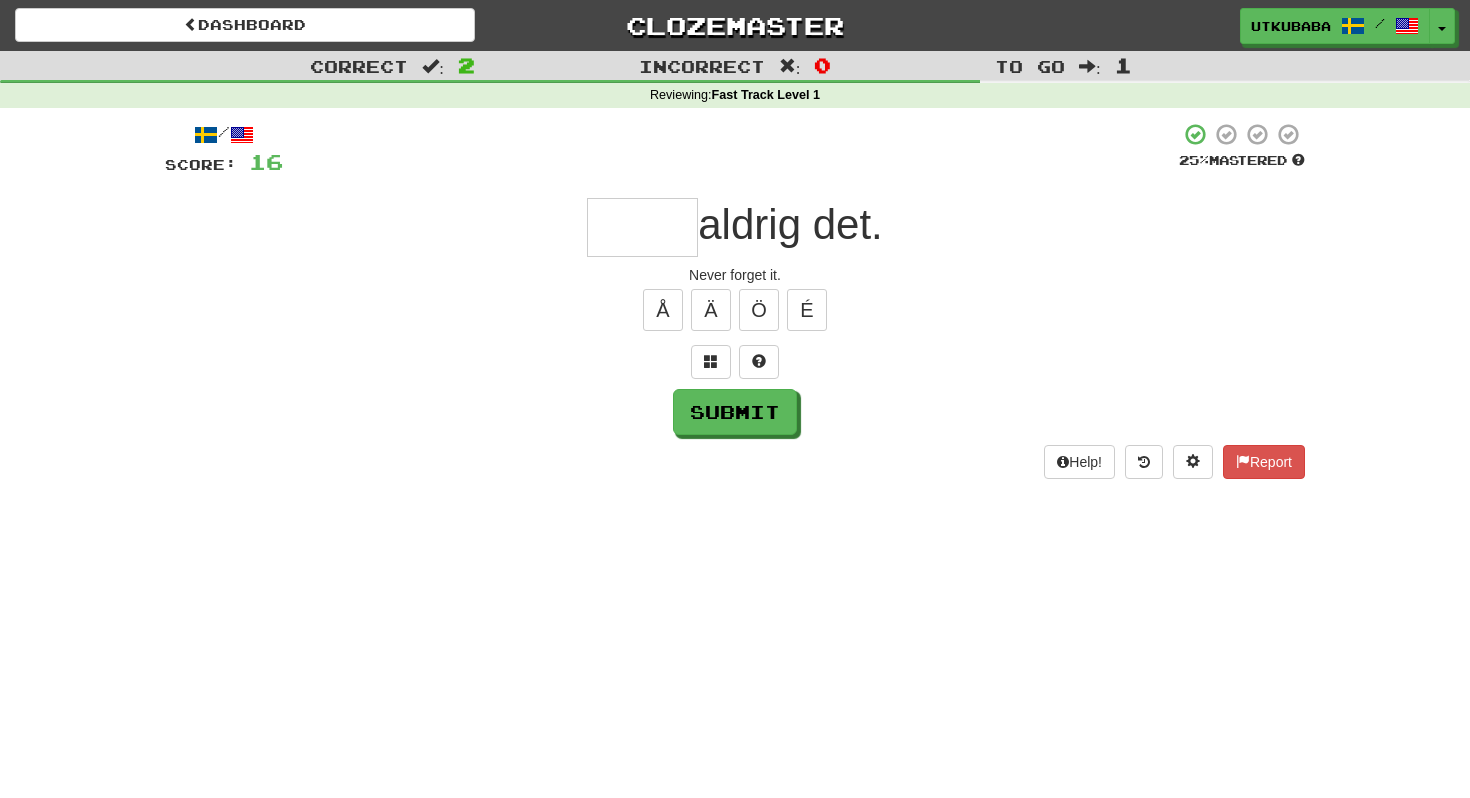 type on "*" 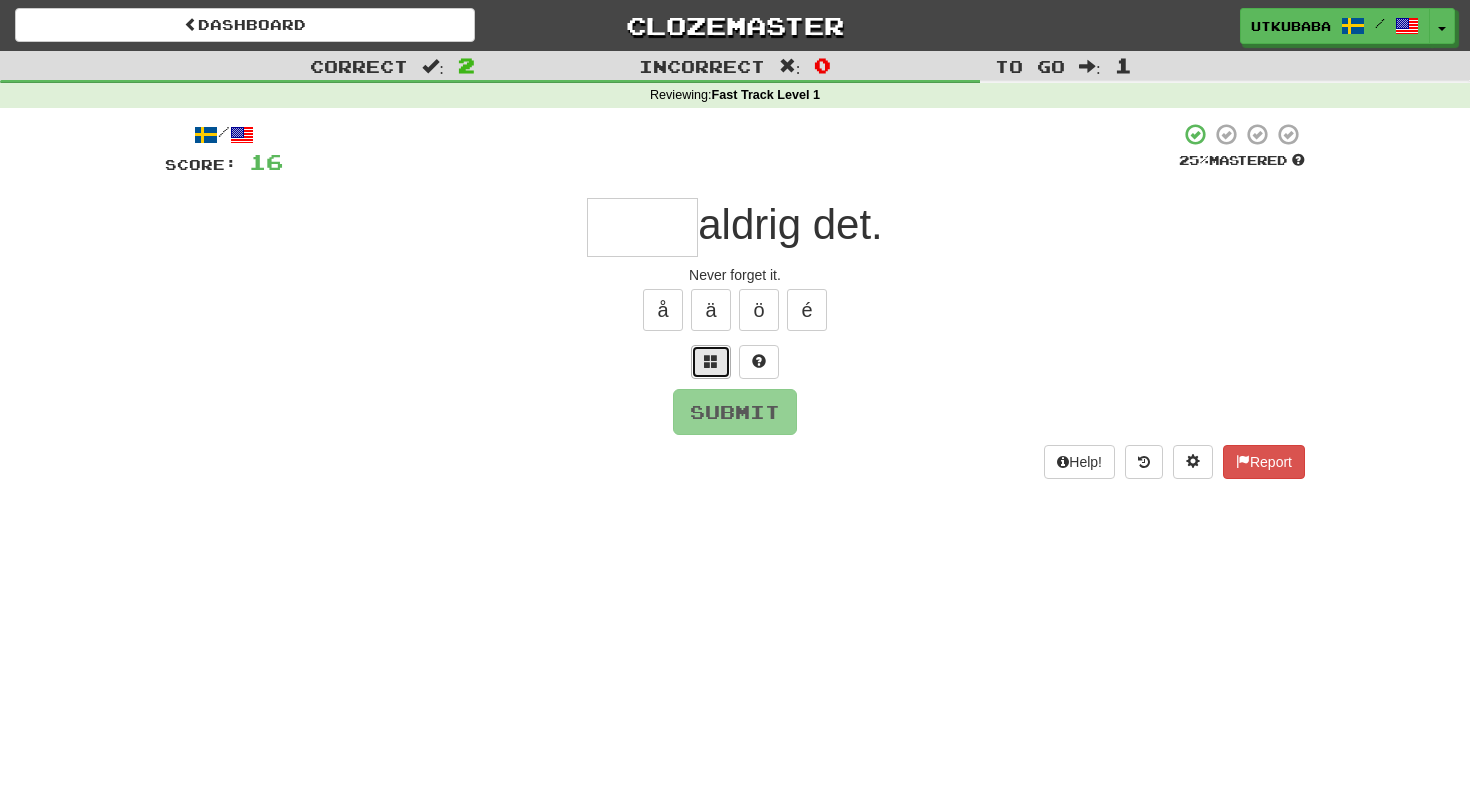 click at bounding box center (711, 362) 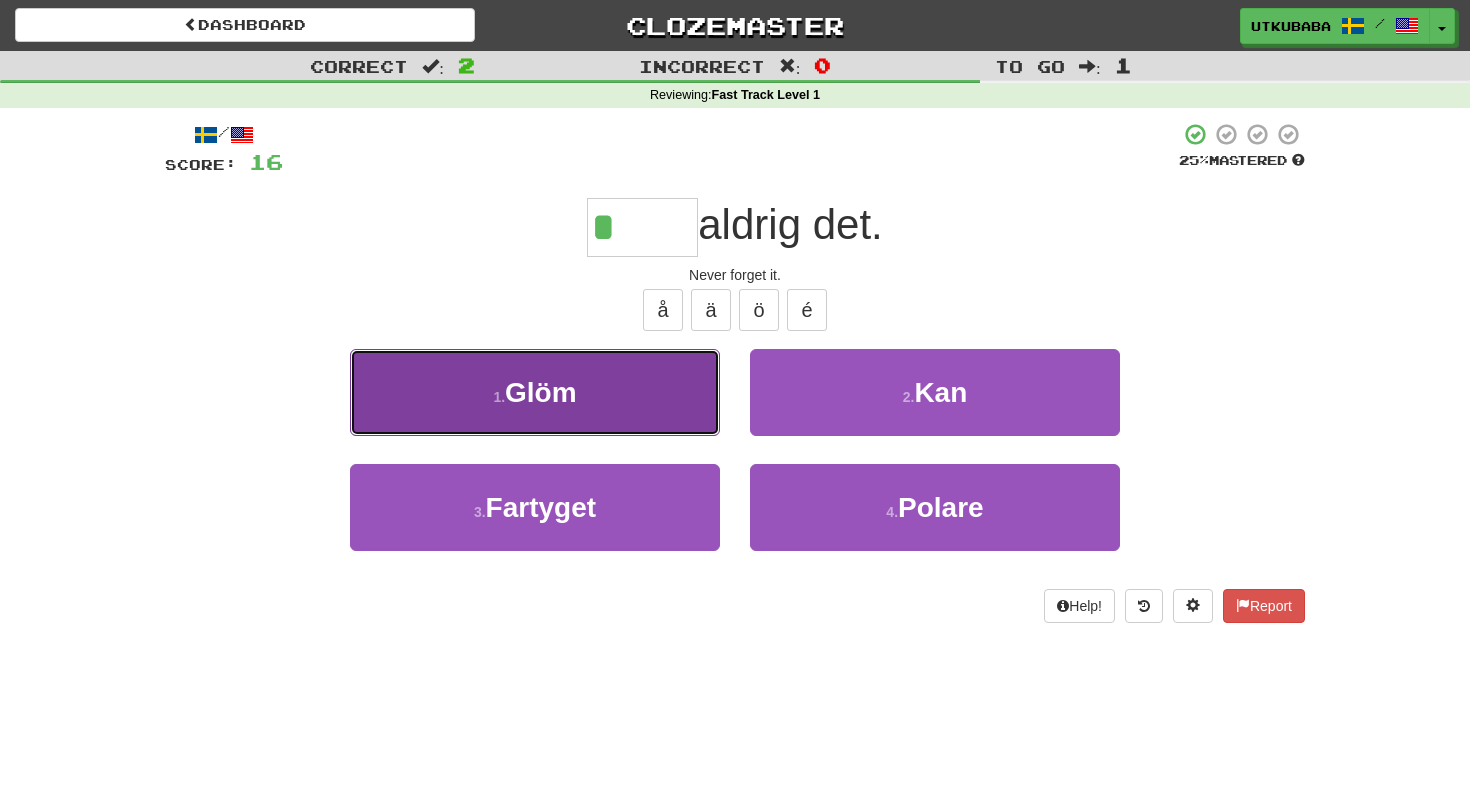 click on "1 .  Glöm" at bounding box center [535, 392] 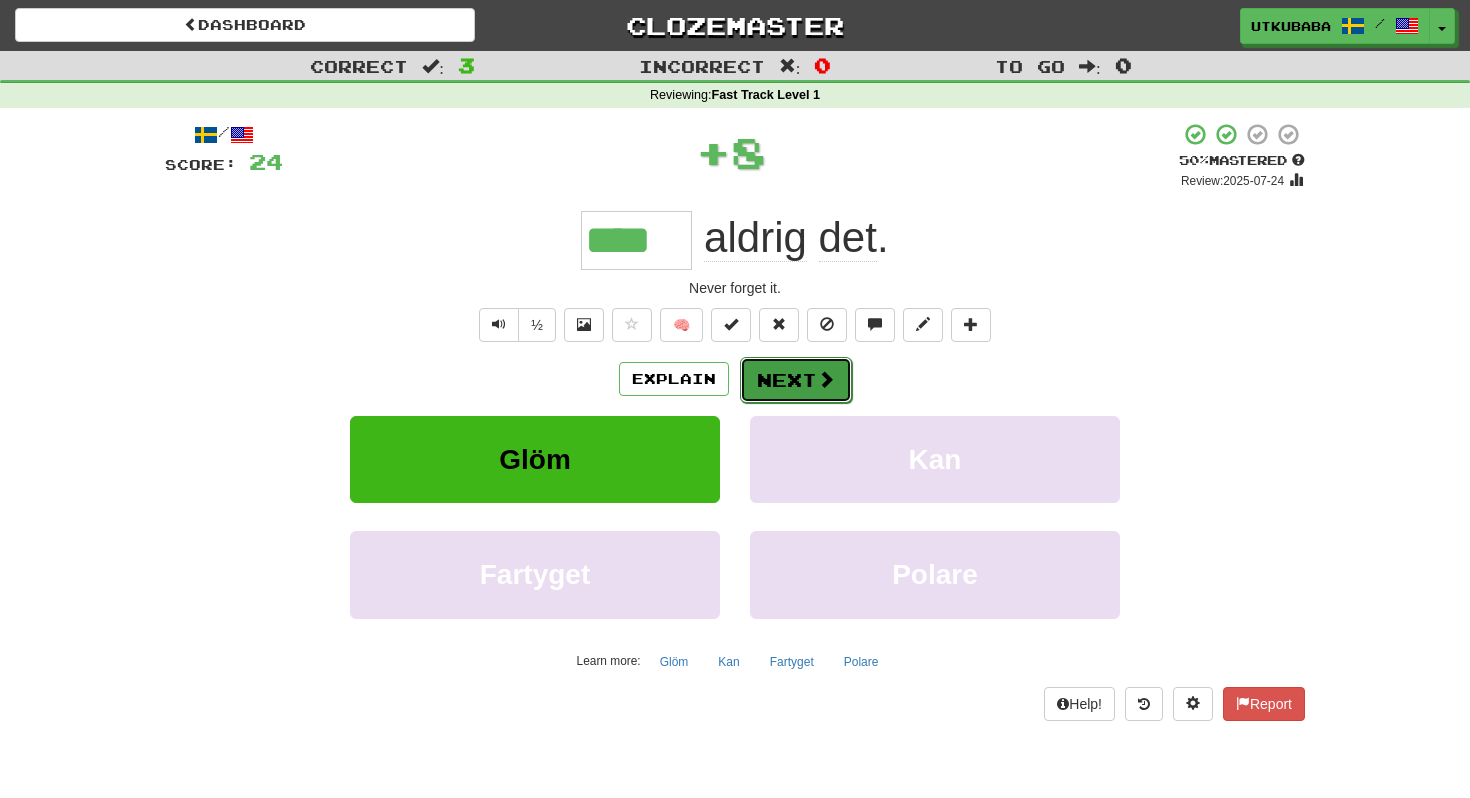 click on "Next" at bounding box center (796, 380) 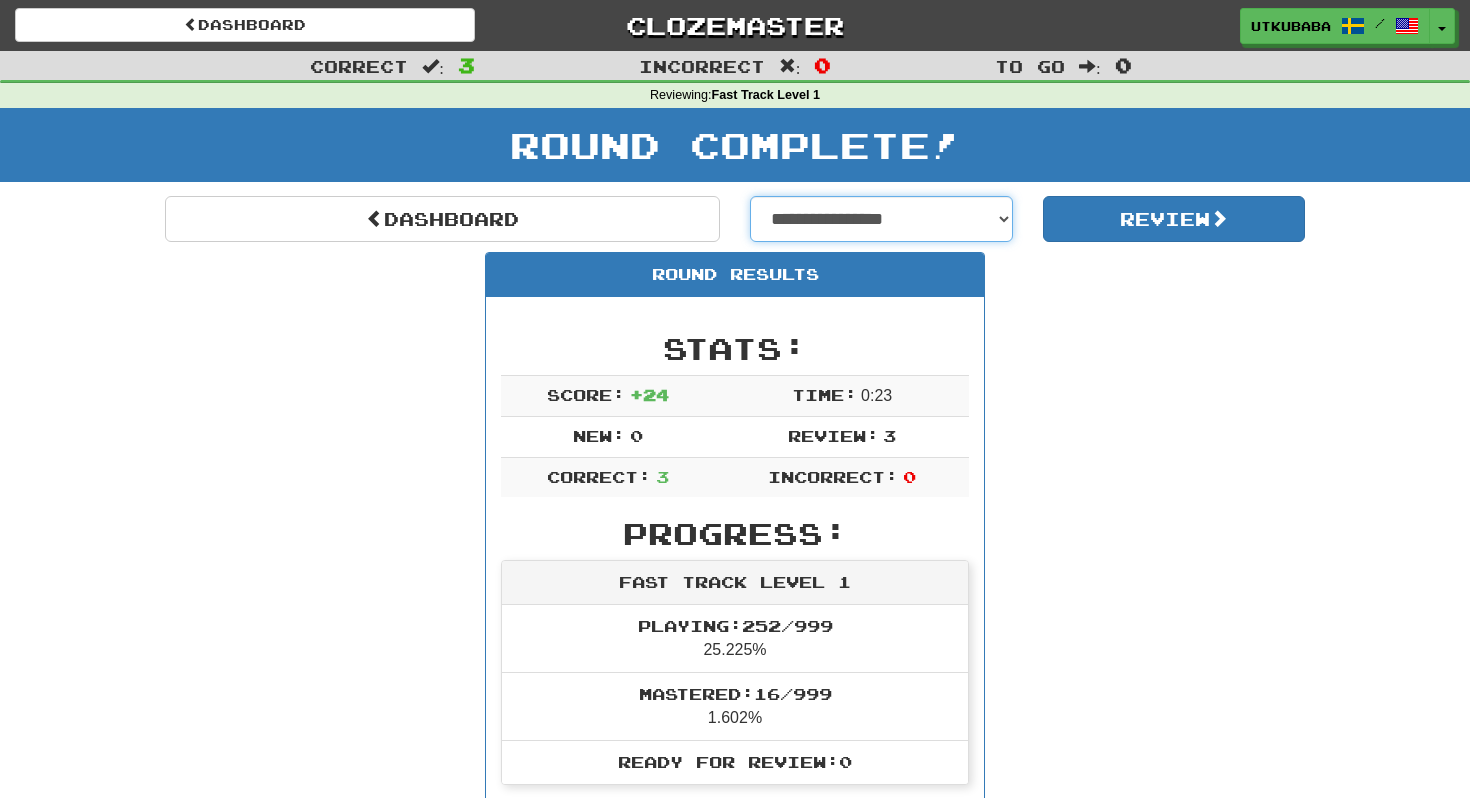 click on "**********" at bounding box center (881, 219) 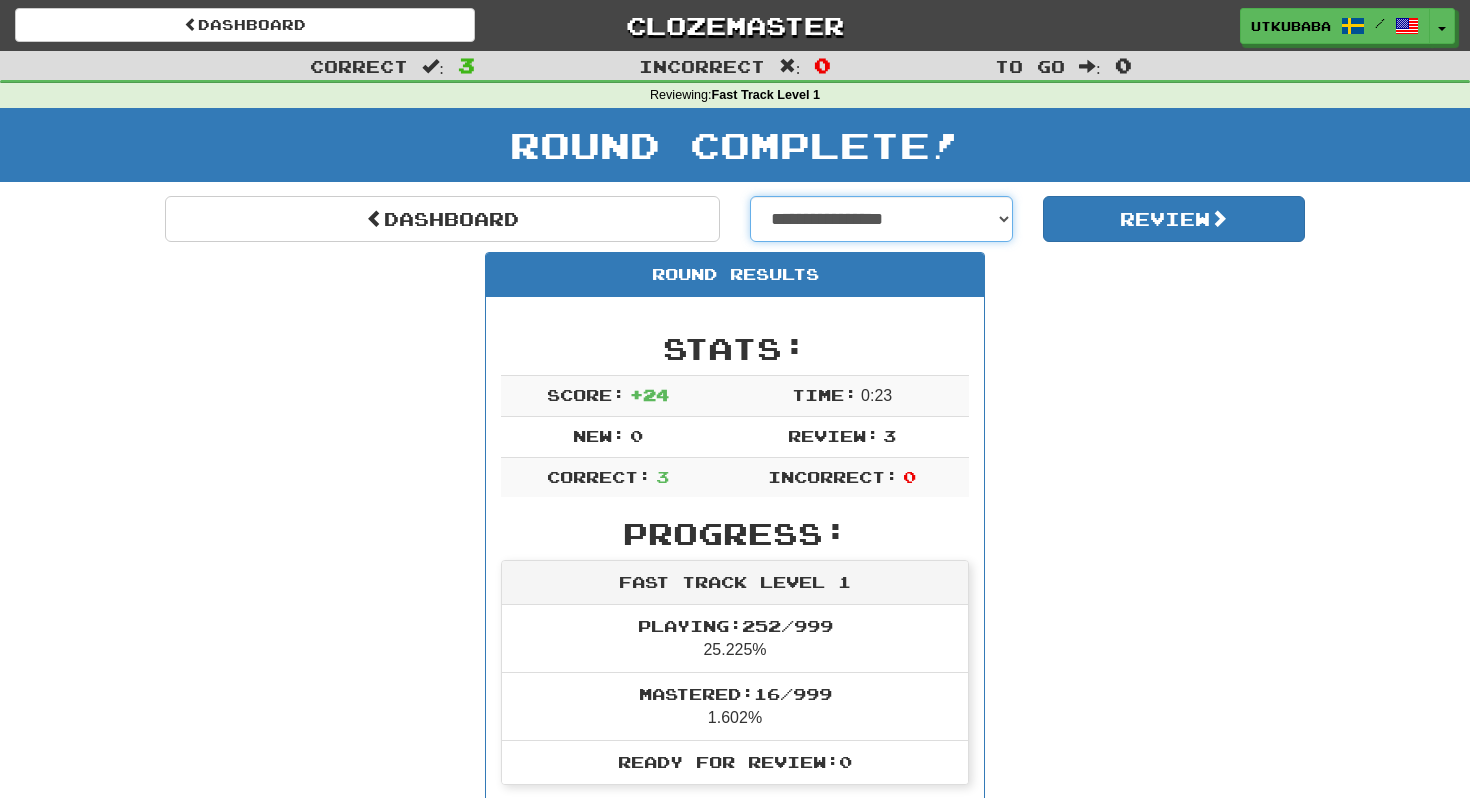 select on "**********" 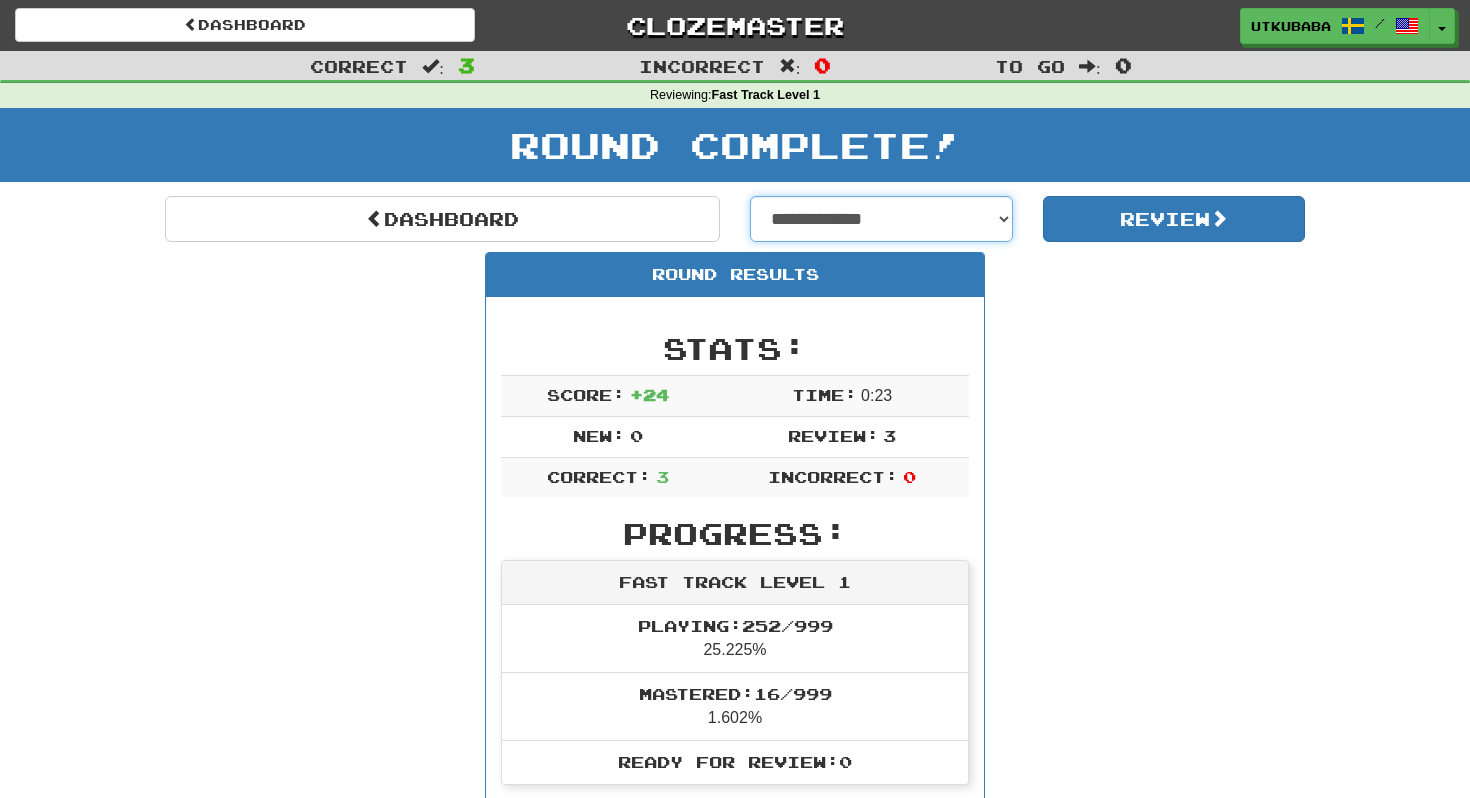 select on "**********" 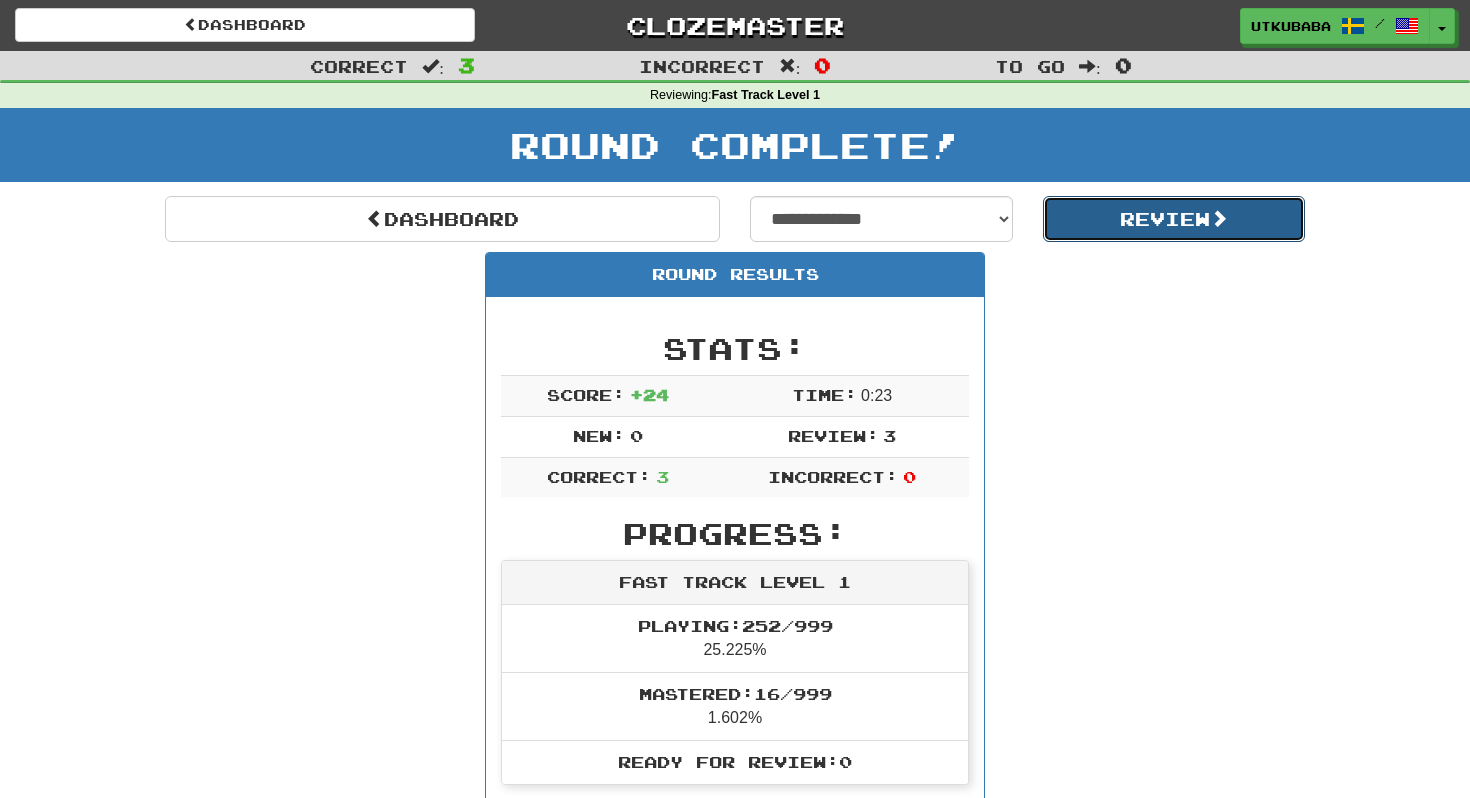 click on "Review" at bounding box center [1174, 219] 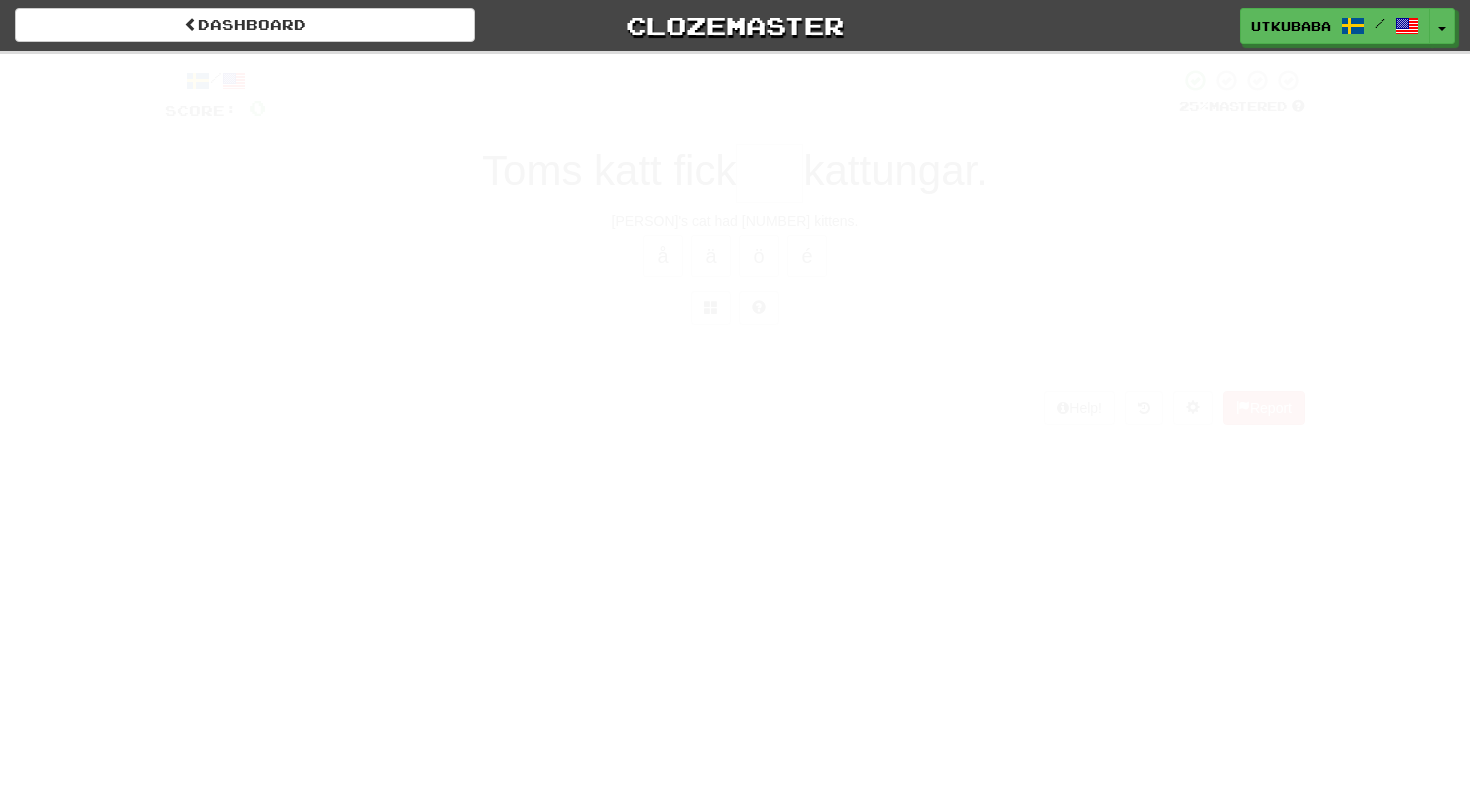 scroll, scrollTop: 0, scrollLeft: 0, axis: both 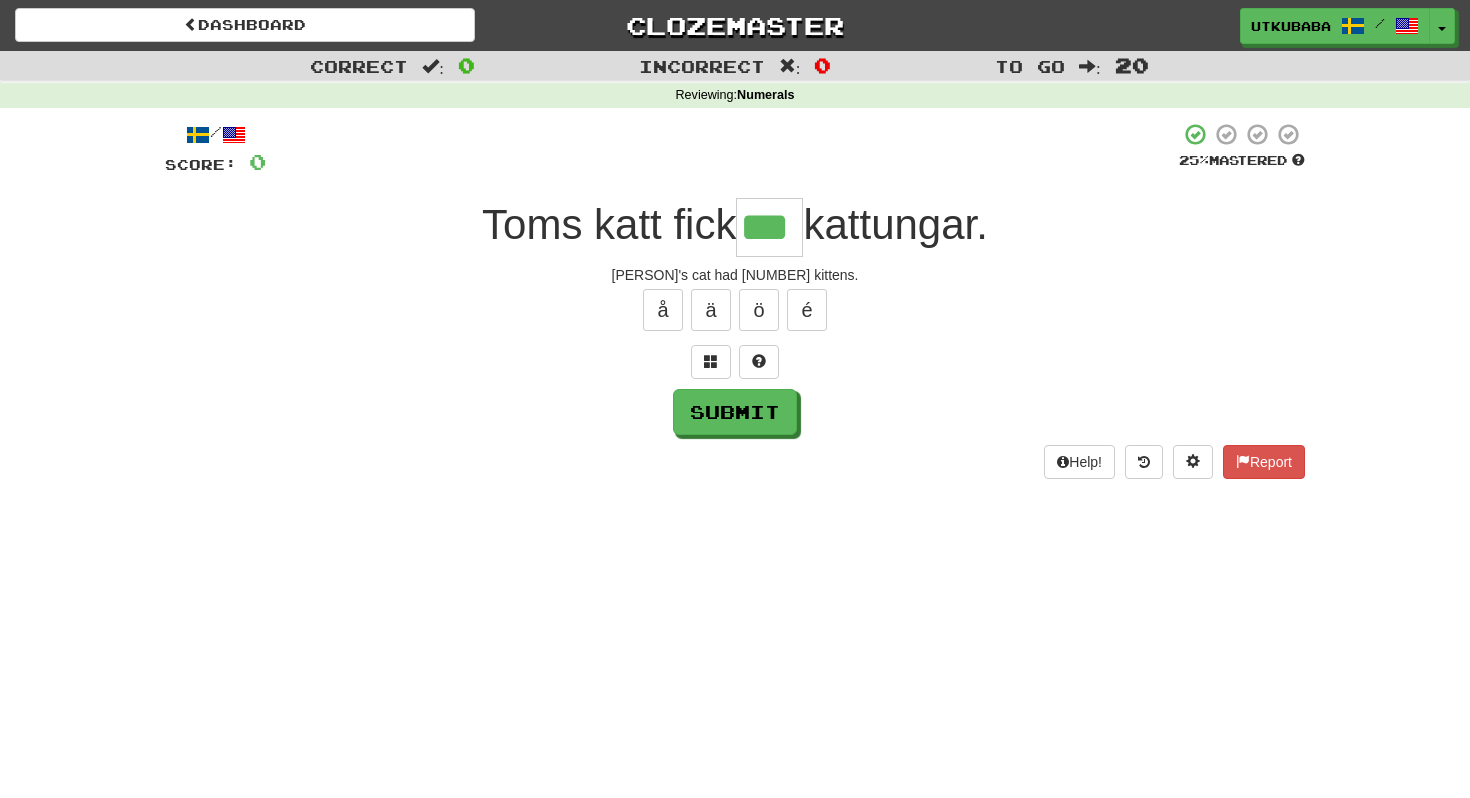 type on "***" 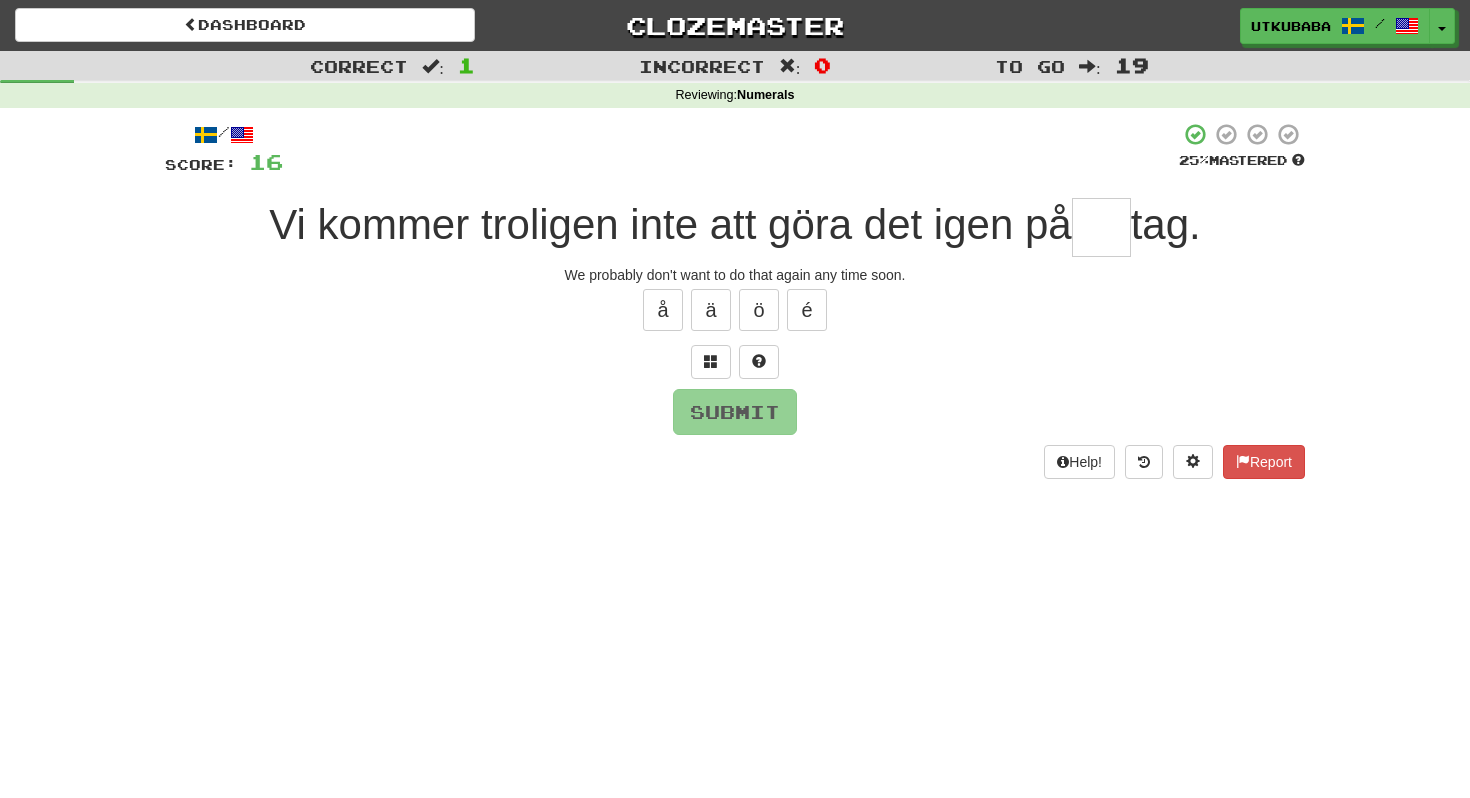type on "*" 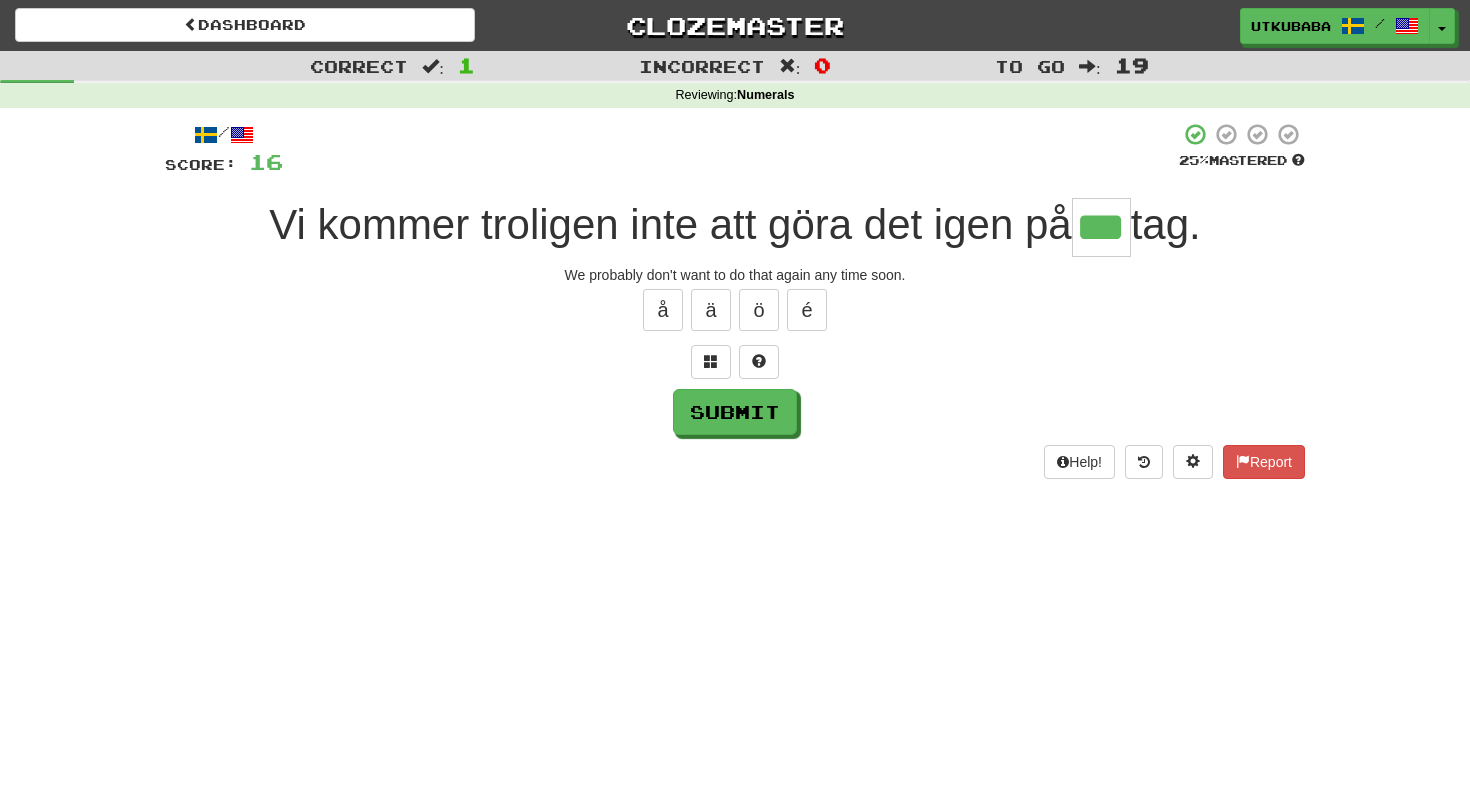 type on "***" 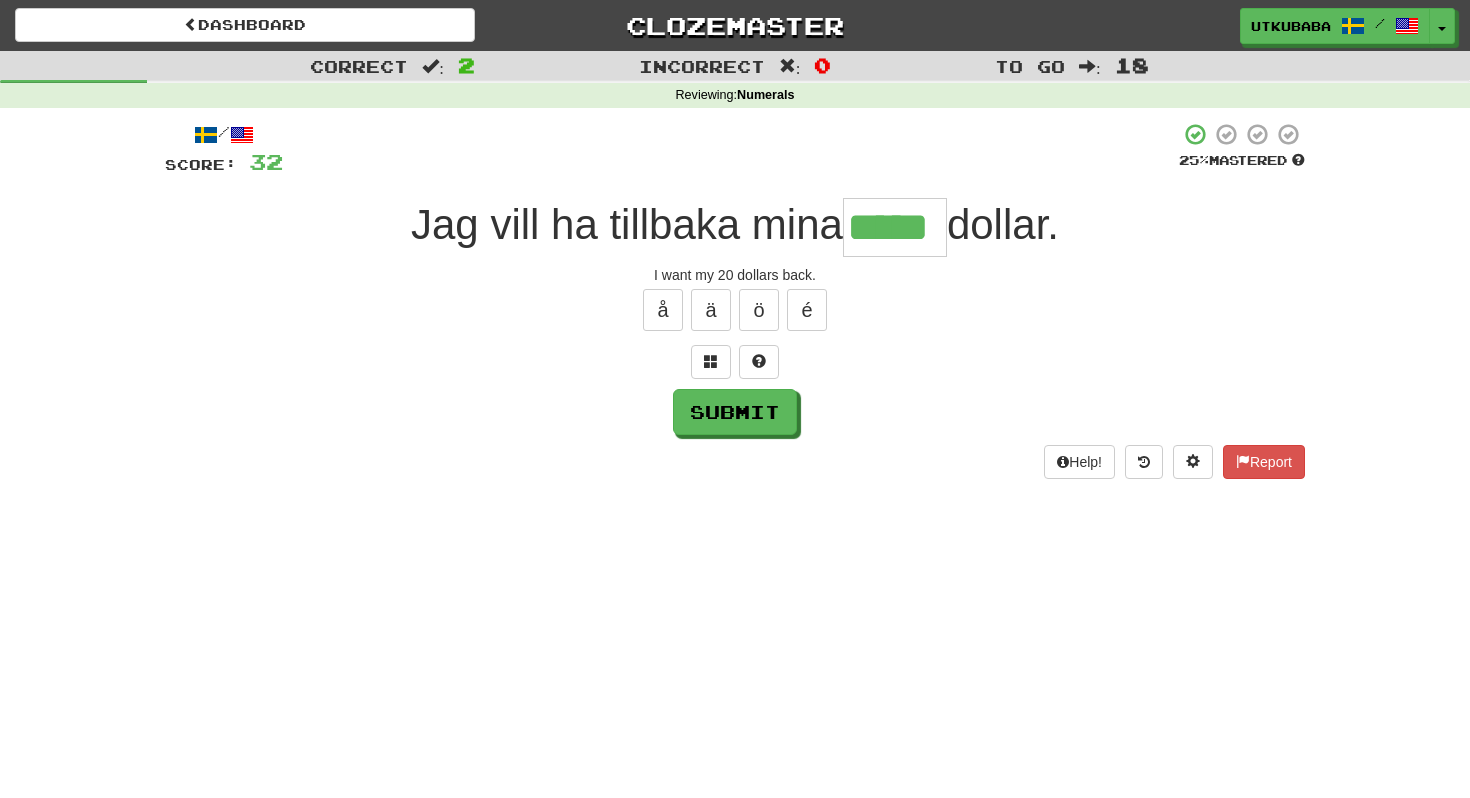 type on "*****" 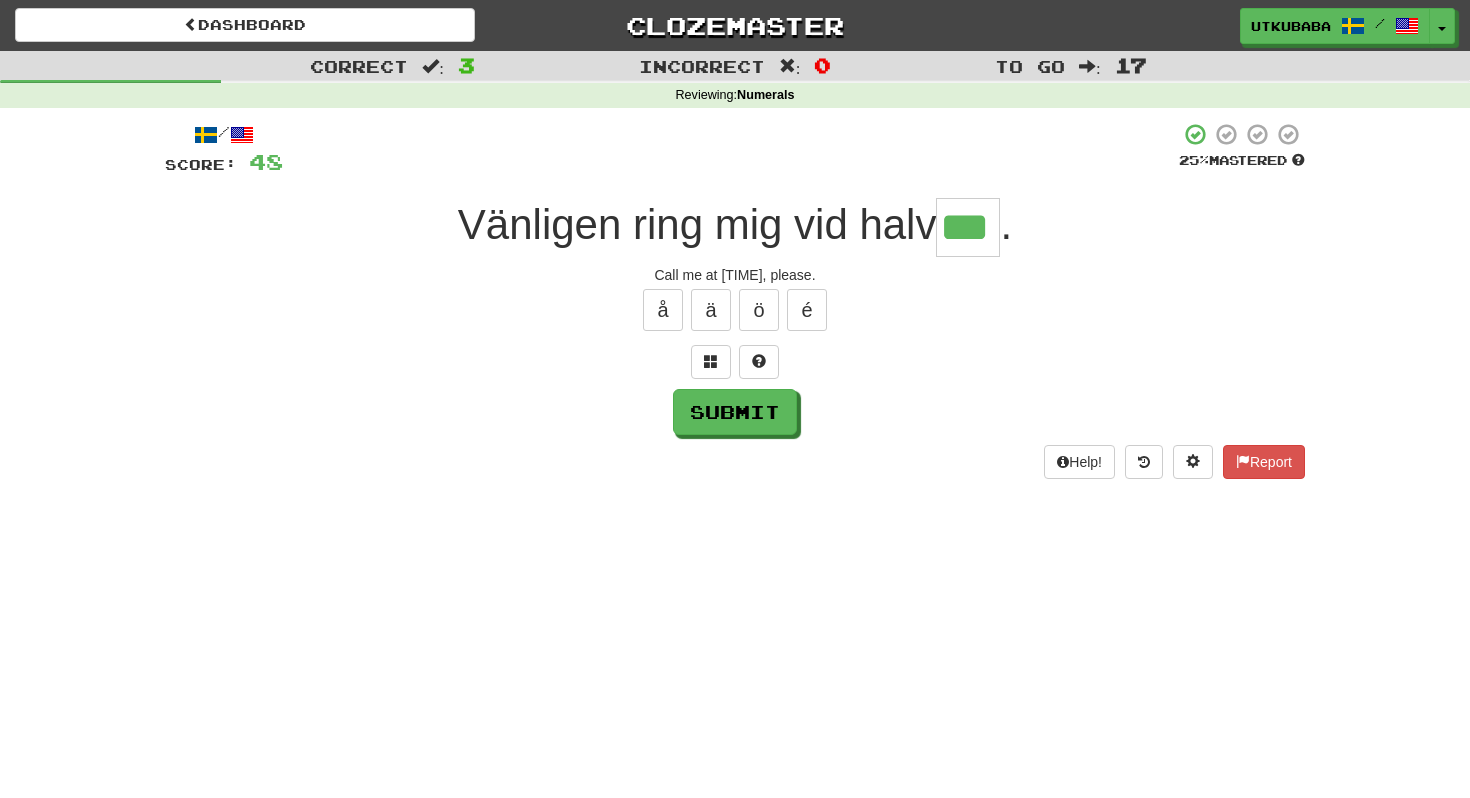 type on "***" 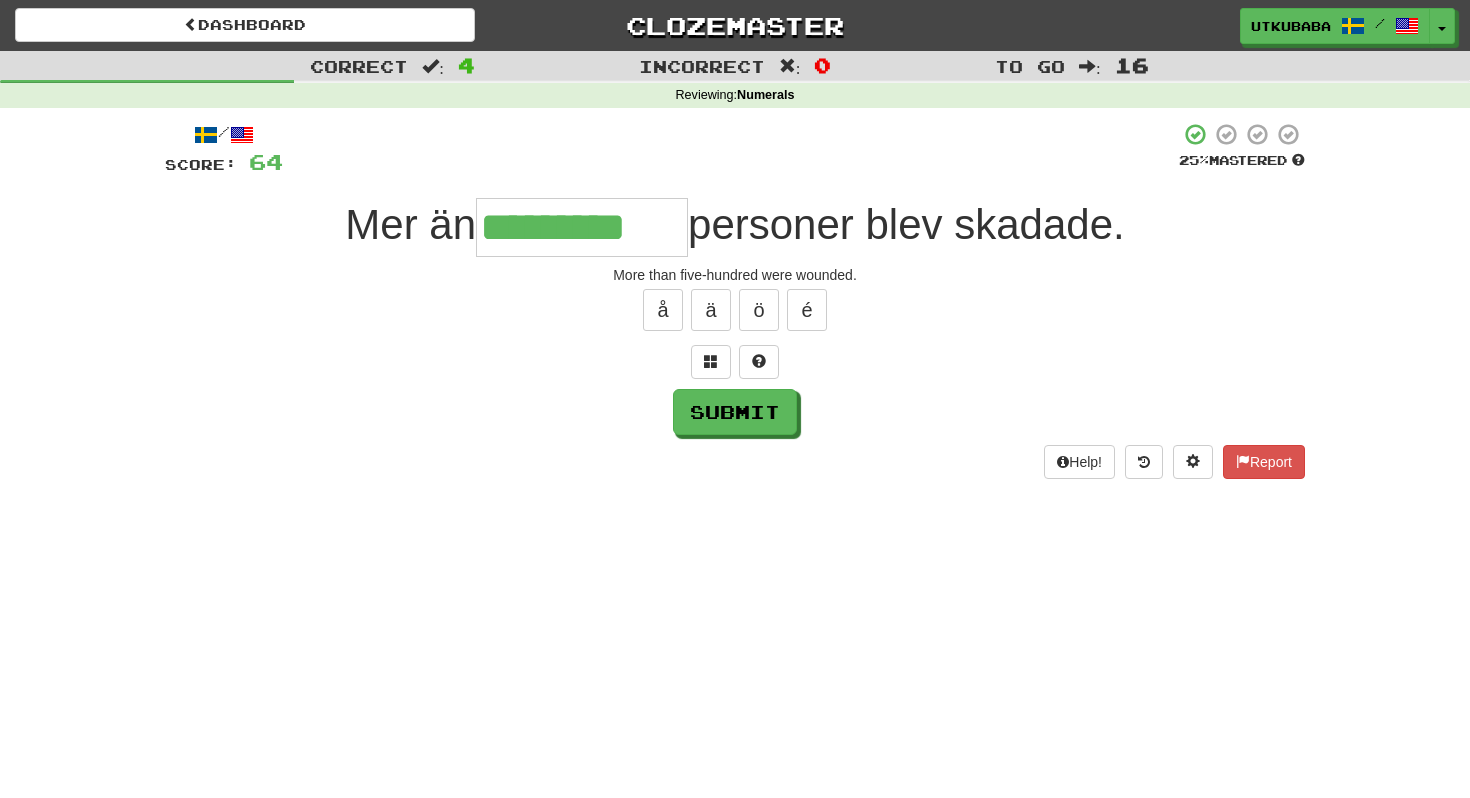 type on "*********" 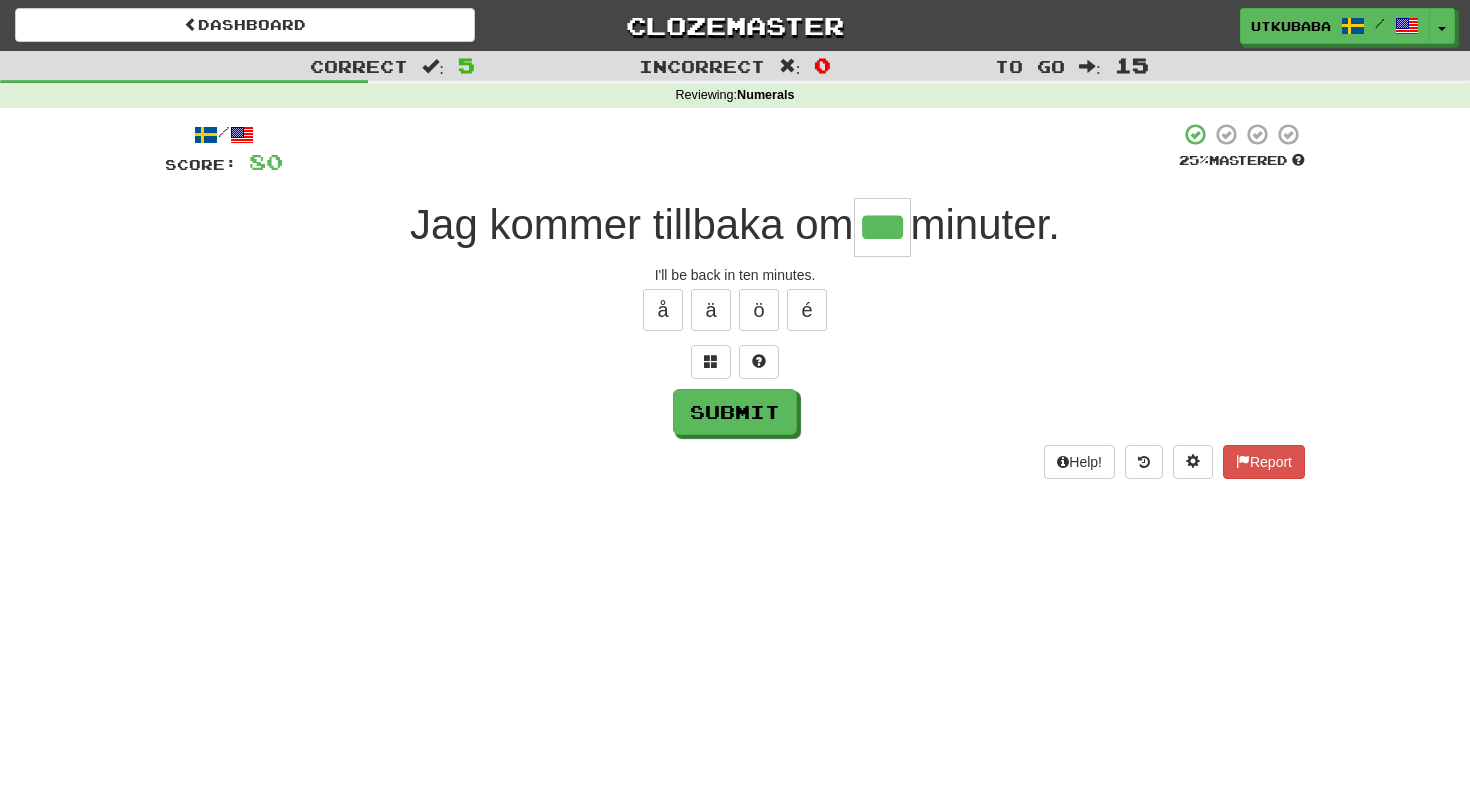 type on "***" 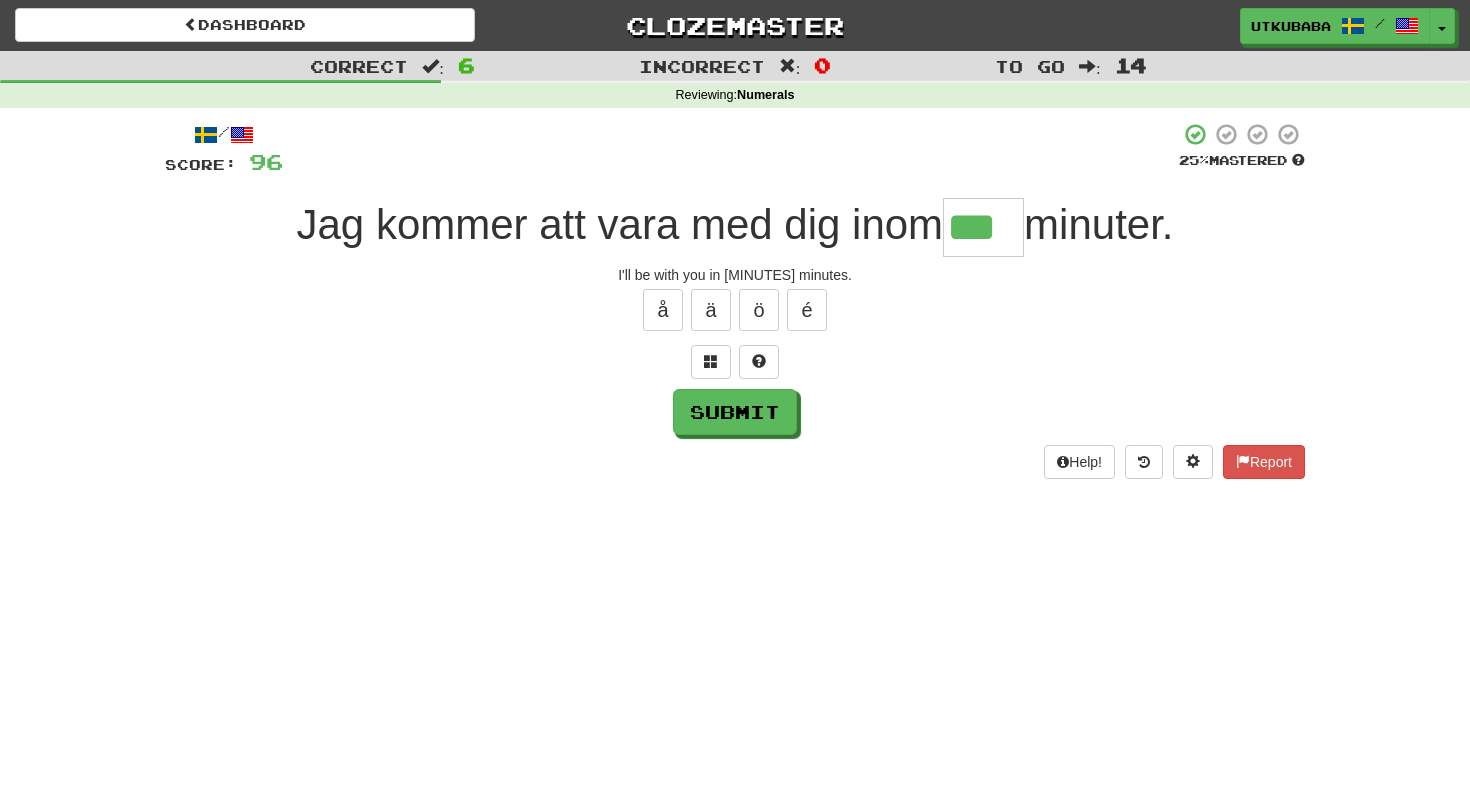 type on "***" 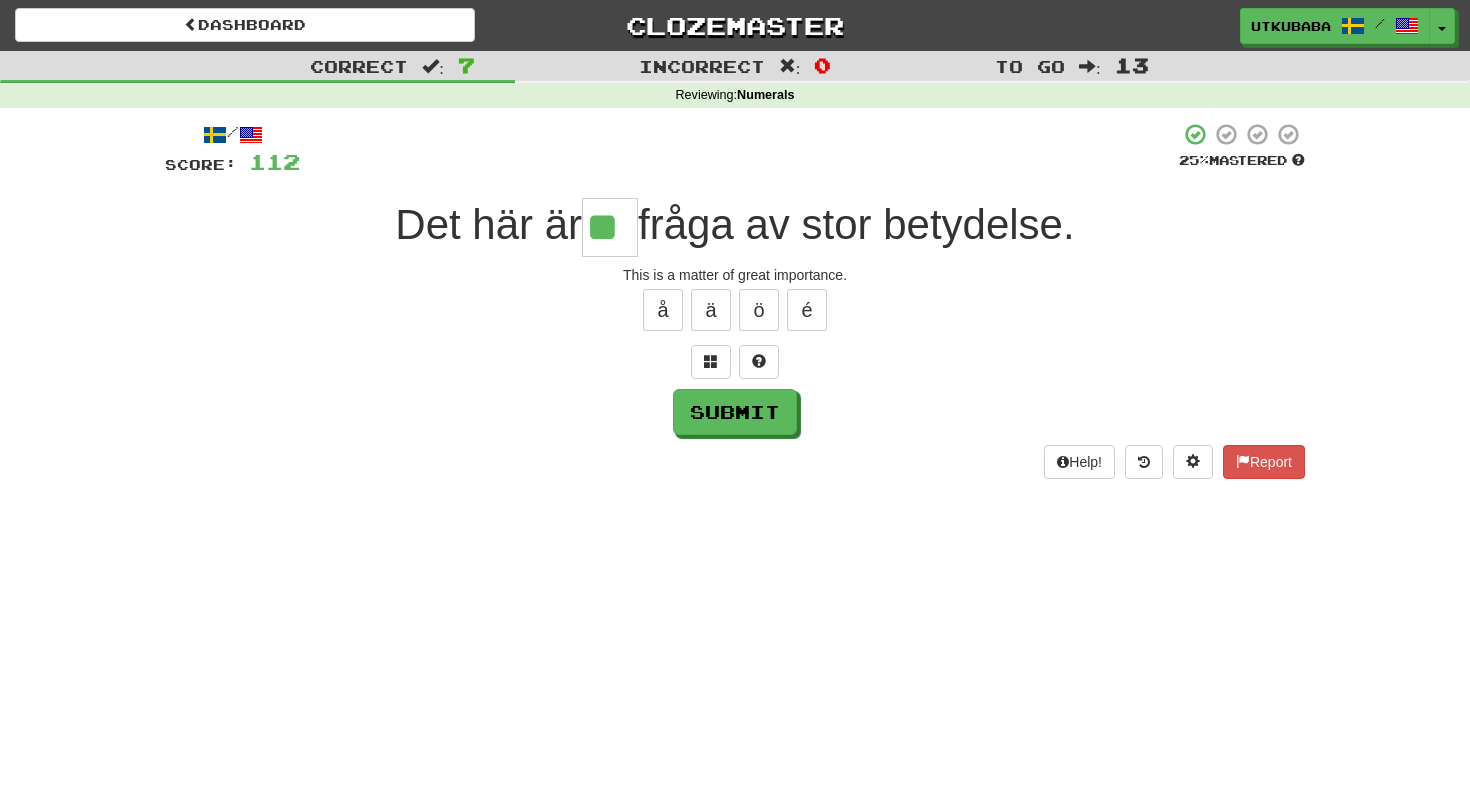 type on "**" 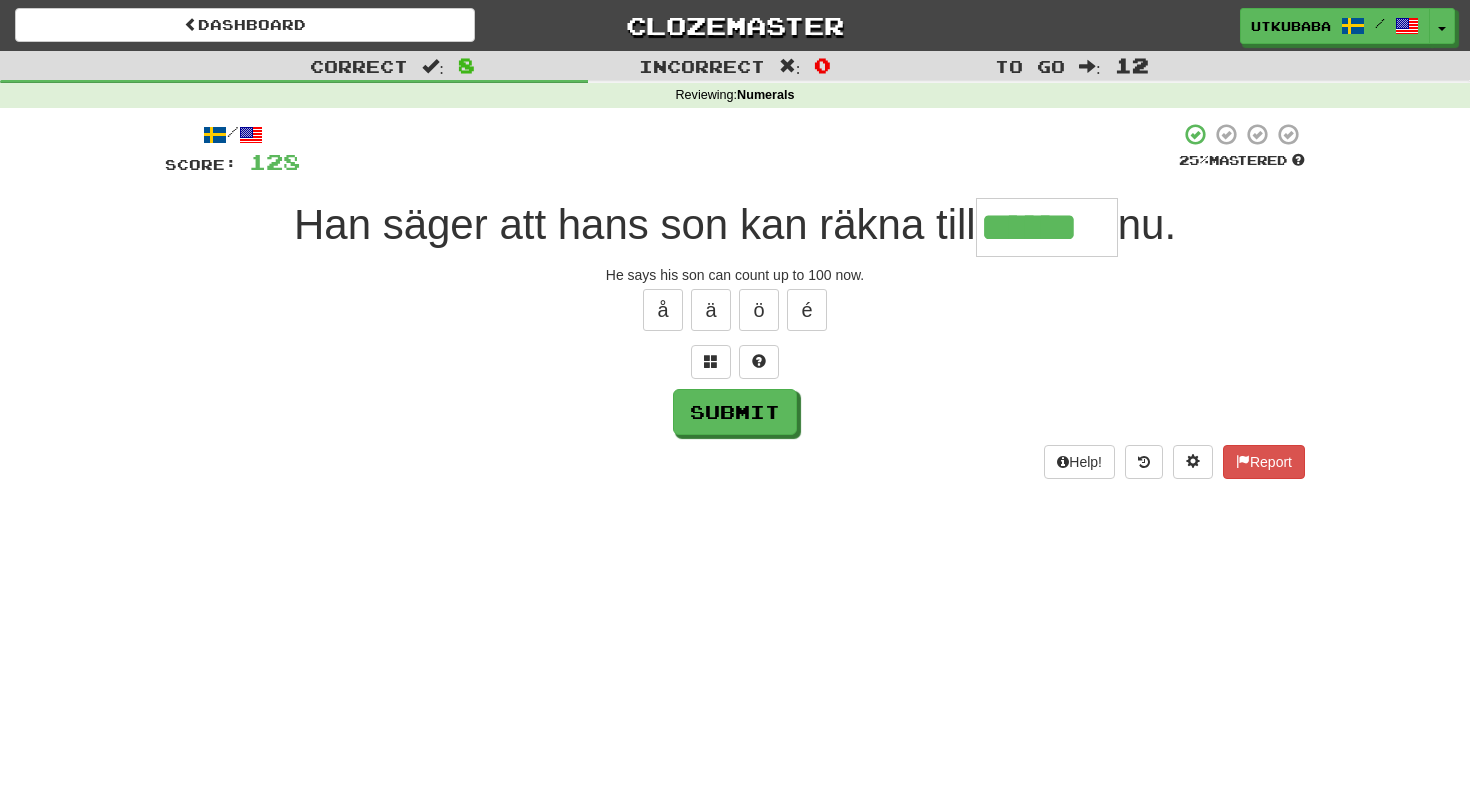 type on "******" 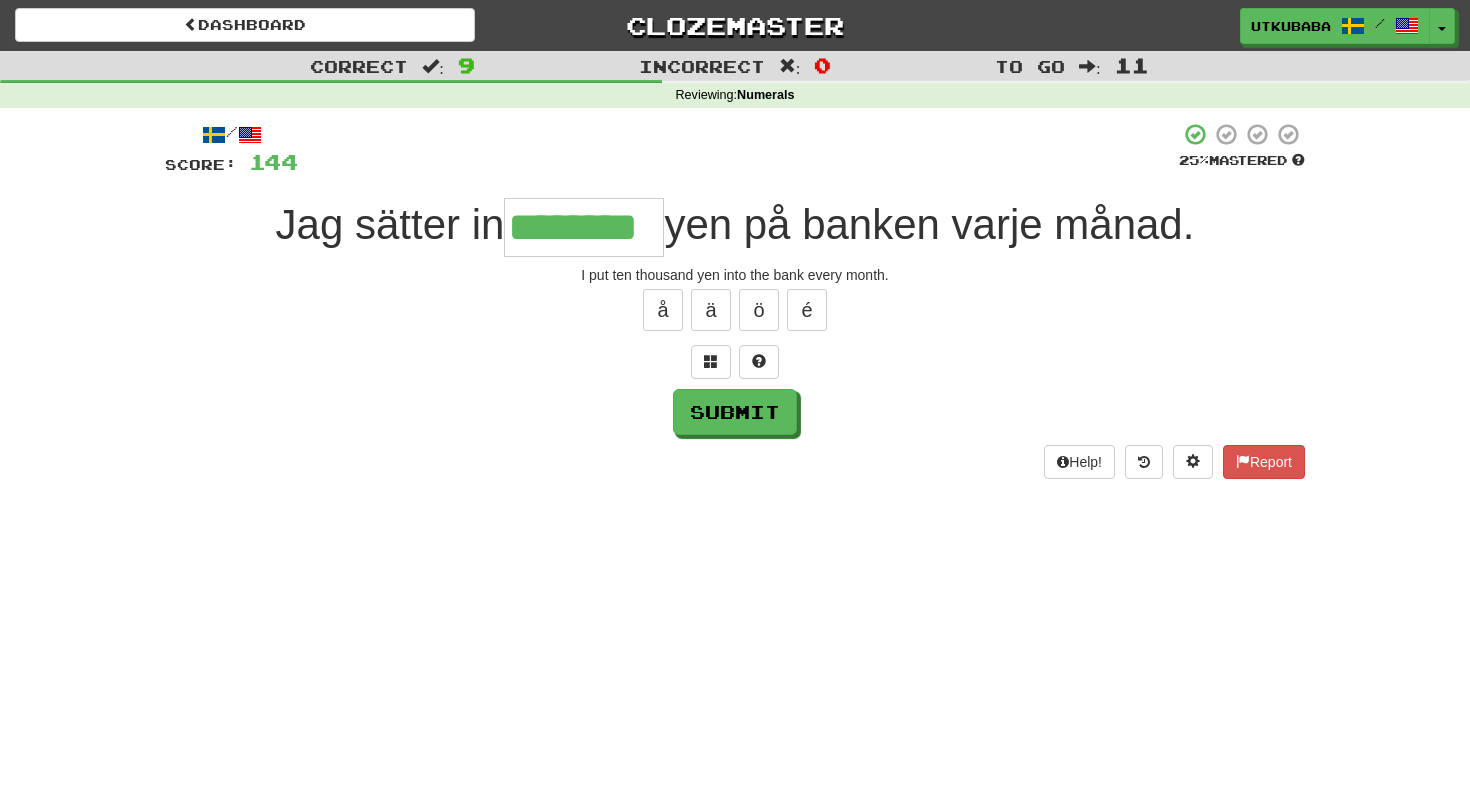 type on "********" 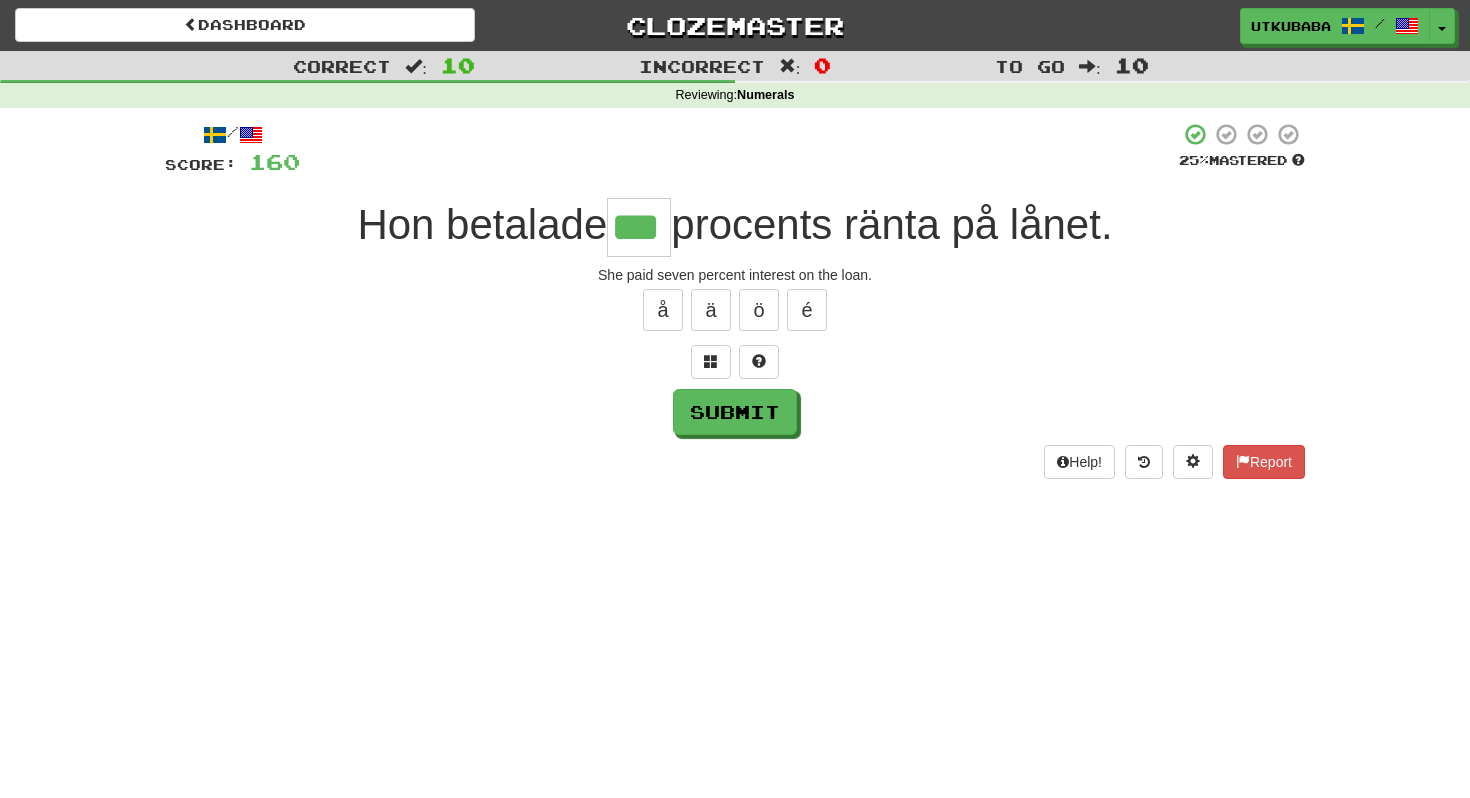 type on "***" 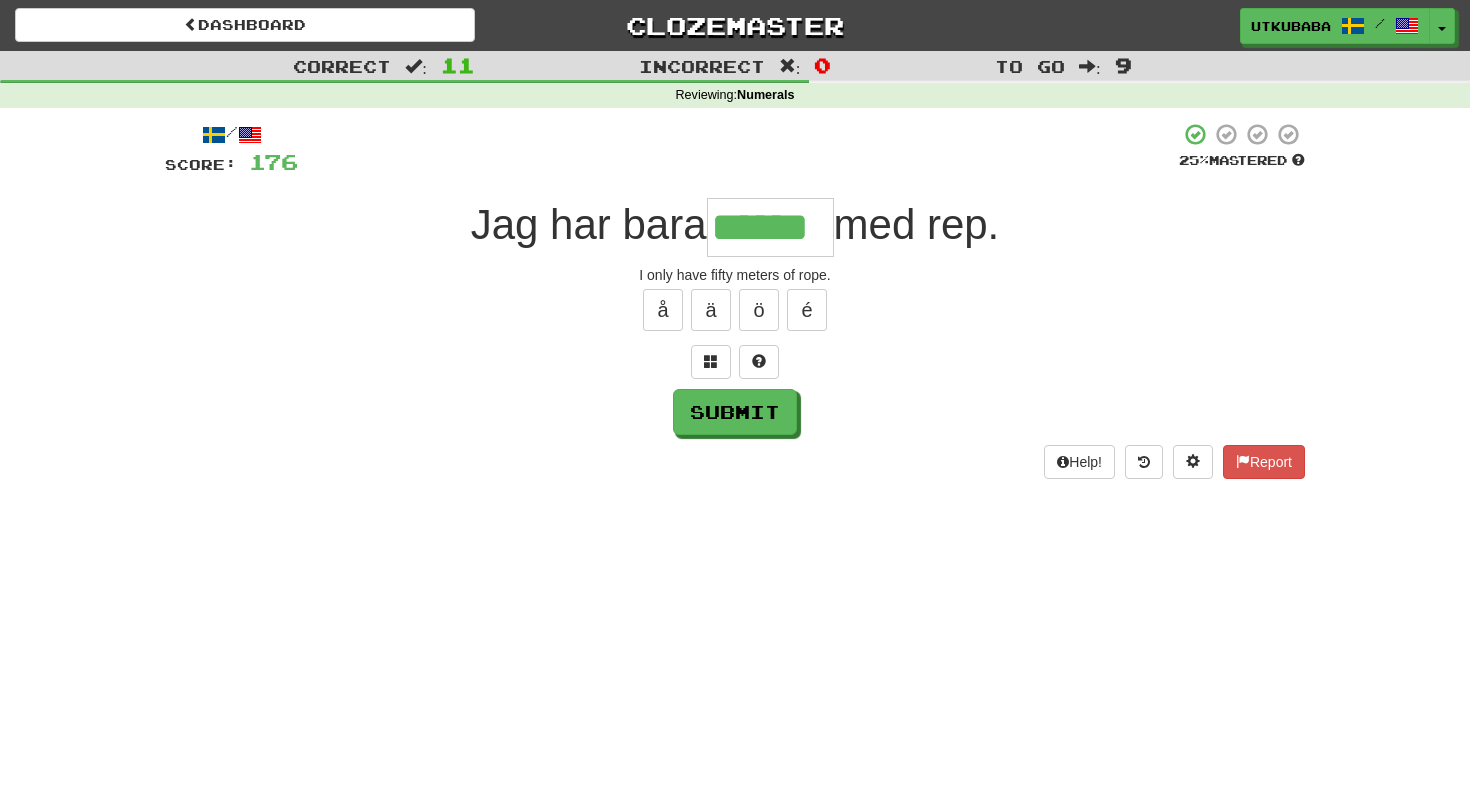 type on "******" 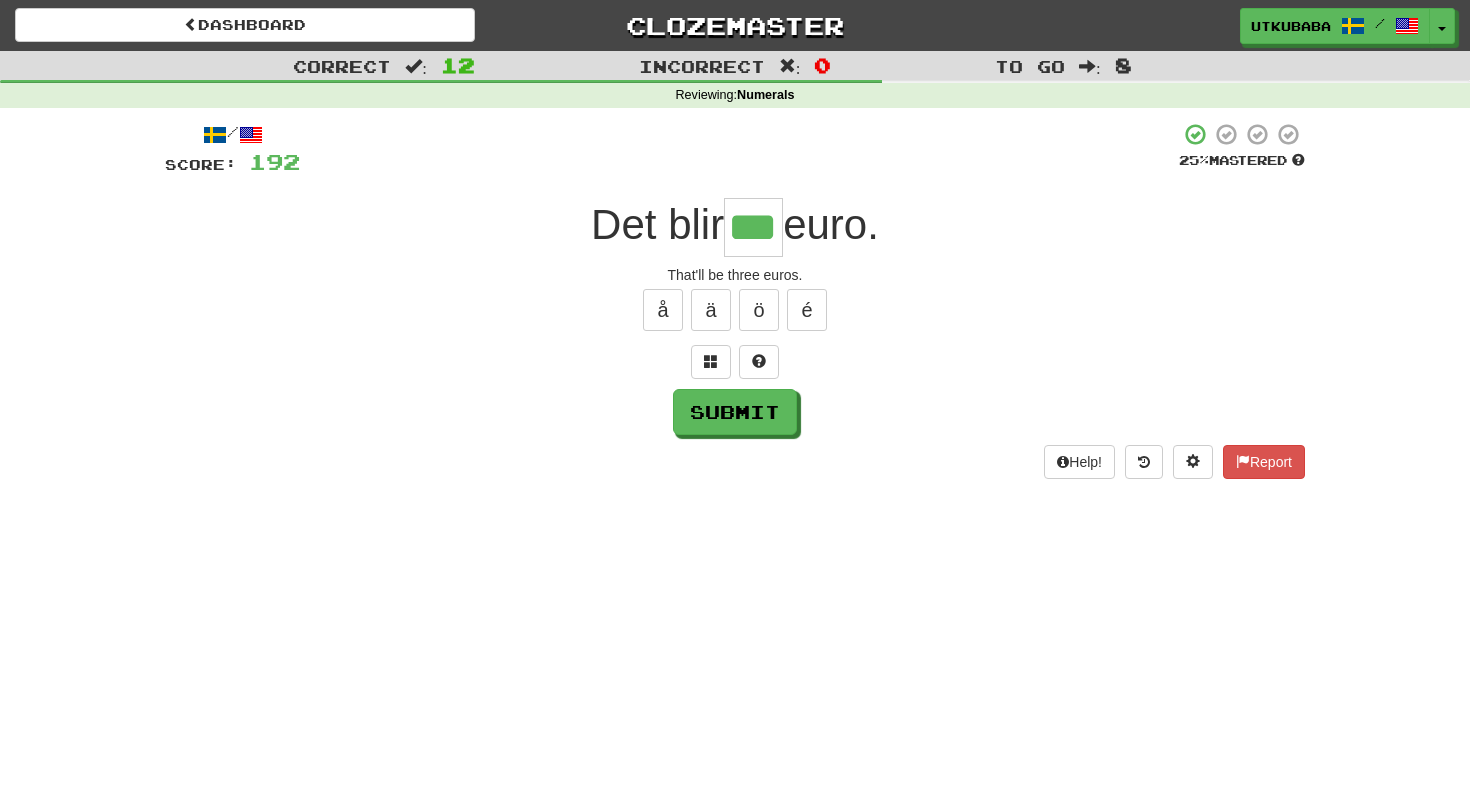 type on "***" 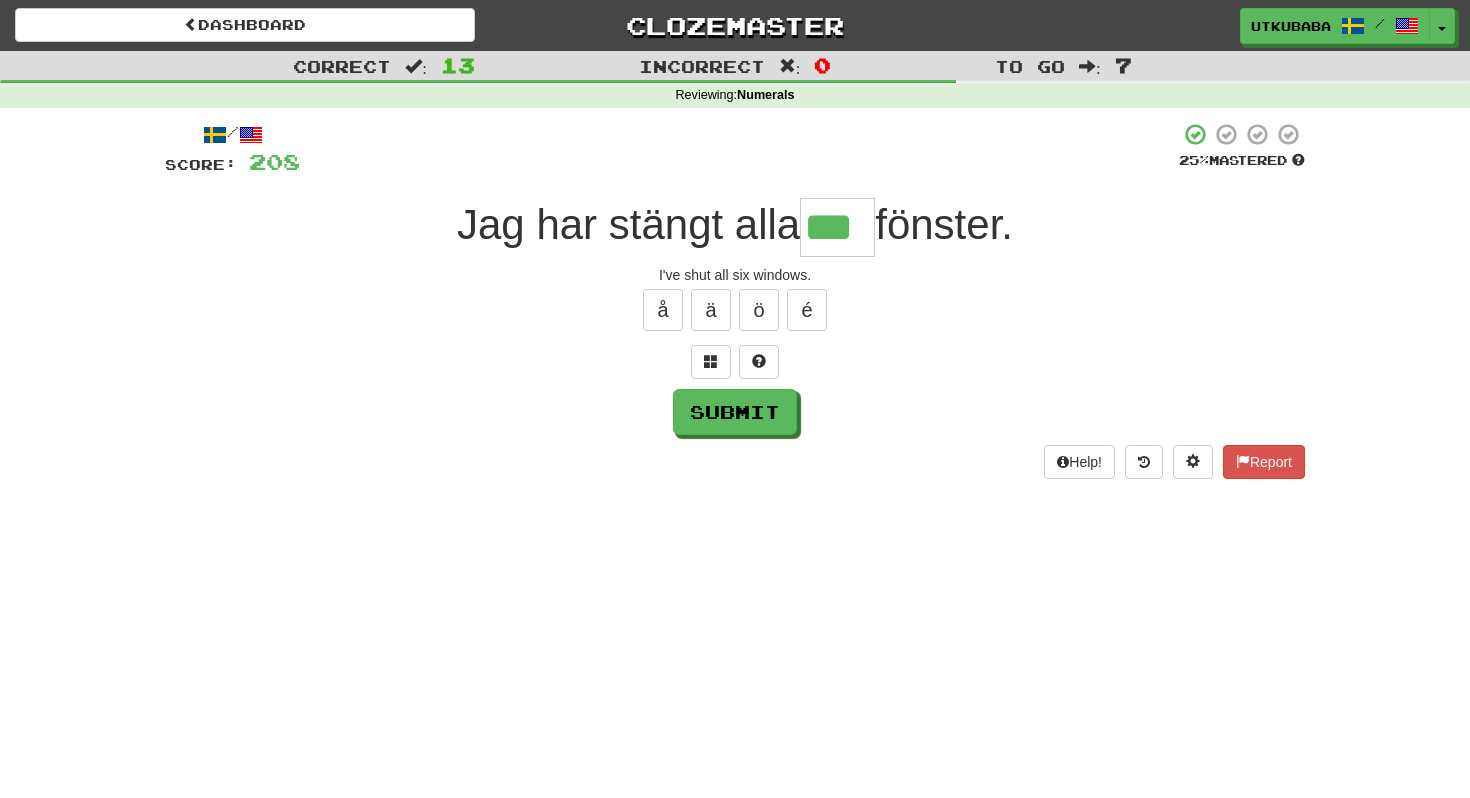 type on "***" 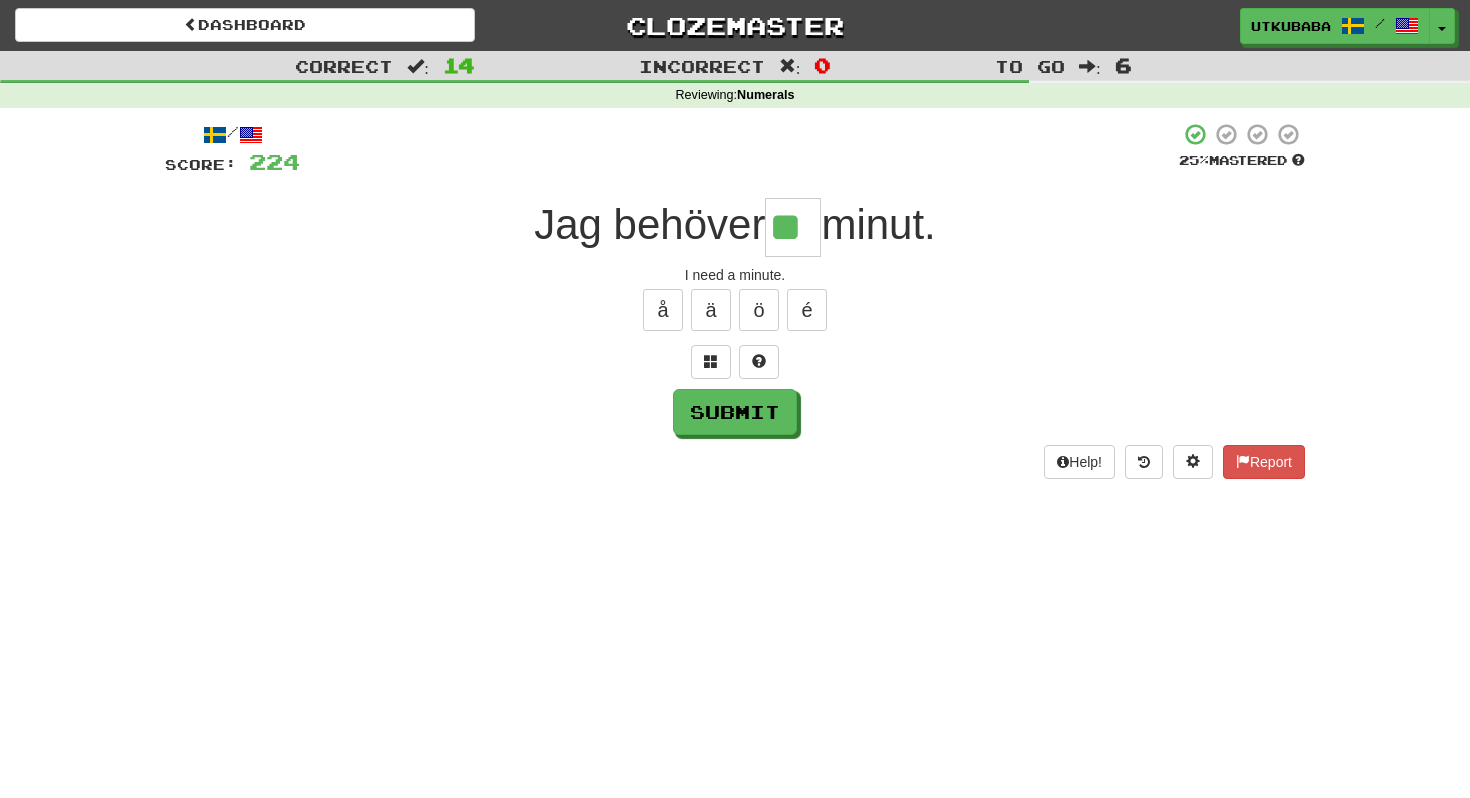 type on "**" 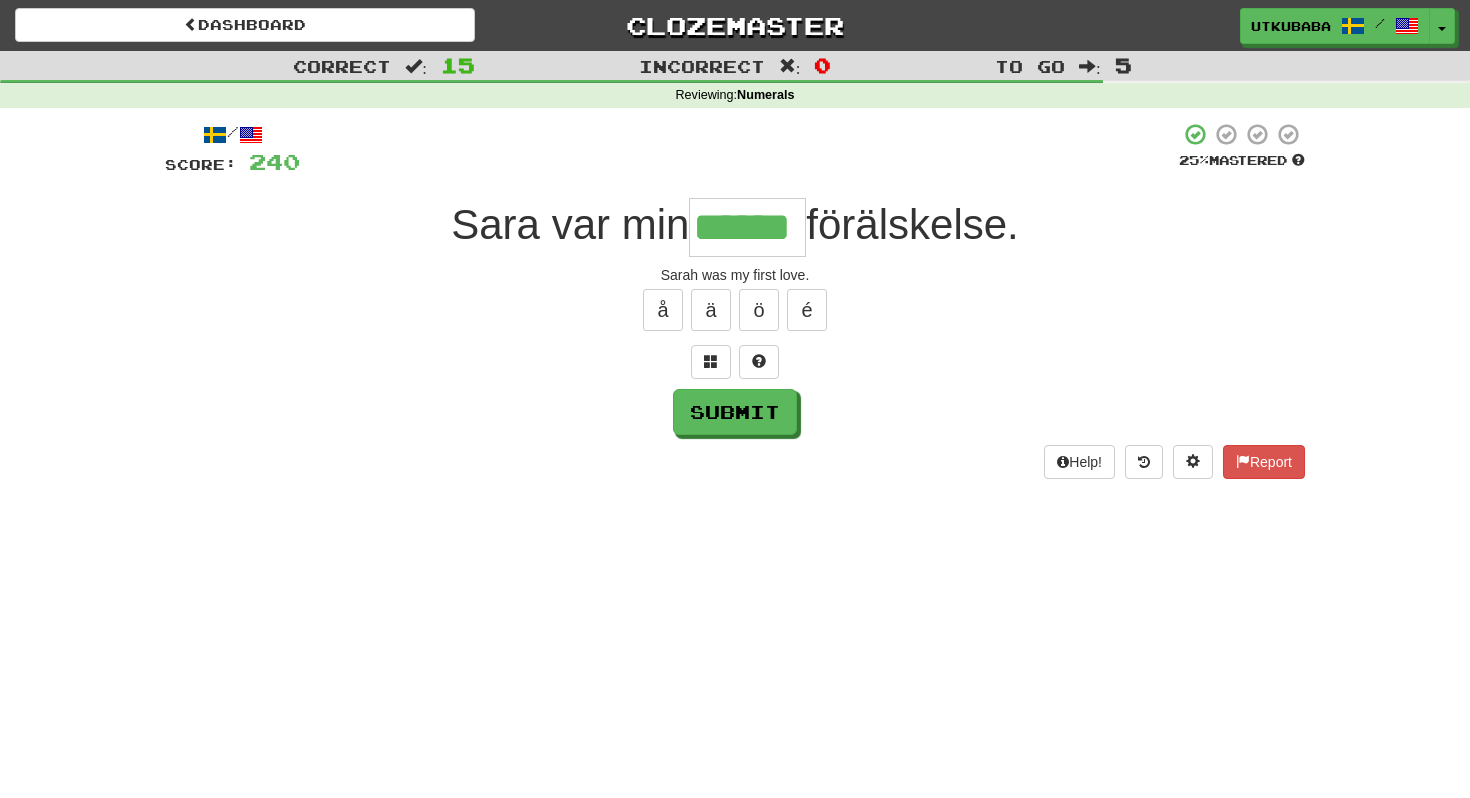 type on "******" 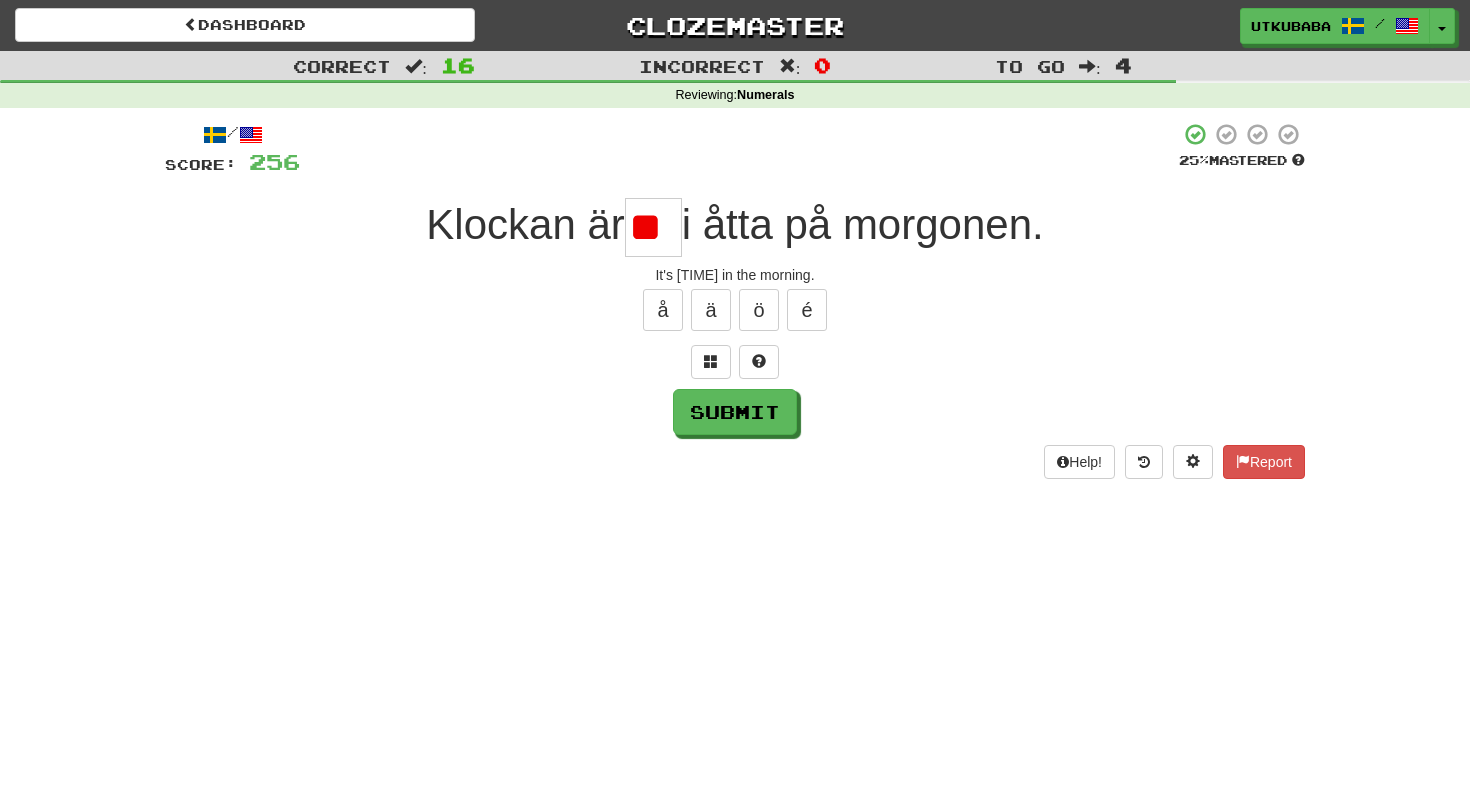 type on "*" 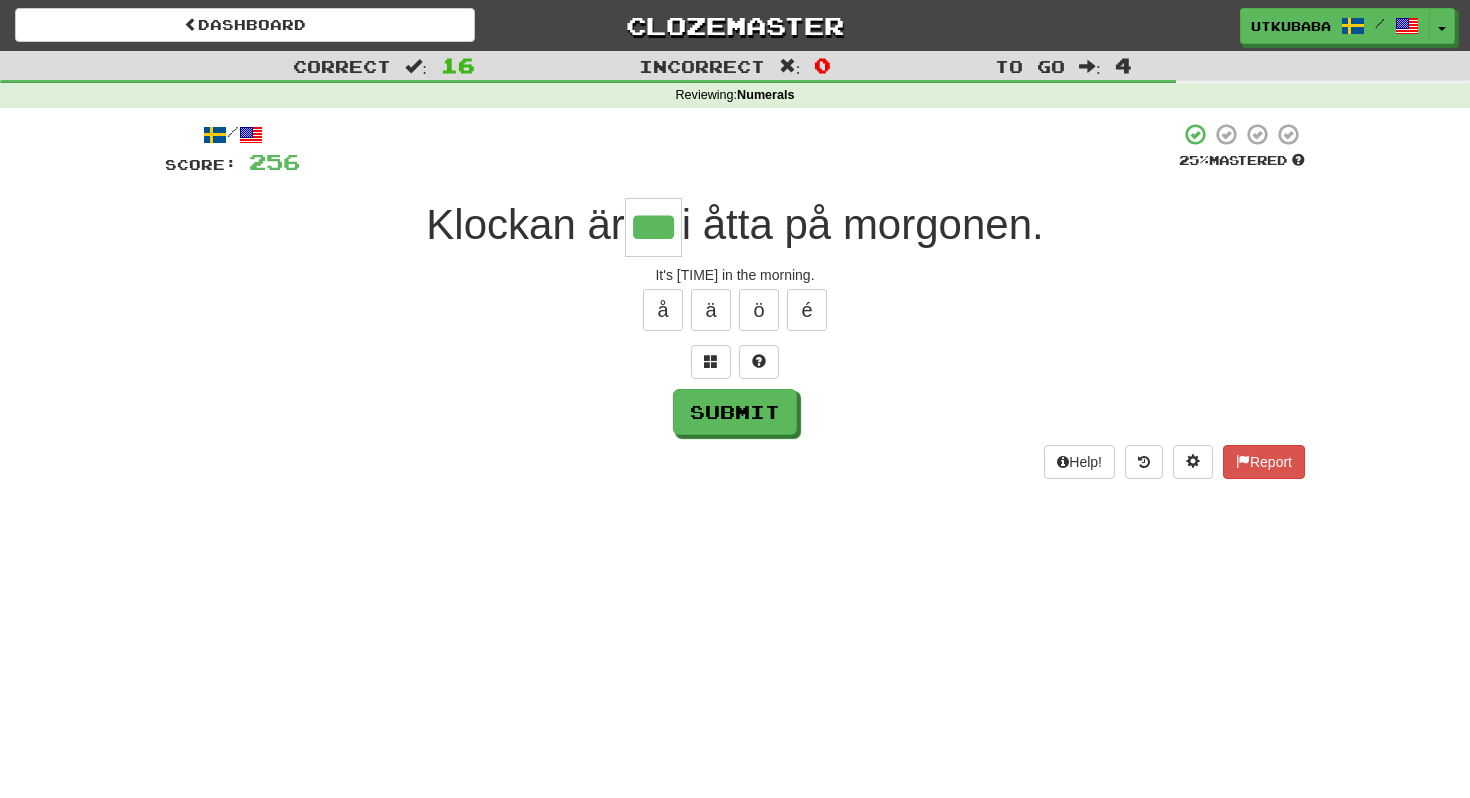 type on "***" 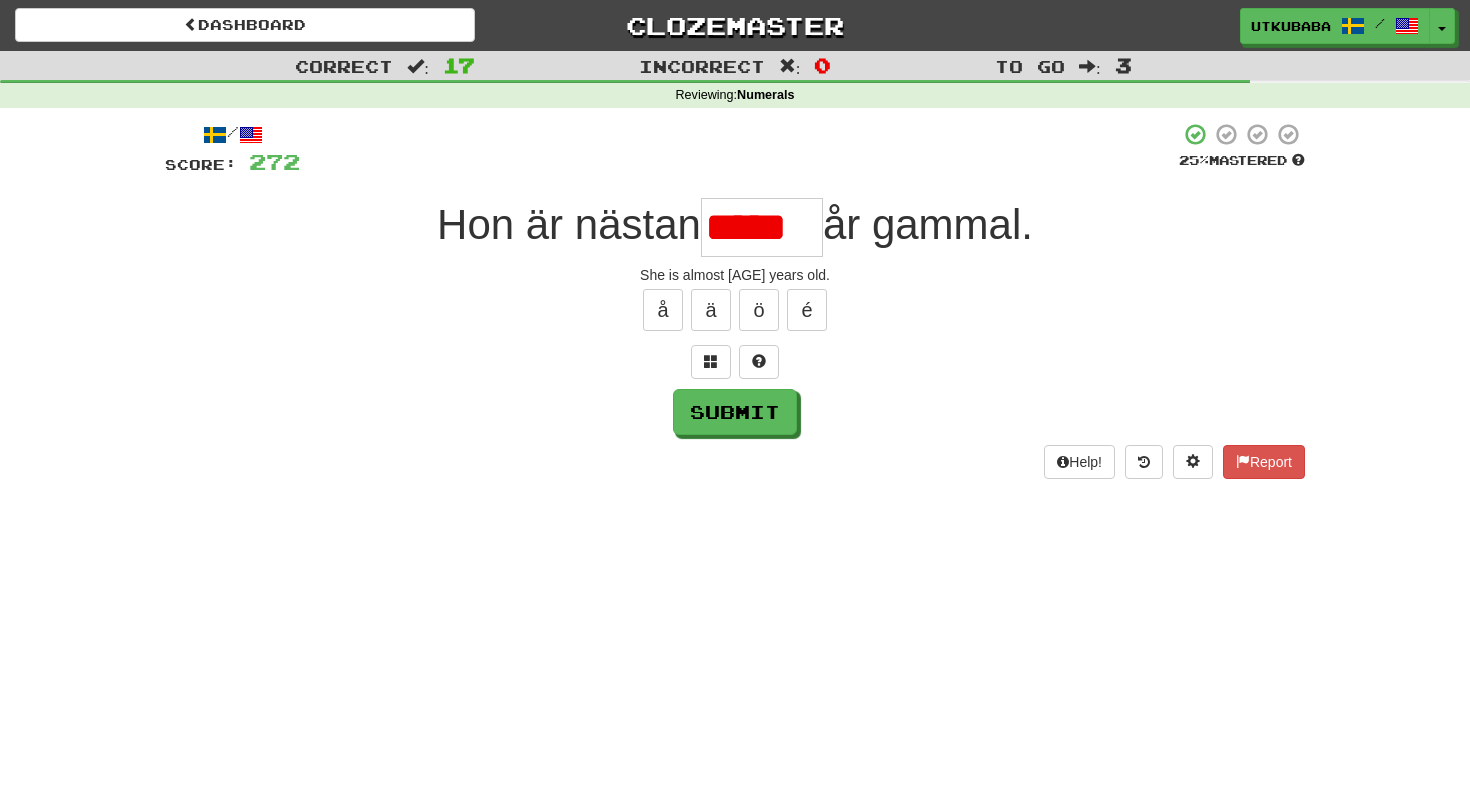 scroll, scrollTop: 0, scrollLeft: 0, axis: both 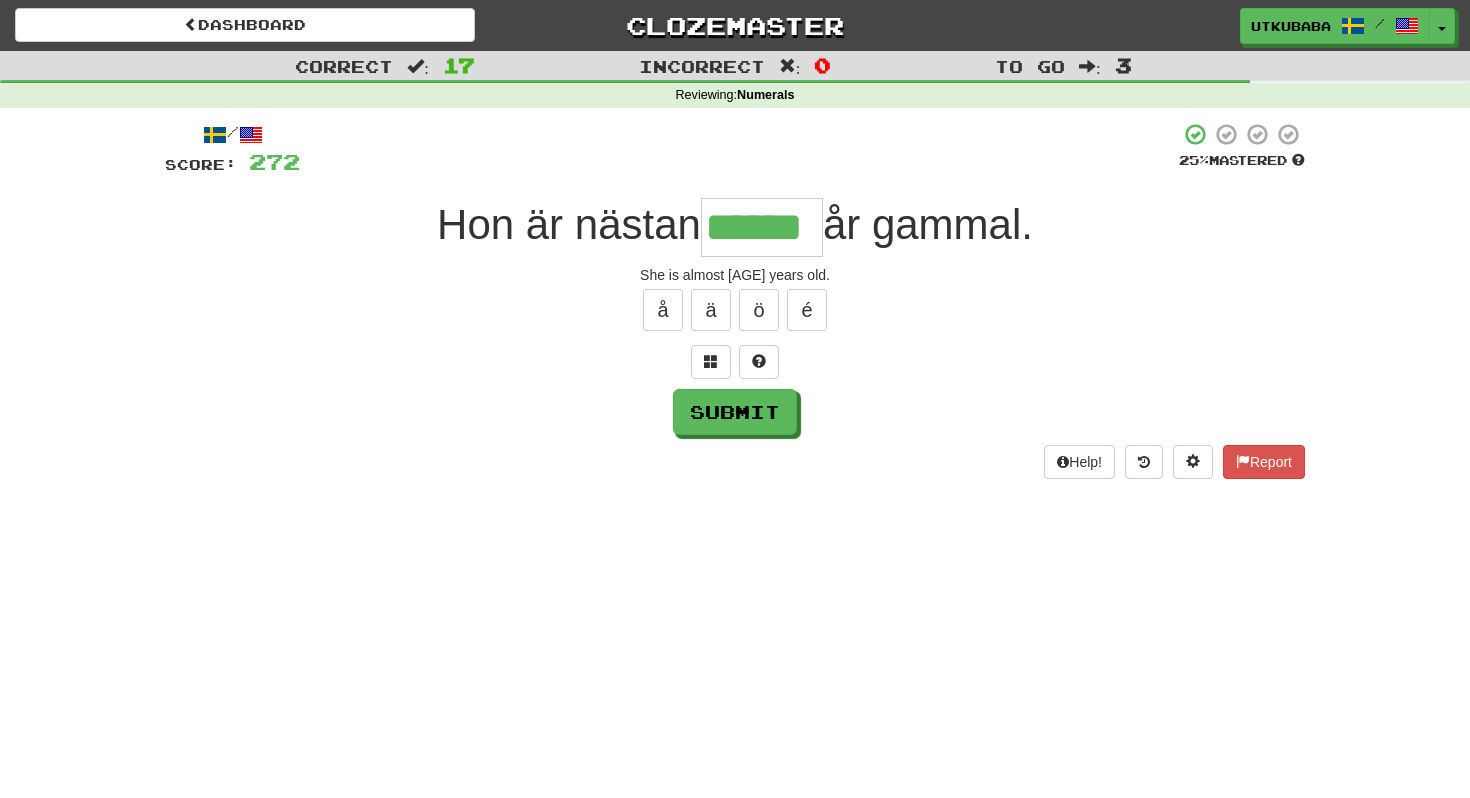 type on "******" 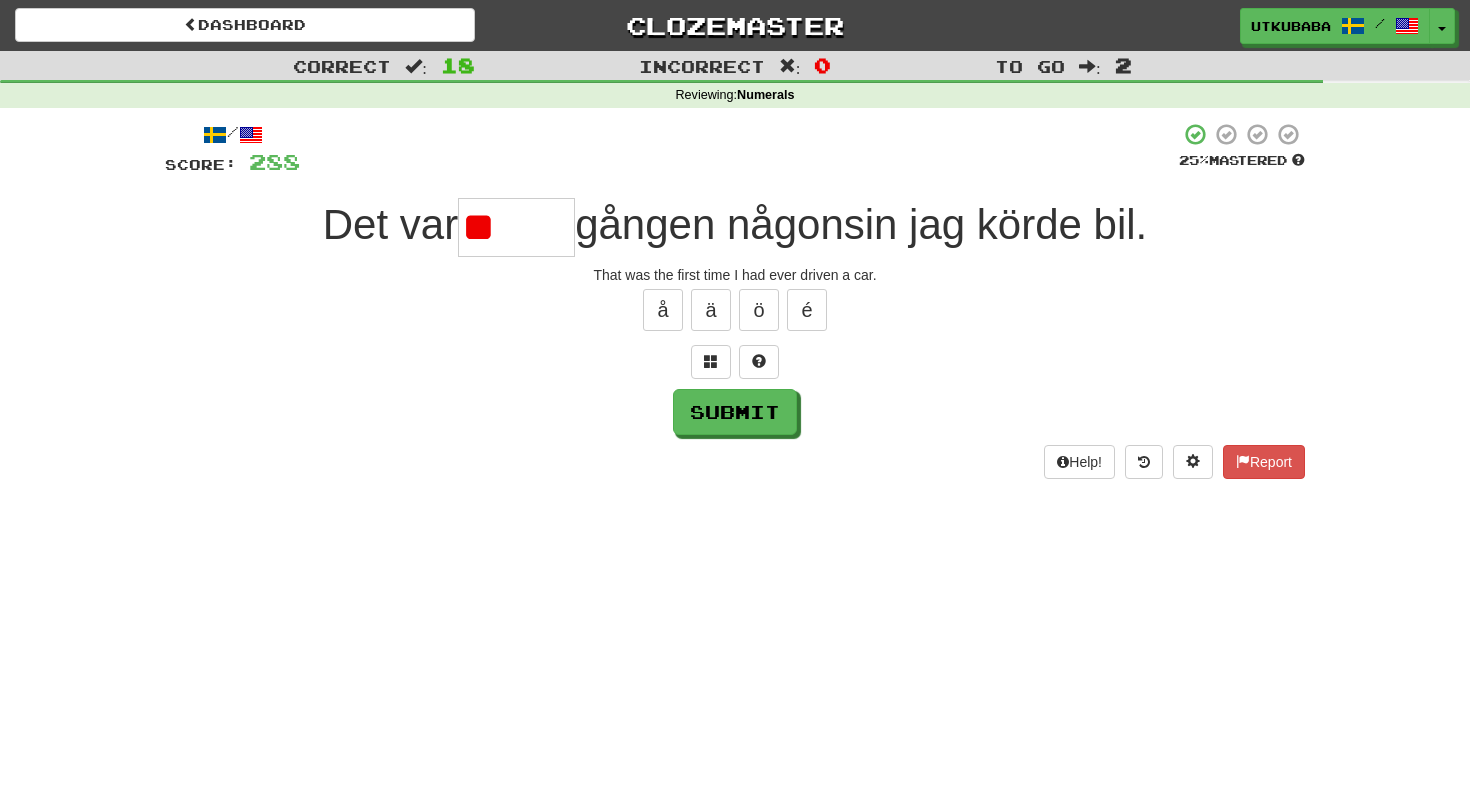 type on "*" 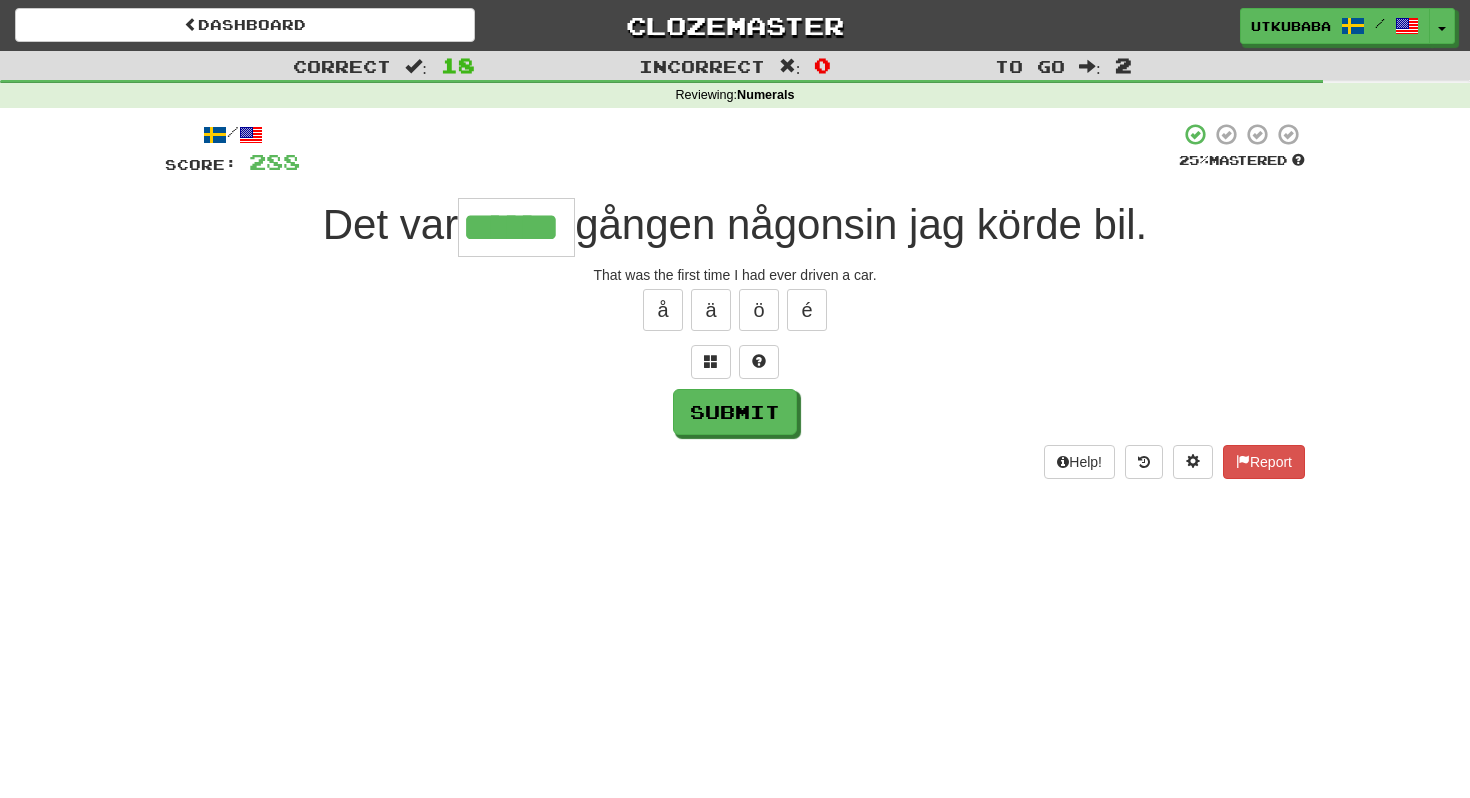 type on "******" 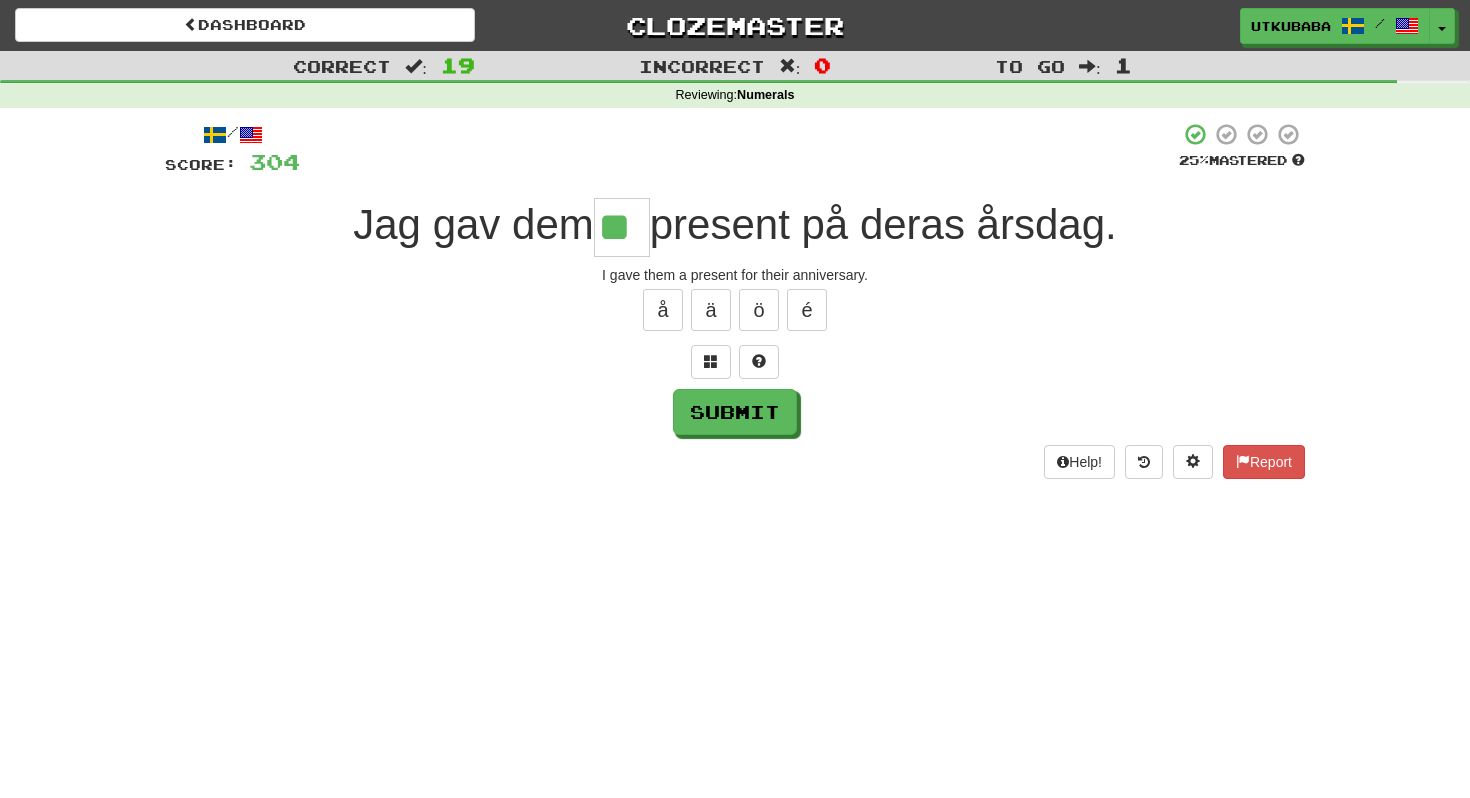 type on "**" 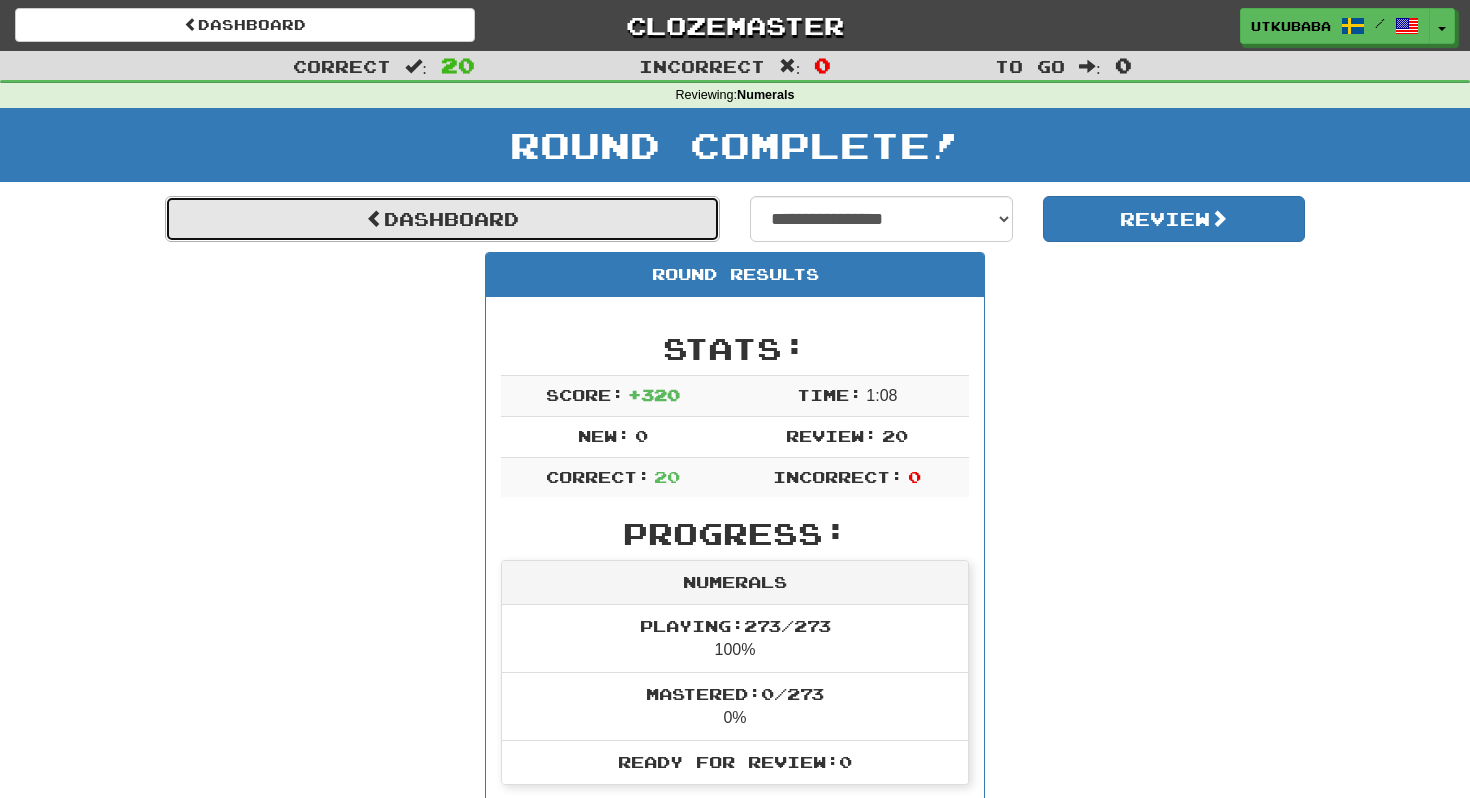 click on "Dashboard" at bounding box center [442, 219] 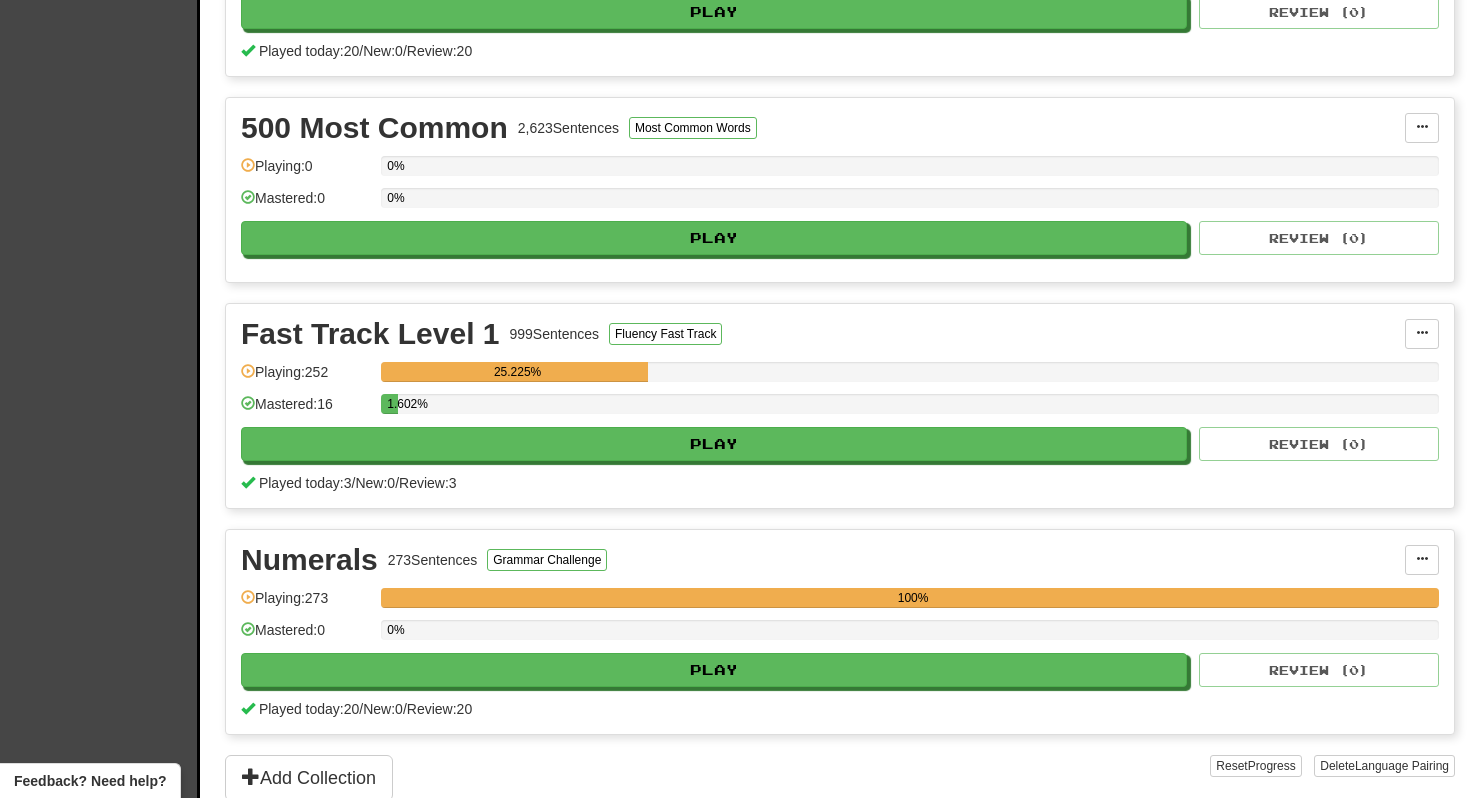 scroll, scrollTop: 420, scrollLeft: 0, axis: vertical 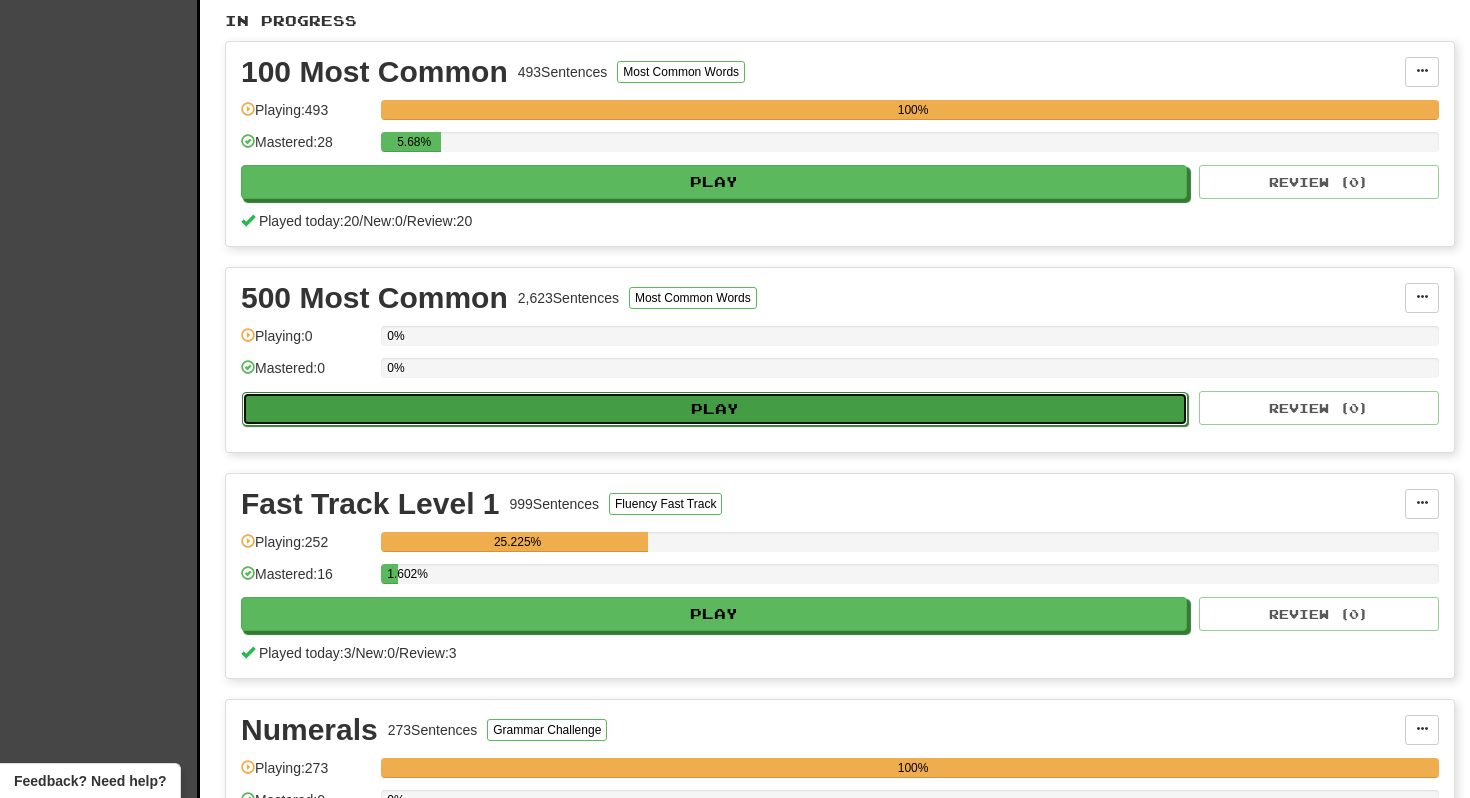 click on "Play" at bounding box center [715, 409] 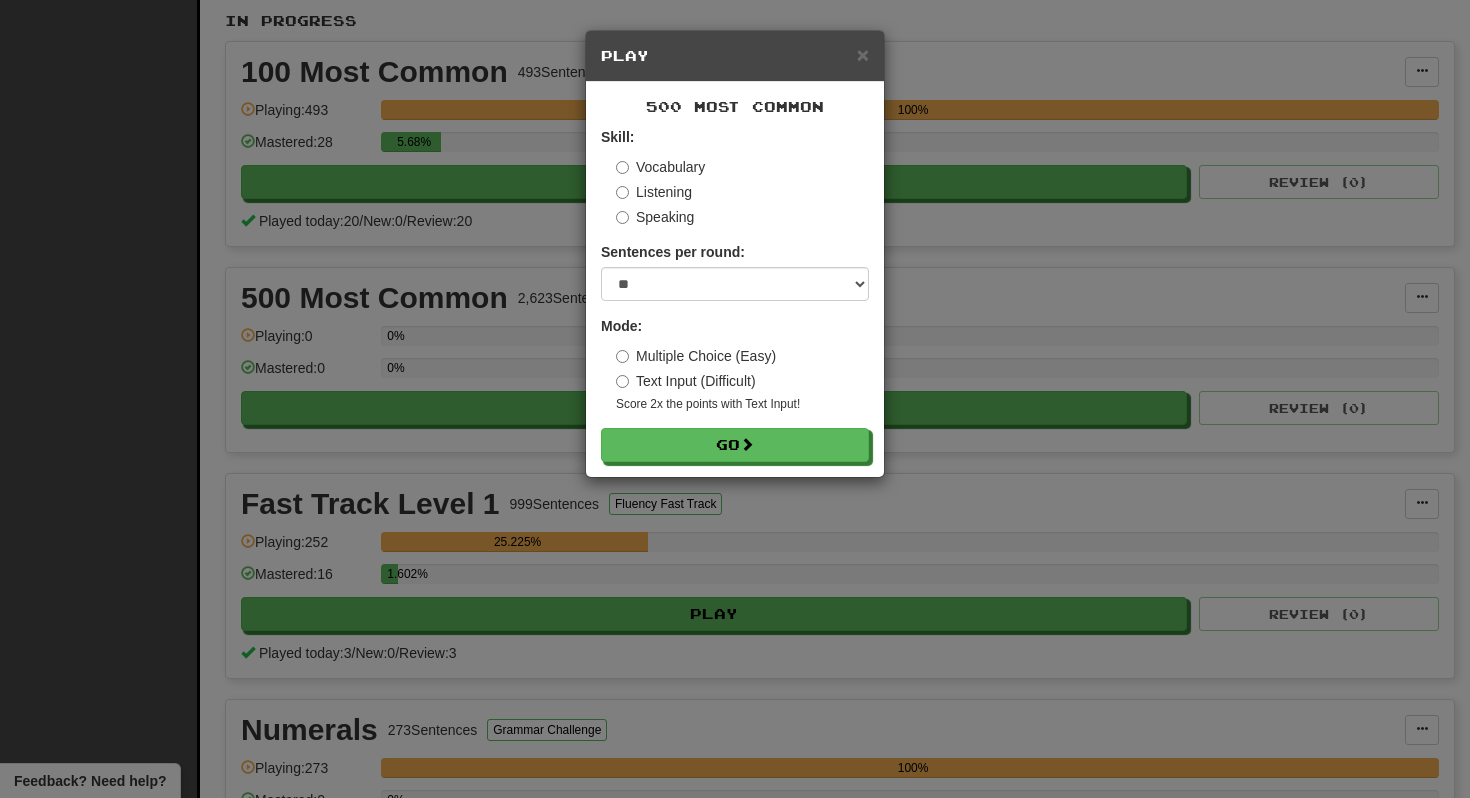 click on "Multiple Choice (Easy) Text Input (Difficult) Score 2x the points with Text Input !" at bounding box center (742, 379) 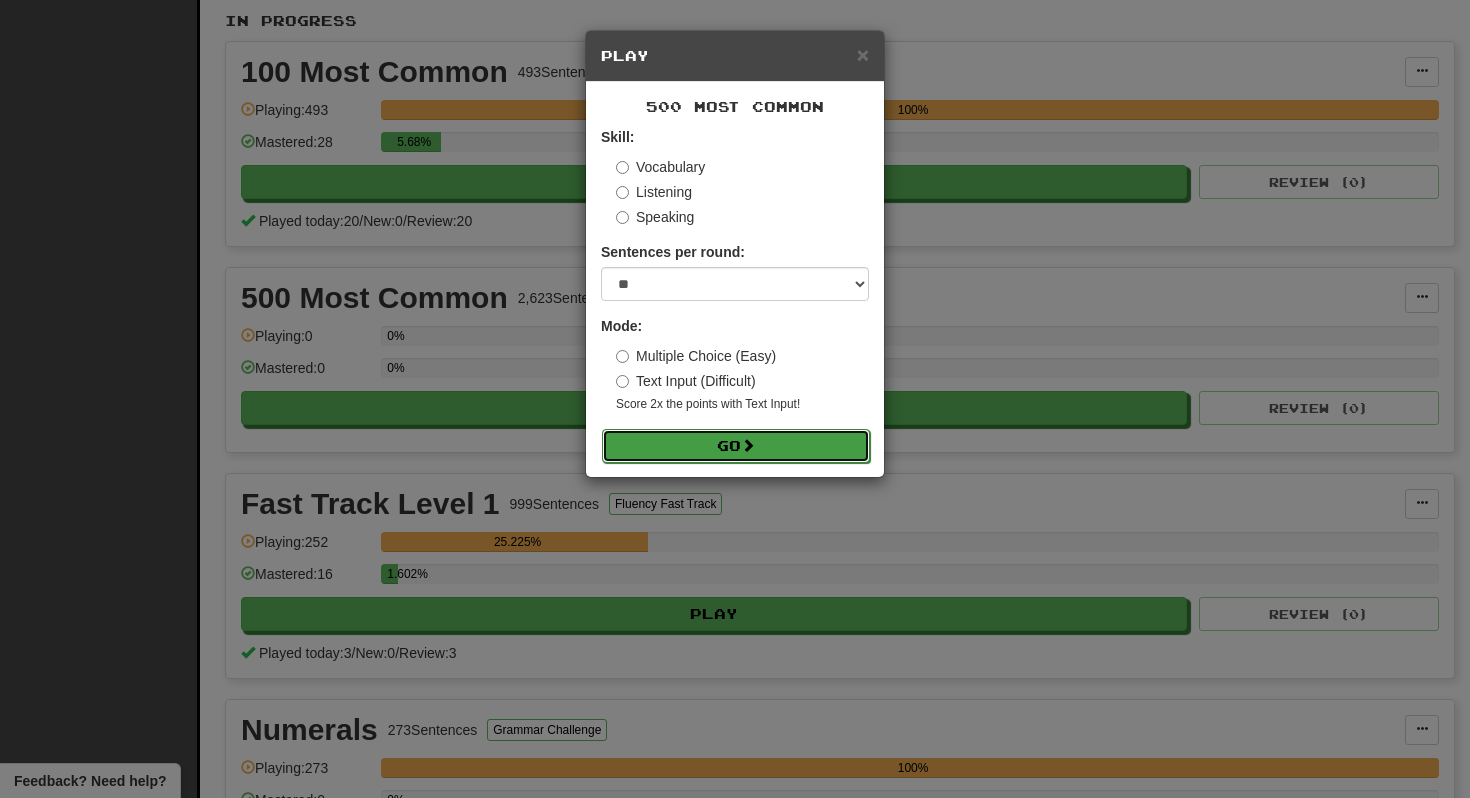 click on "Go" at bounding box center [736, 446] 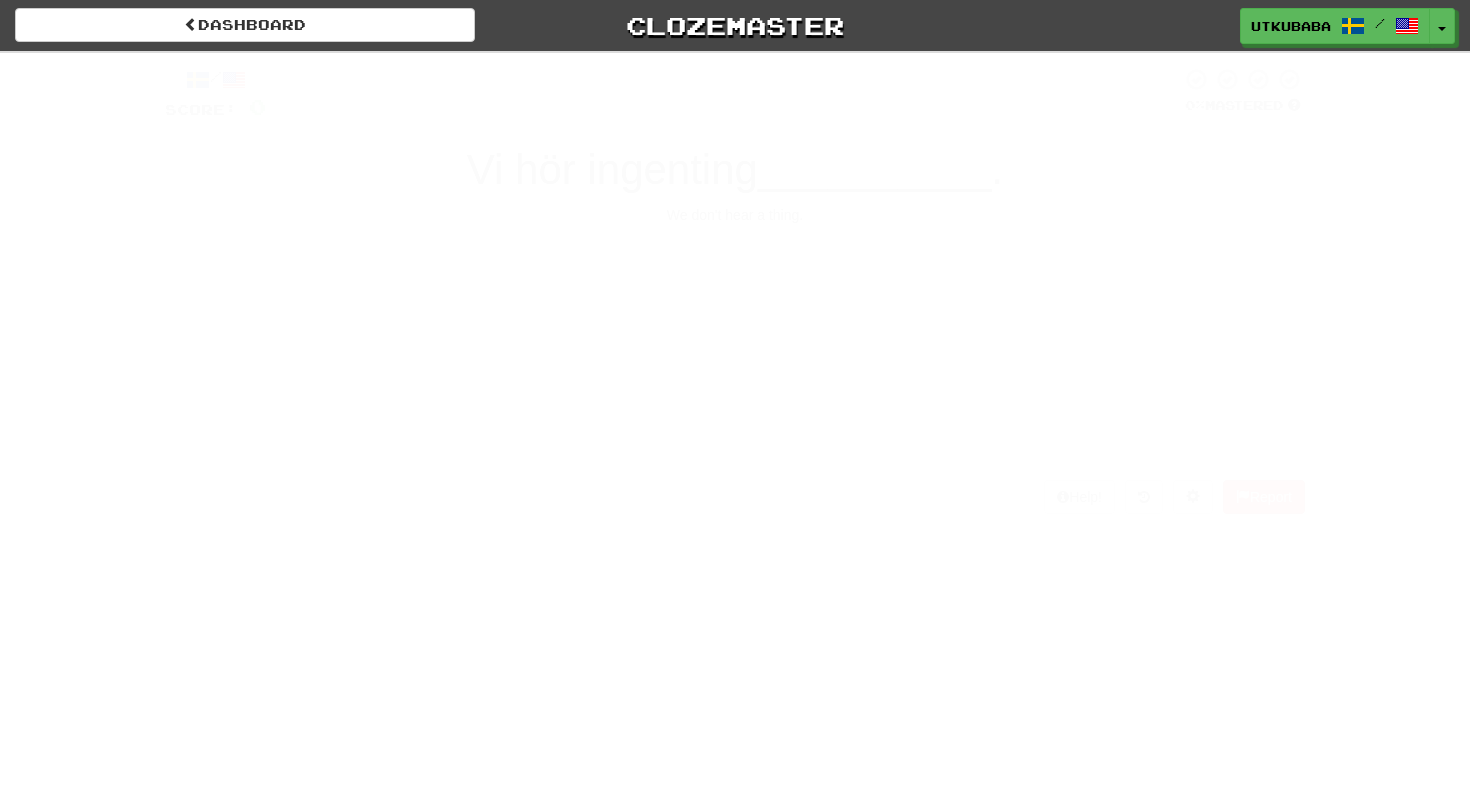 scroll, scrollTop: 0, scrollLeft: 0, axis: both 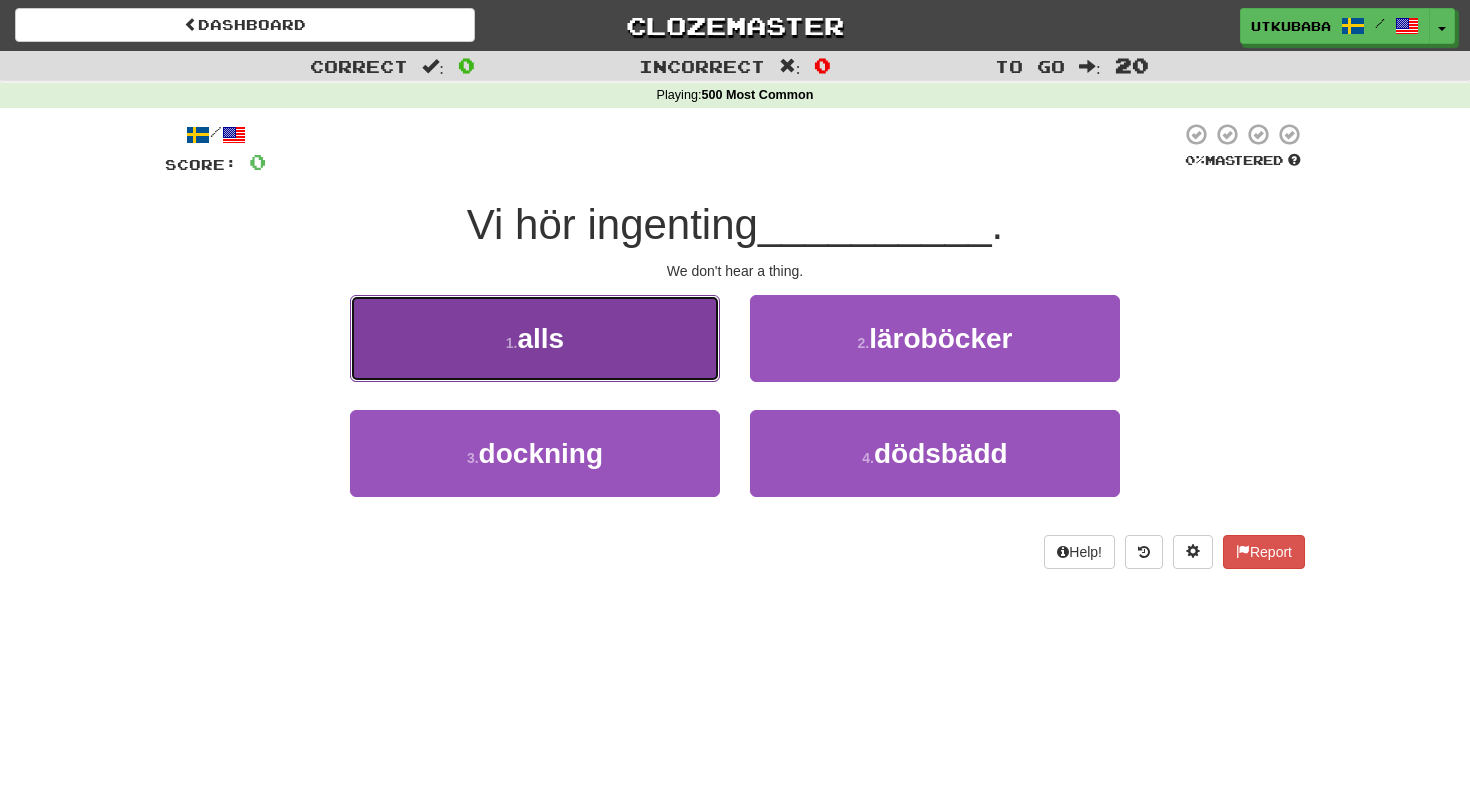 click on "1 .  alls" at bounding box center [535, 338] 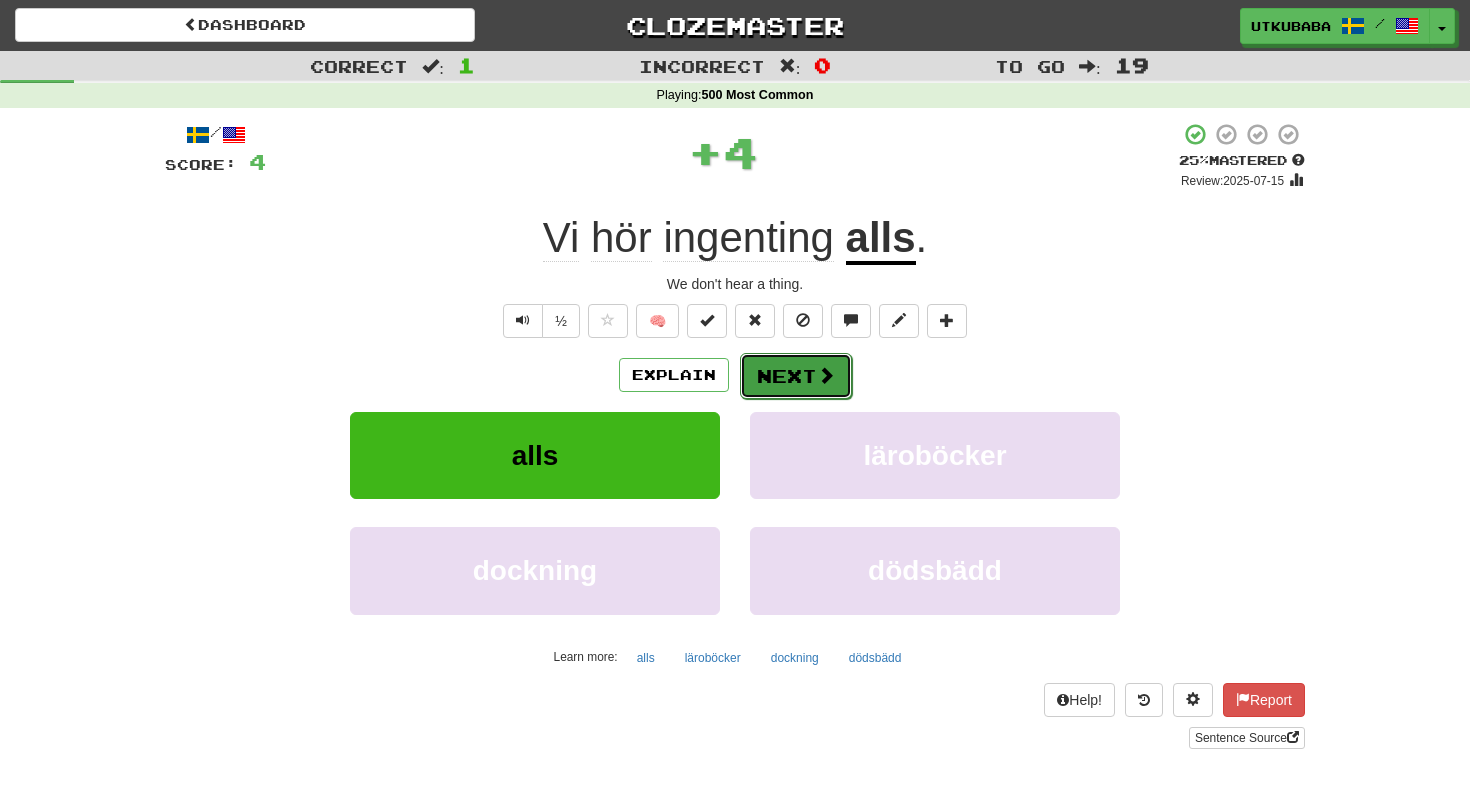 click on "Next" at bounding box center [796, 376] 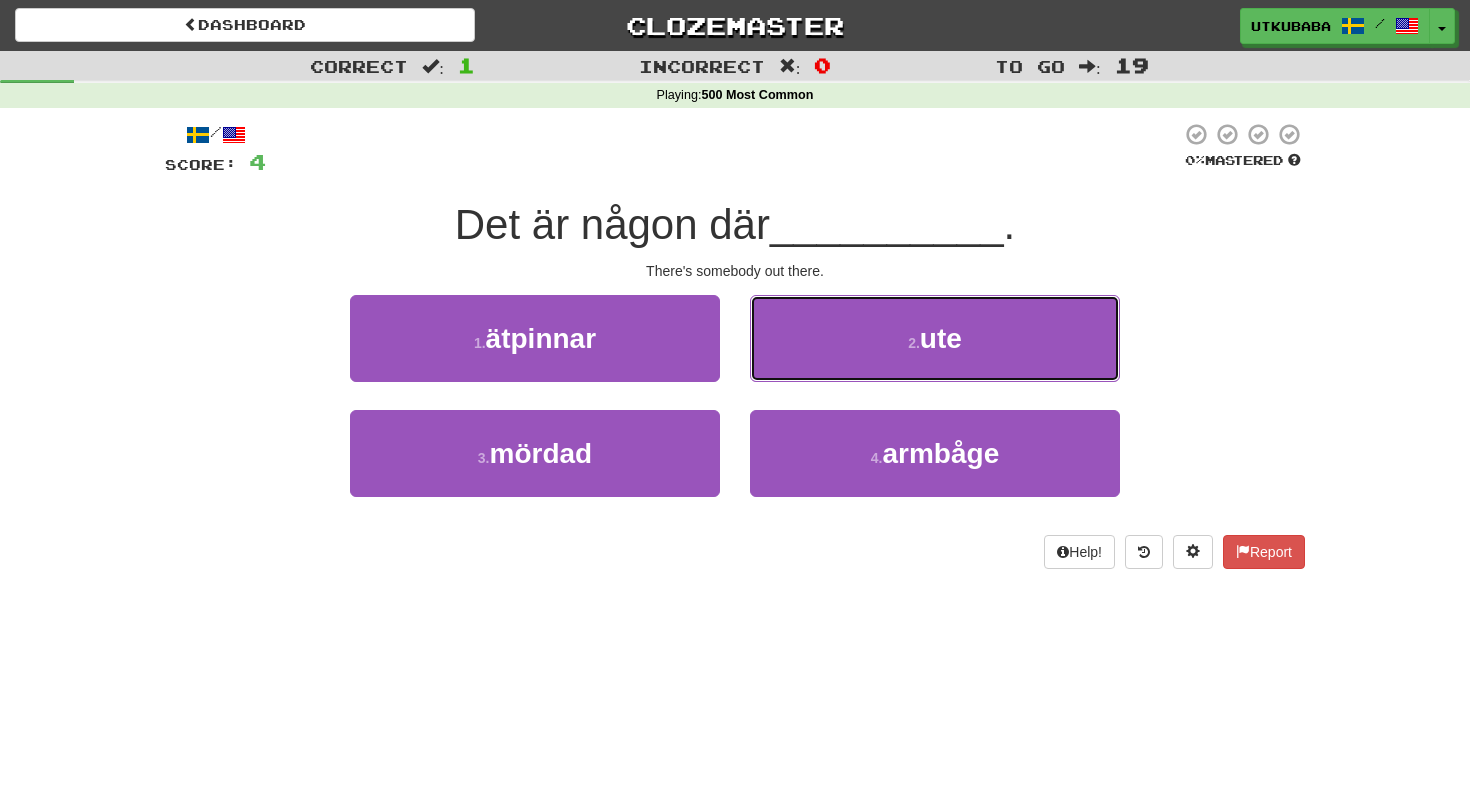 click on "2 .  ute" at bounding box center [935, 338] 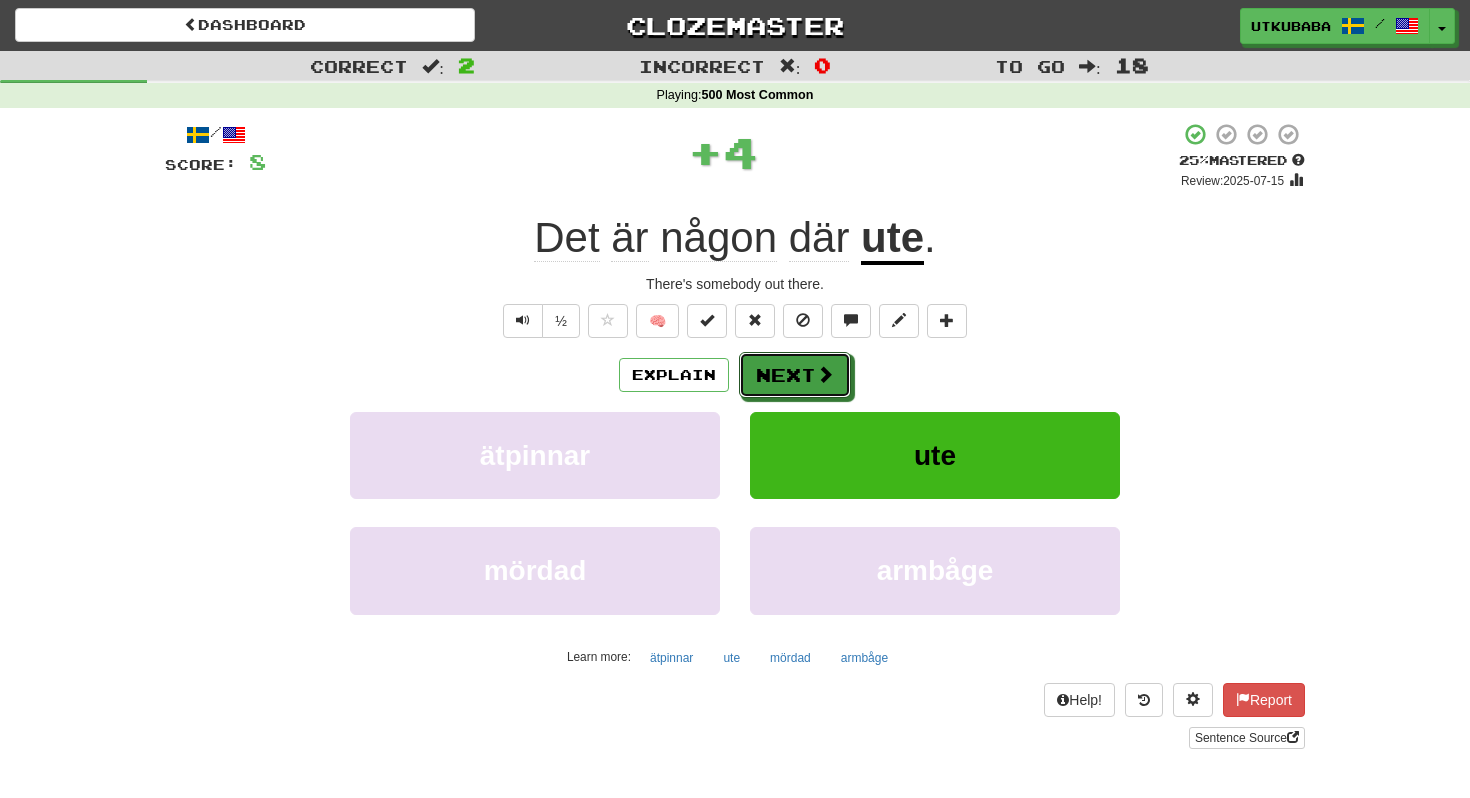 click on "Next" at bounding box center (795, 375) 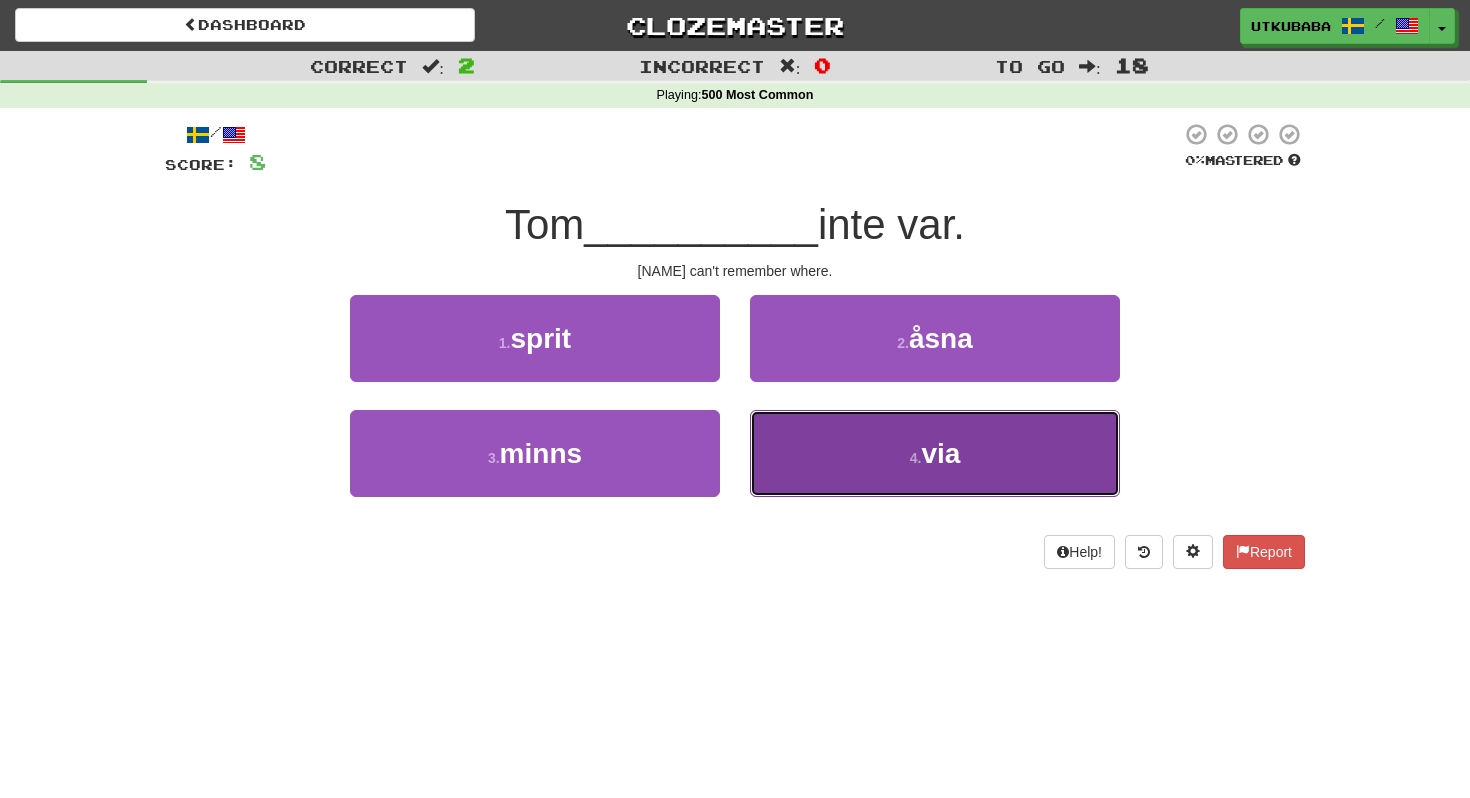 click on "4 .  via" at bounding box center (935, 453) 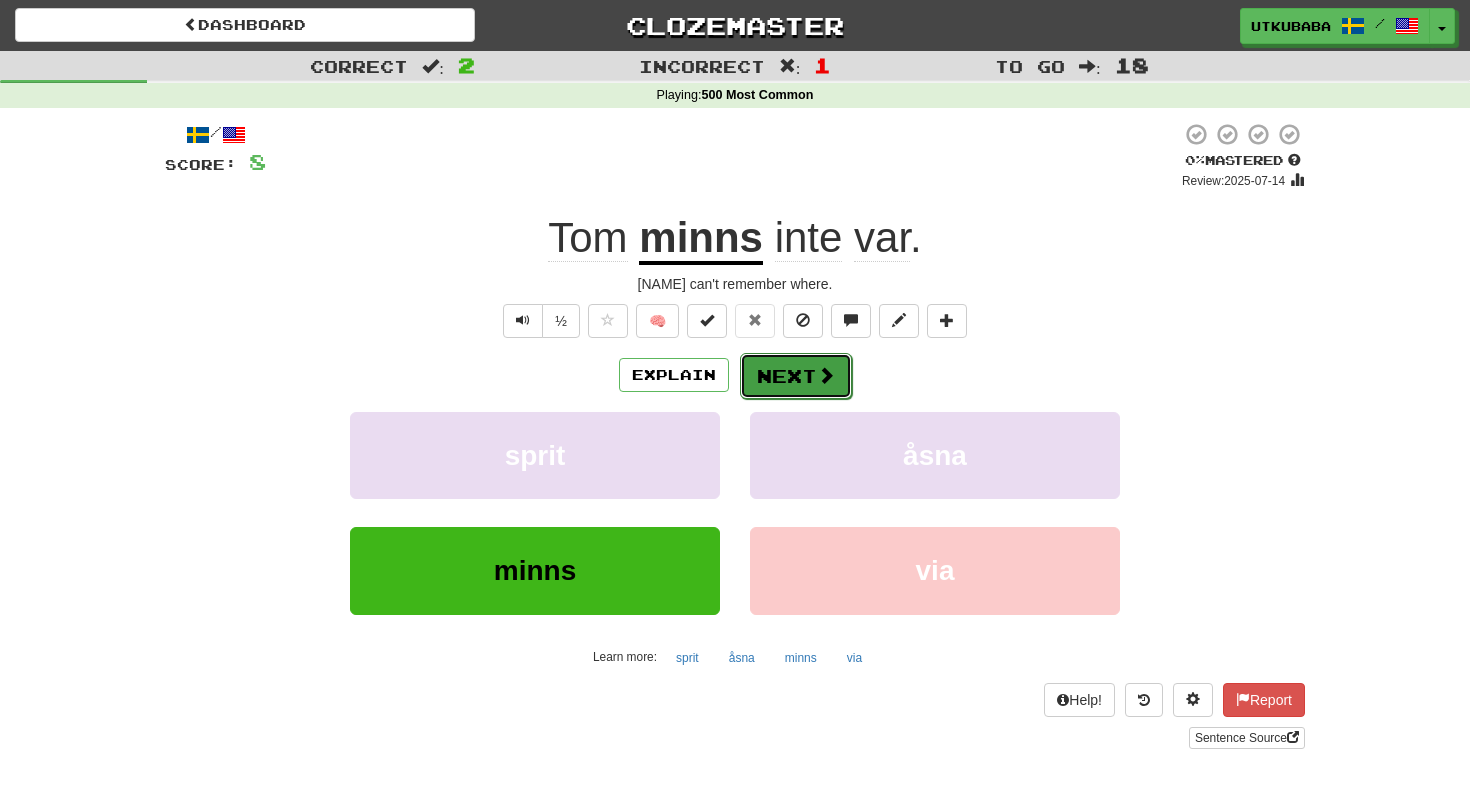 click on "Next" at bounding box center (796, 376) 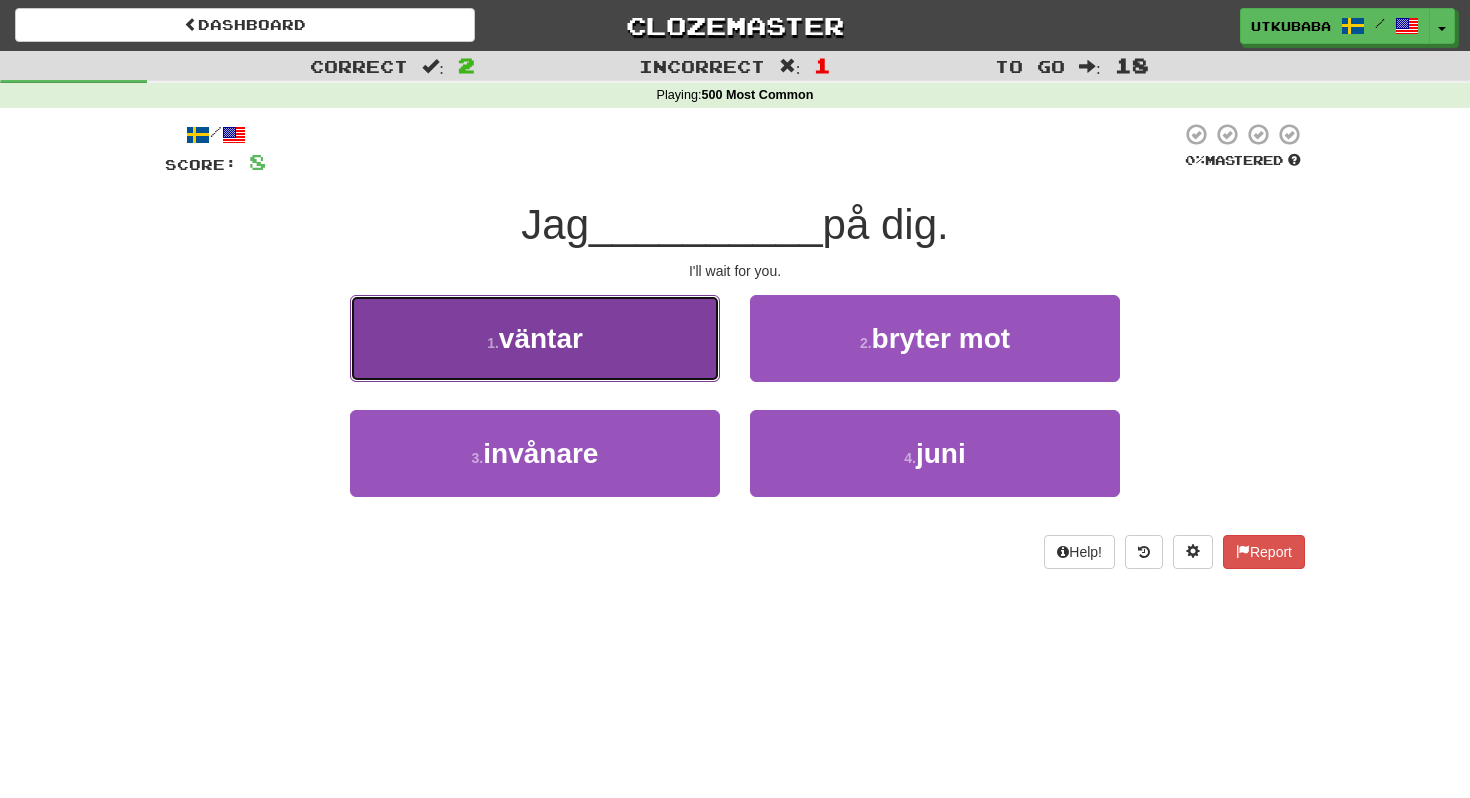 click on "1 .  väntar" at bounding box center [535, 338] 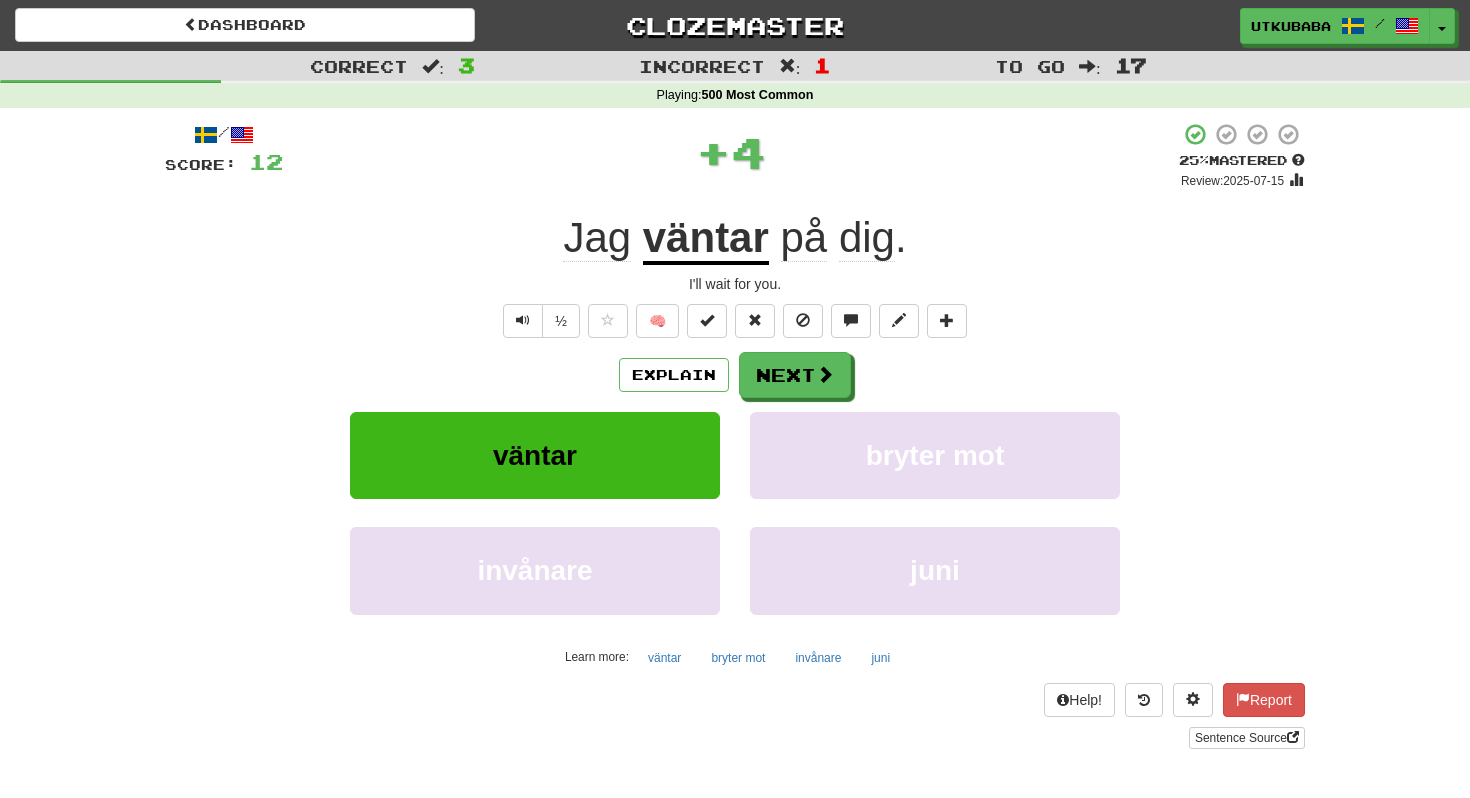 click on "Explain Next" at bounding box center (735, 375) 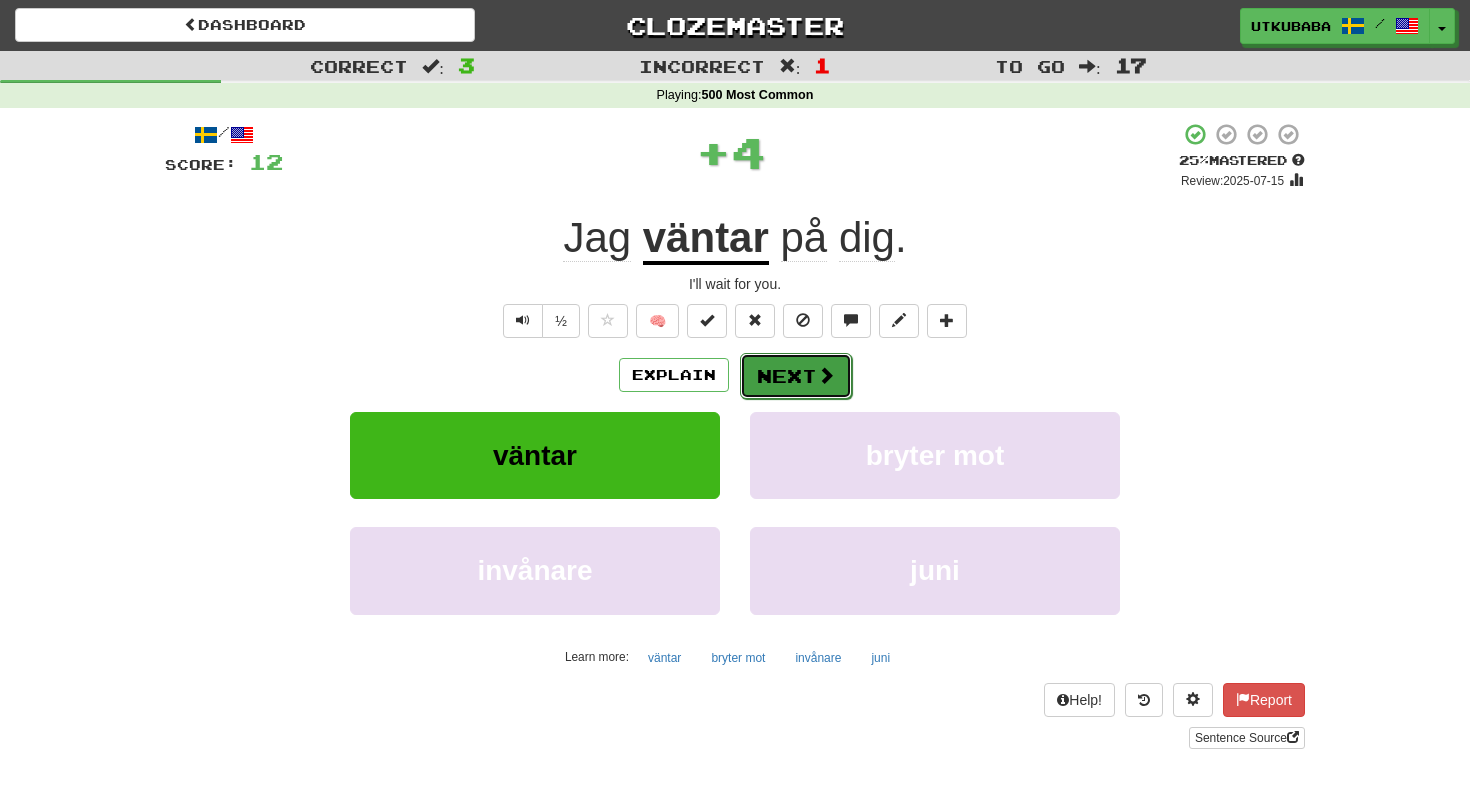 click at bounding box center [826, 375] 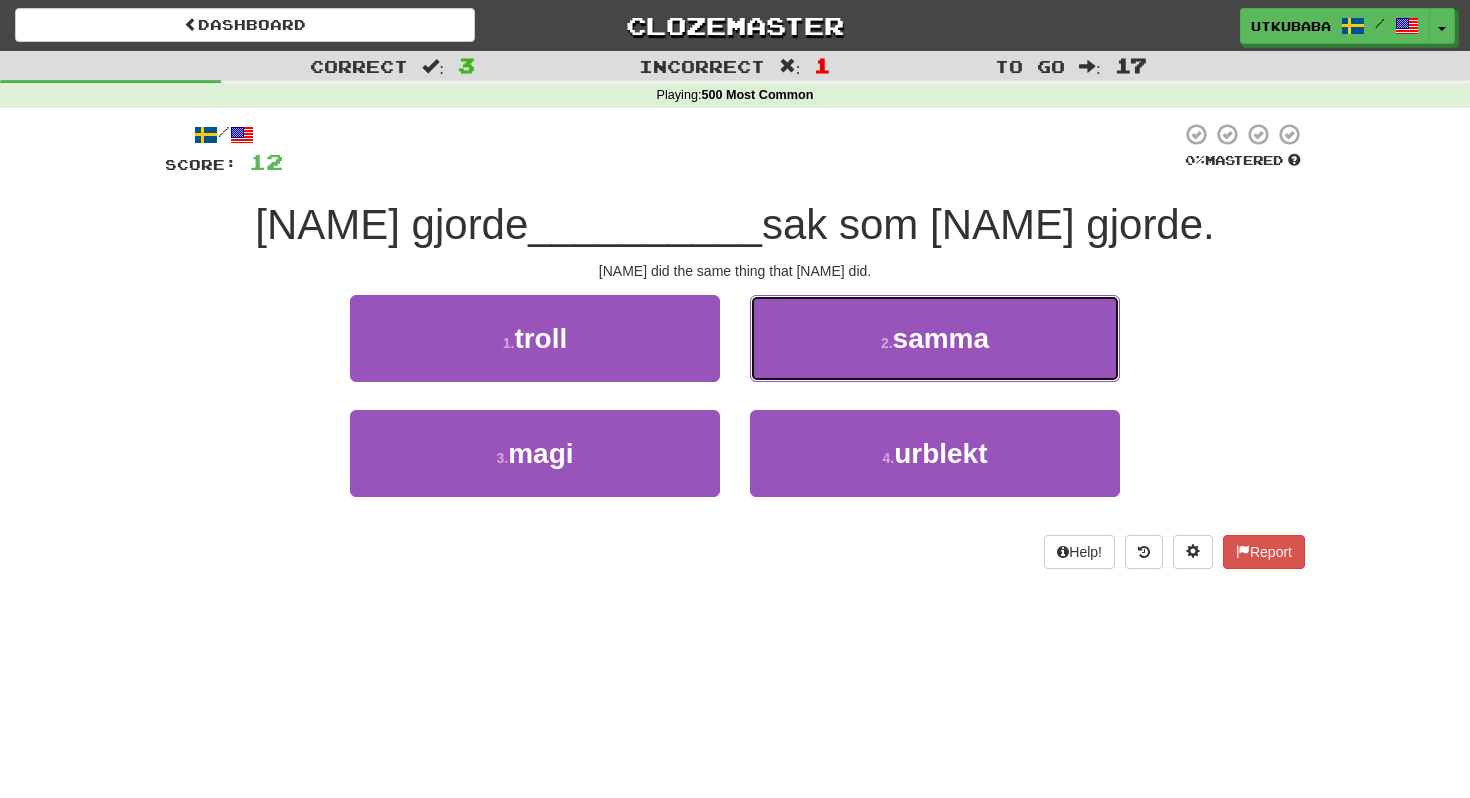 click on "2 .  samma" at bounding box center [935, 338] 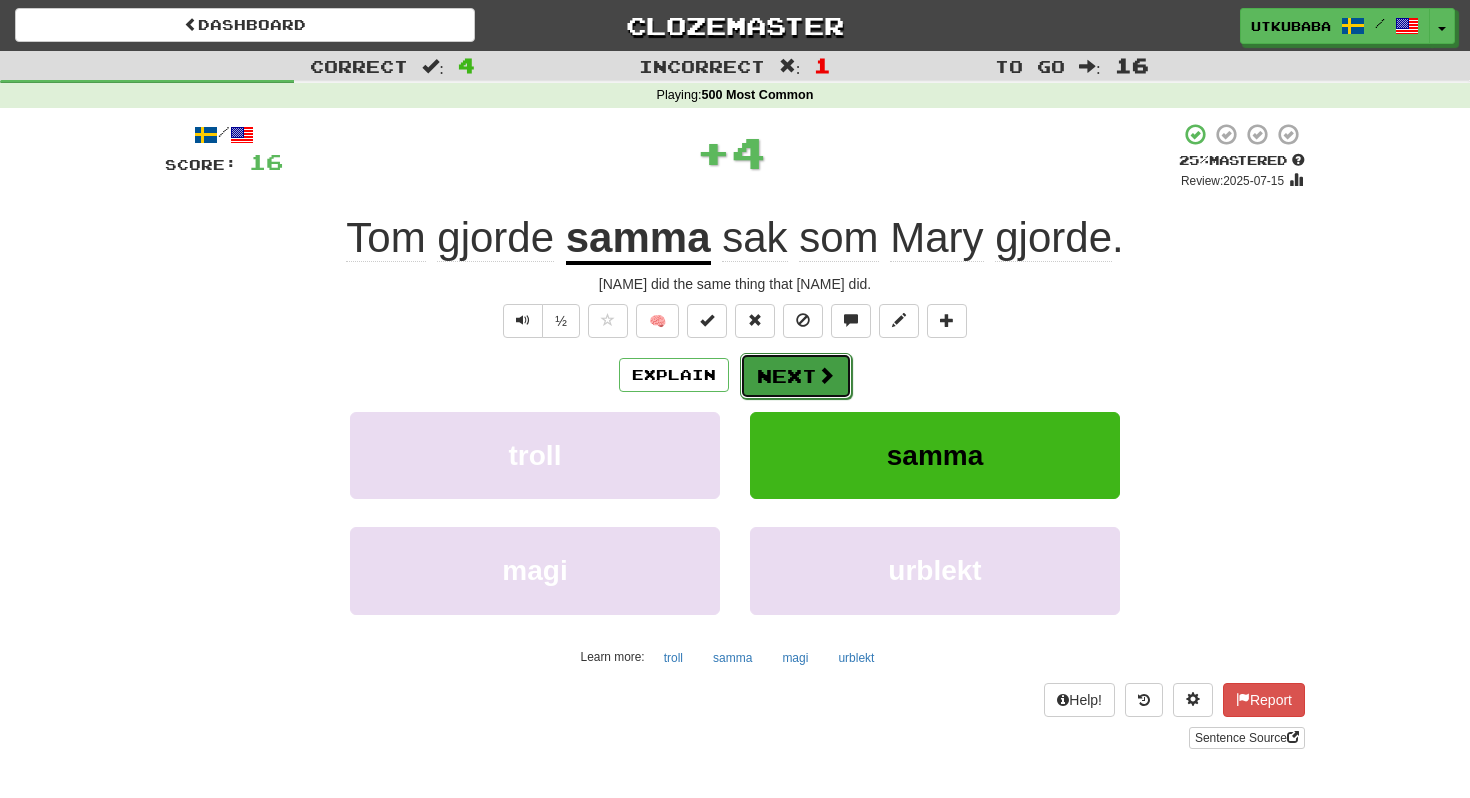 click on "Next" at bounding box center (796, 376) 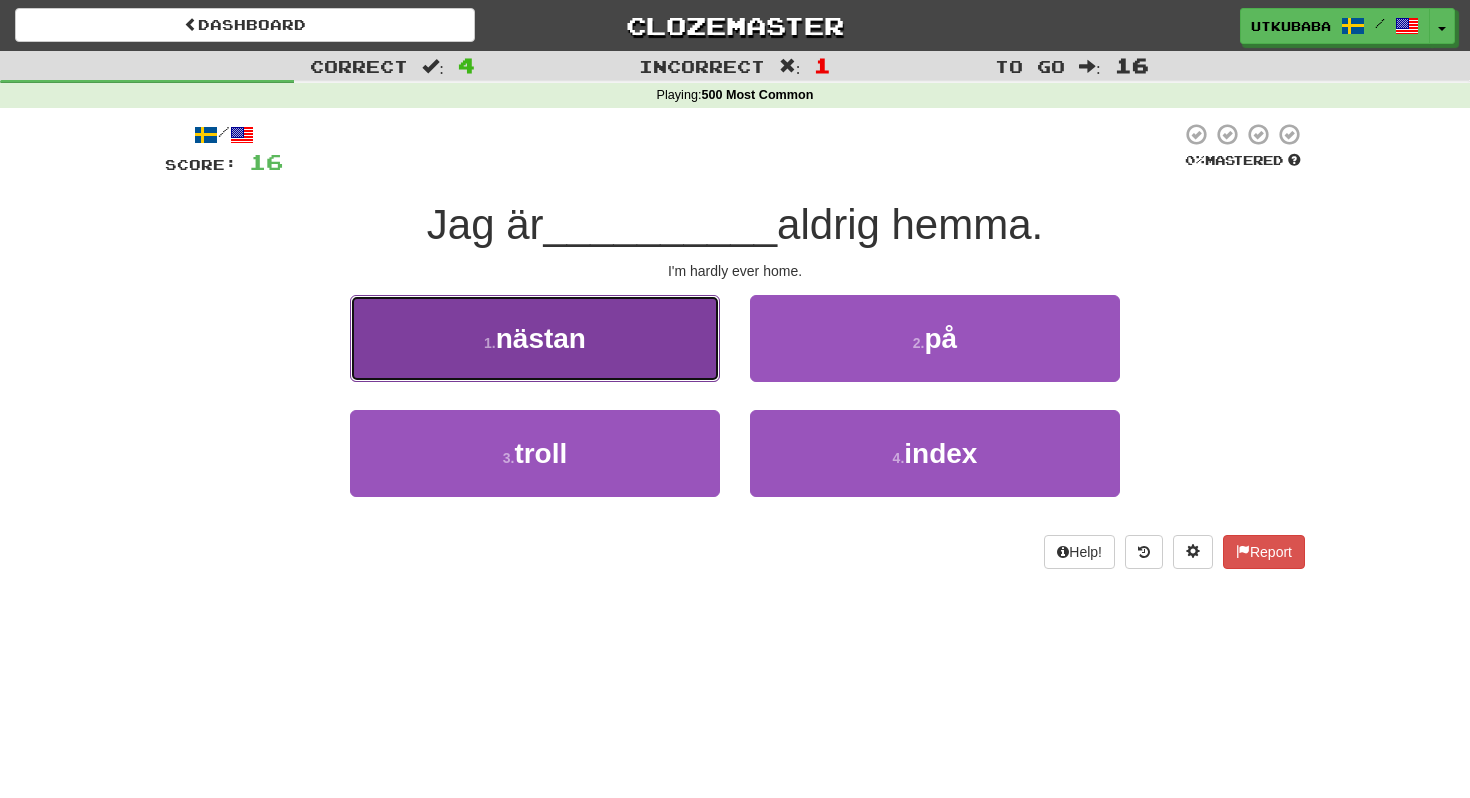 click on "1 .  nästan" at bounding box center [535, 338] 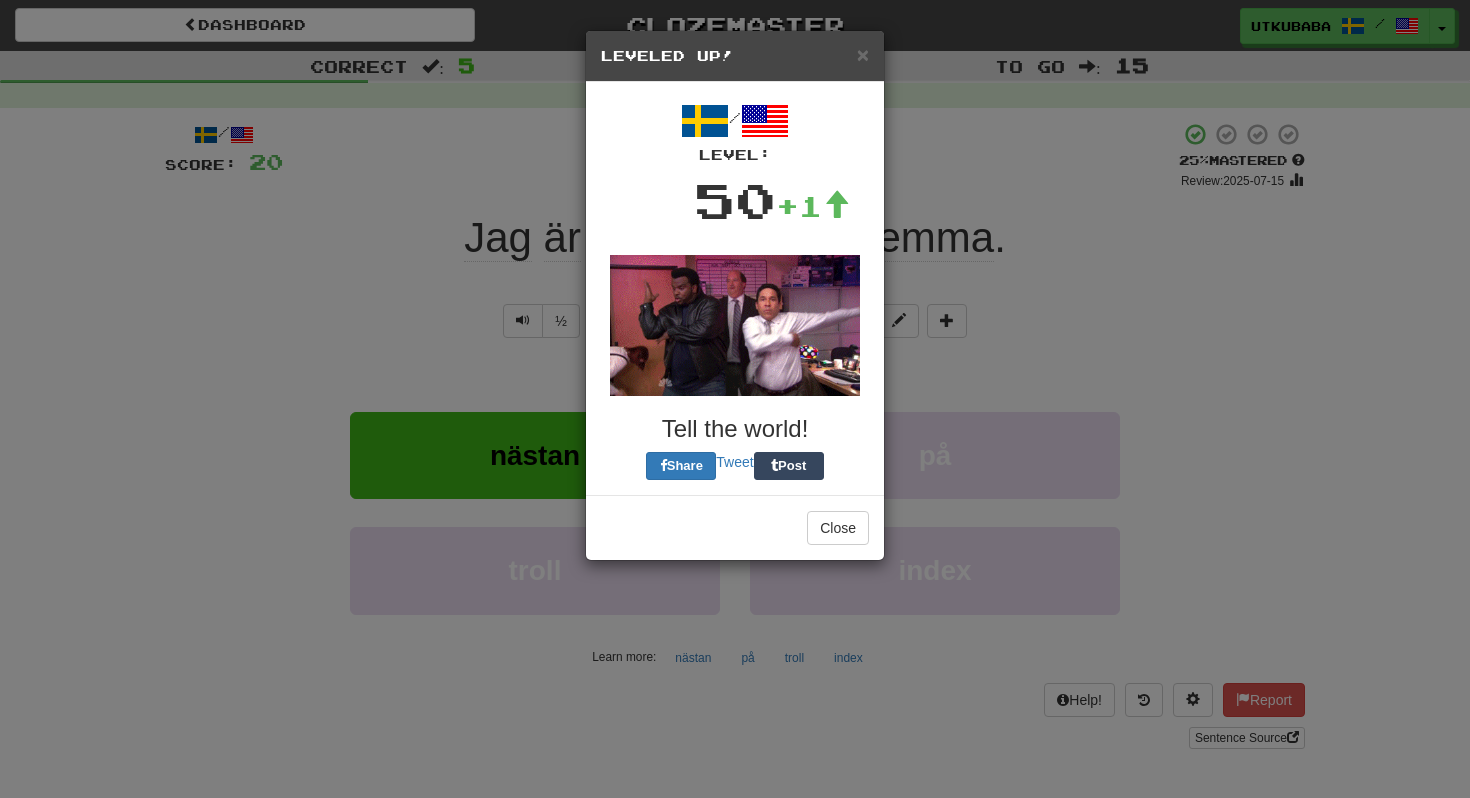 click on "Dashboard
Clozemaster
utkubaba
/
Toggle Dropdown
Dashboard
Leaderboard
Activity Feed
Notifications
Profile
Discussions
Svenska
/
English
Streak:
19
Review:
3
Points Today: 688
Nederlands
/
English
Streak:
0
Review:
156
Points Today: 0
Français
/
English
Streak:
0
Review:
200
Points Today: 0
Русский
/
English
Streak:
0
Review:
20
Points Today: 0
Languages
Account
Logout
utkubaba
/
Toggle Dropdown
Dashboard
Leaderboard
Activity Feed
Notifications
Profile
Discussions
Svenska
/
English
Streak:
19
Review:
3
Points Today: 688" at bounding box center [735, 754] 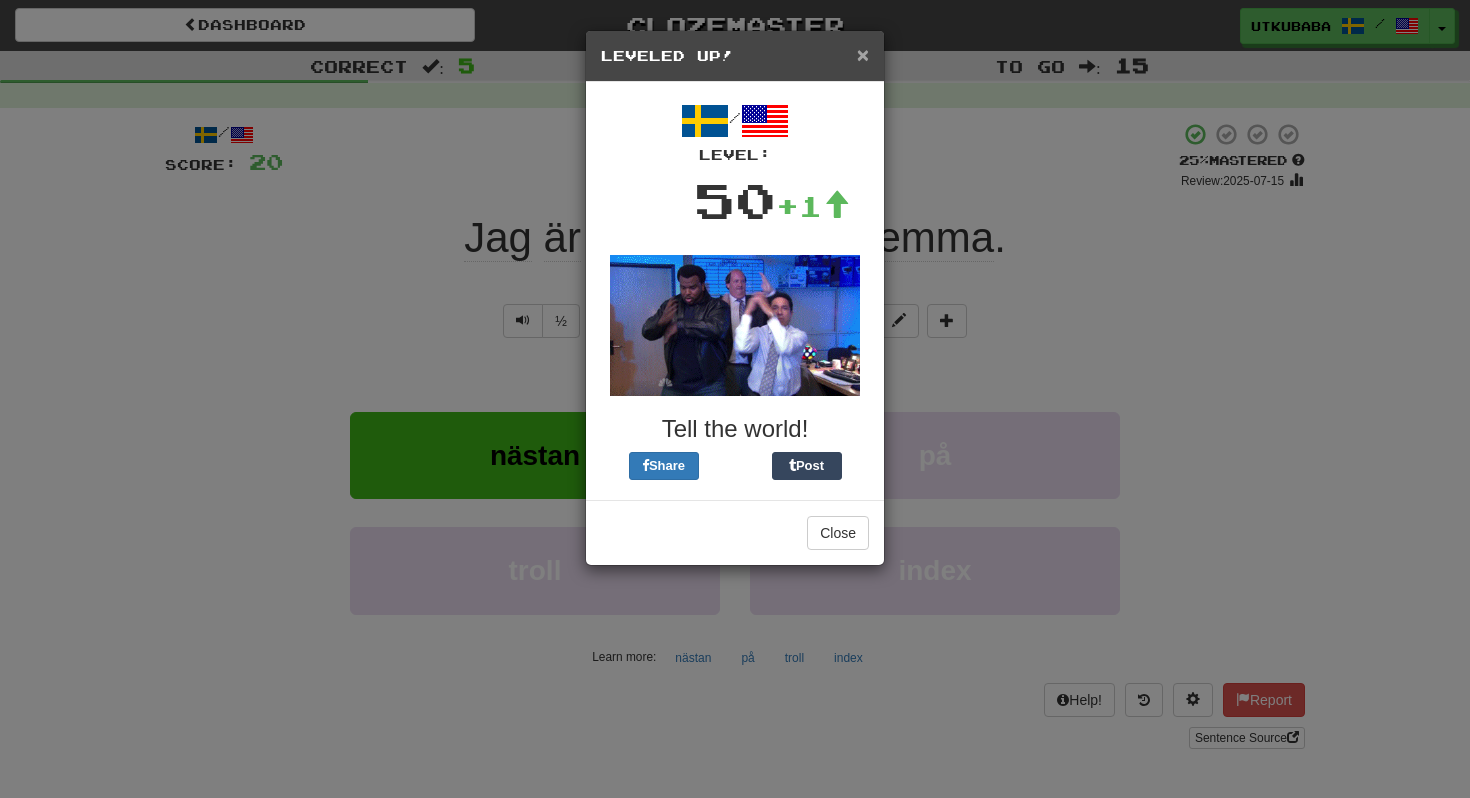 click on "×" at bounding box center (863, 54) 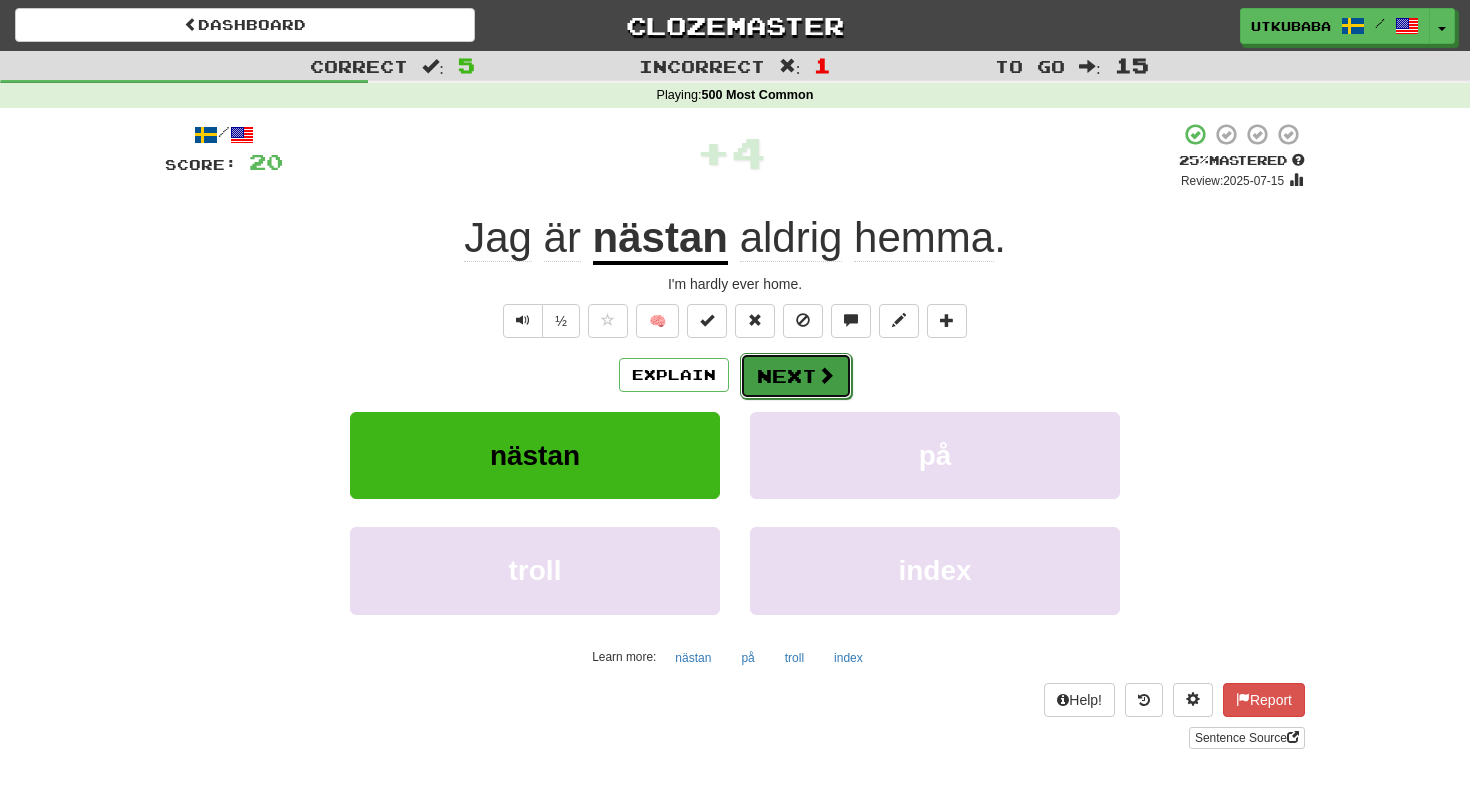 click on "Next" at bounding box center [796, 376] 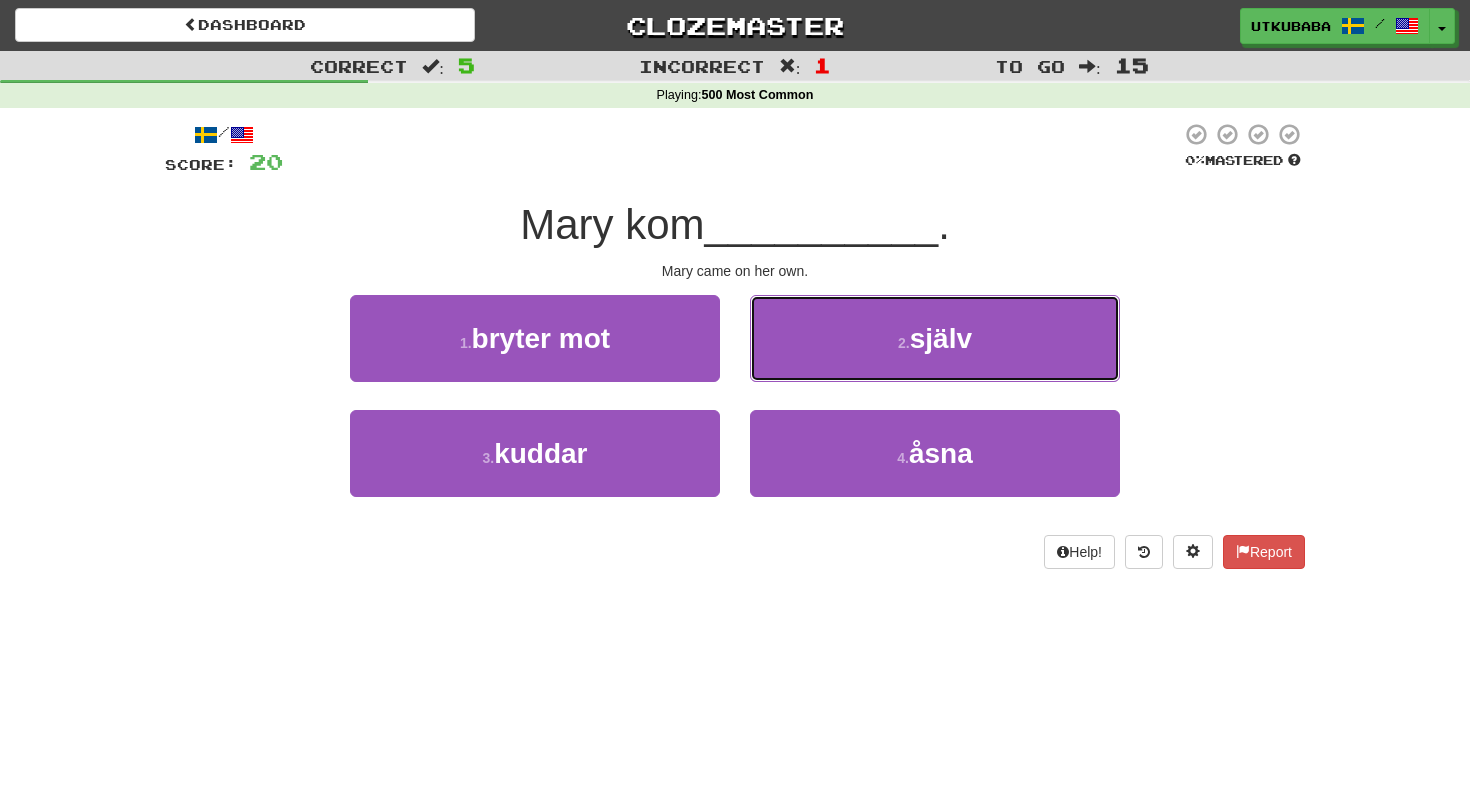 click on "2 .  själv" at bounding box center (935, 338) 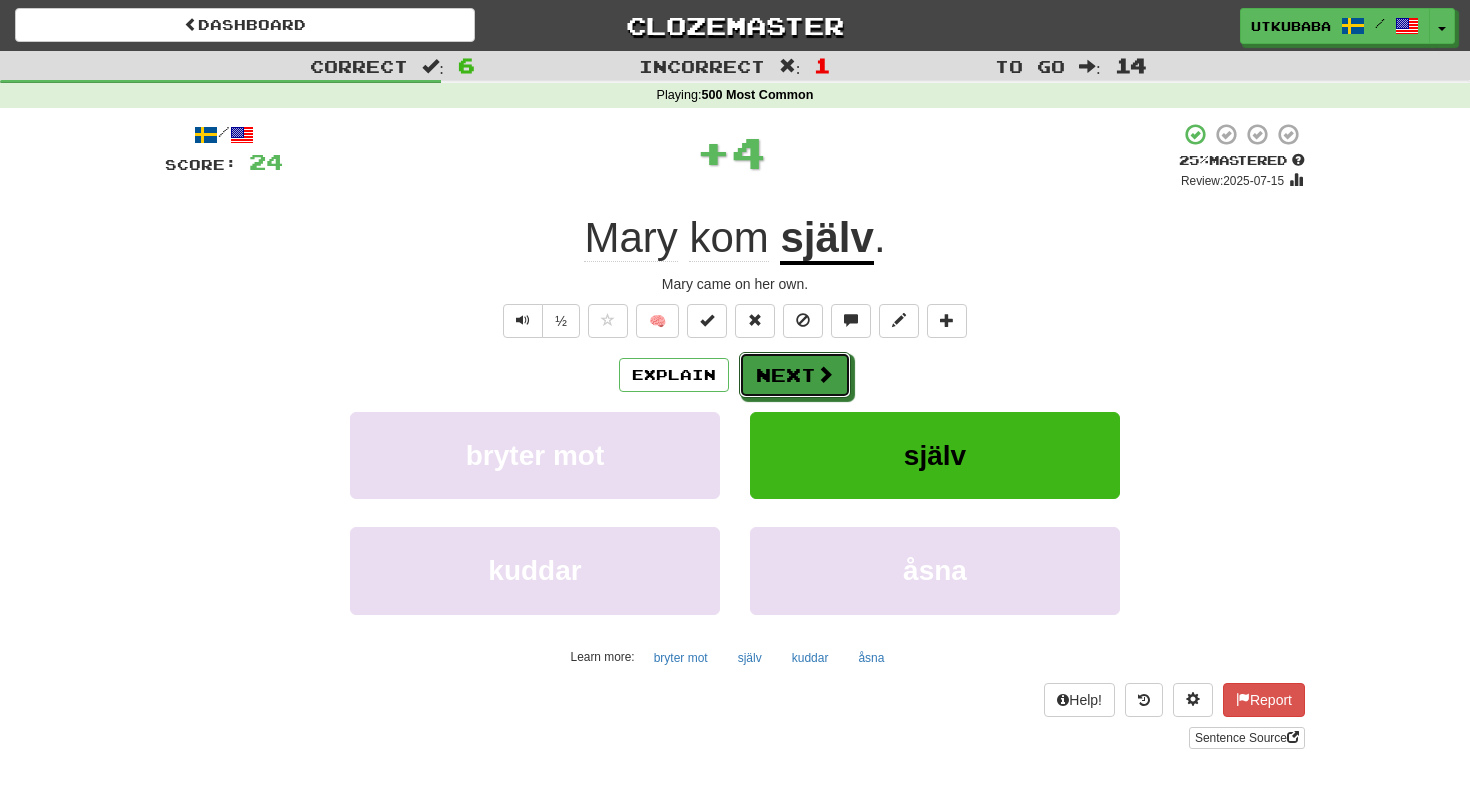 click on "Next" at bounding box center (795, 375) 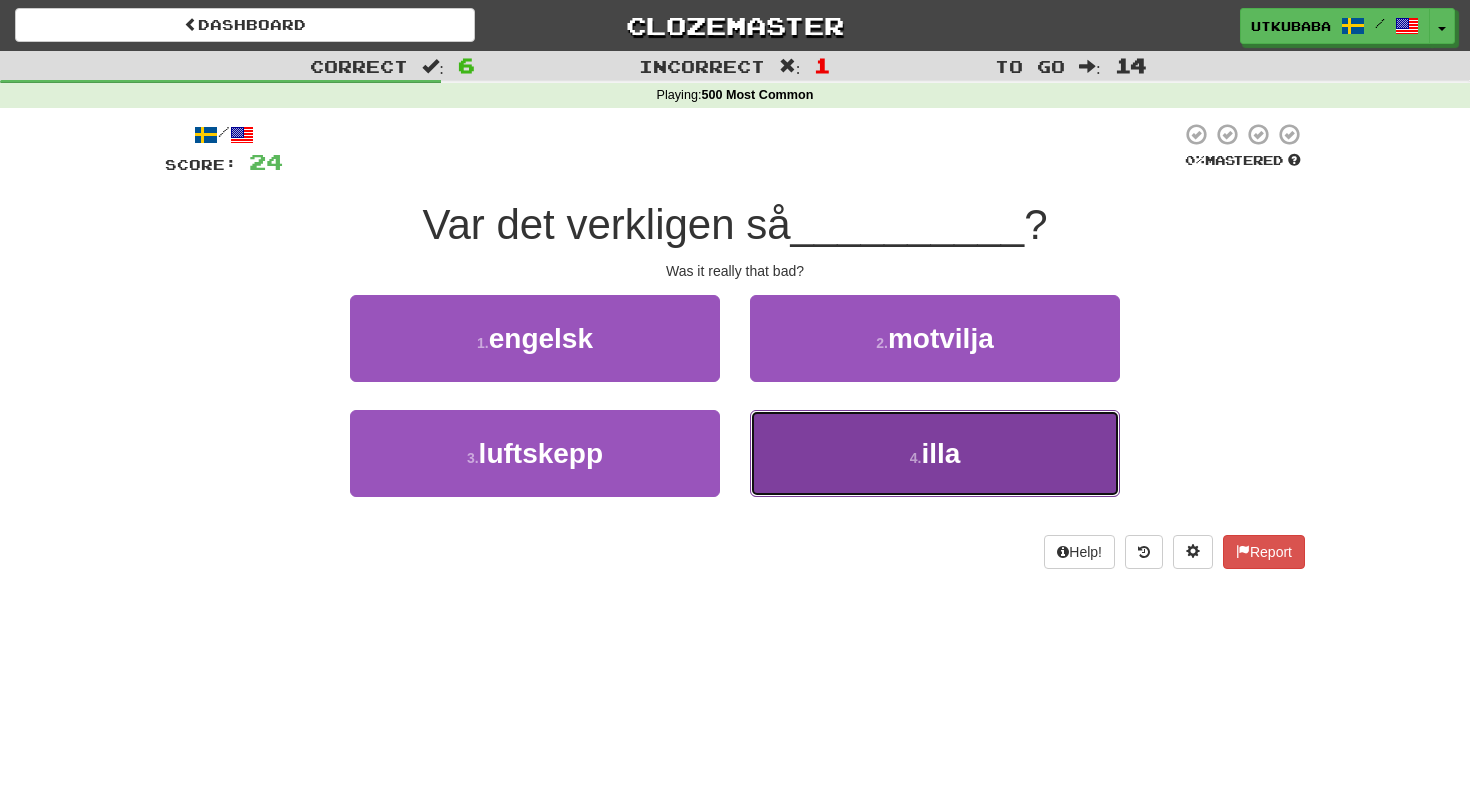 click on "4 .  illa" at bounding box center (935, 453) 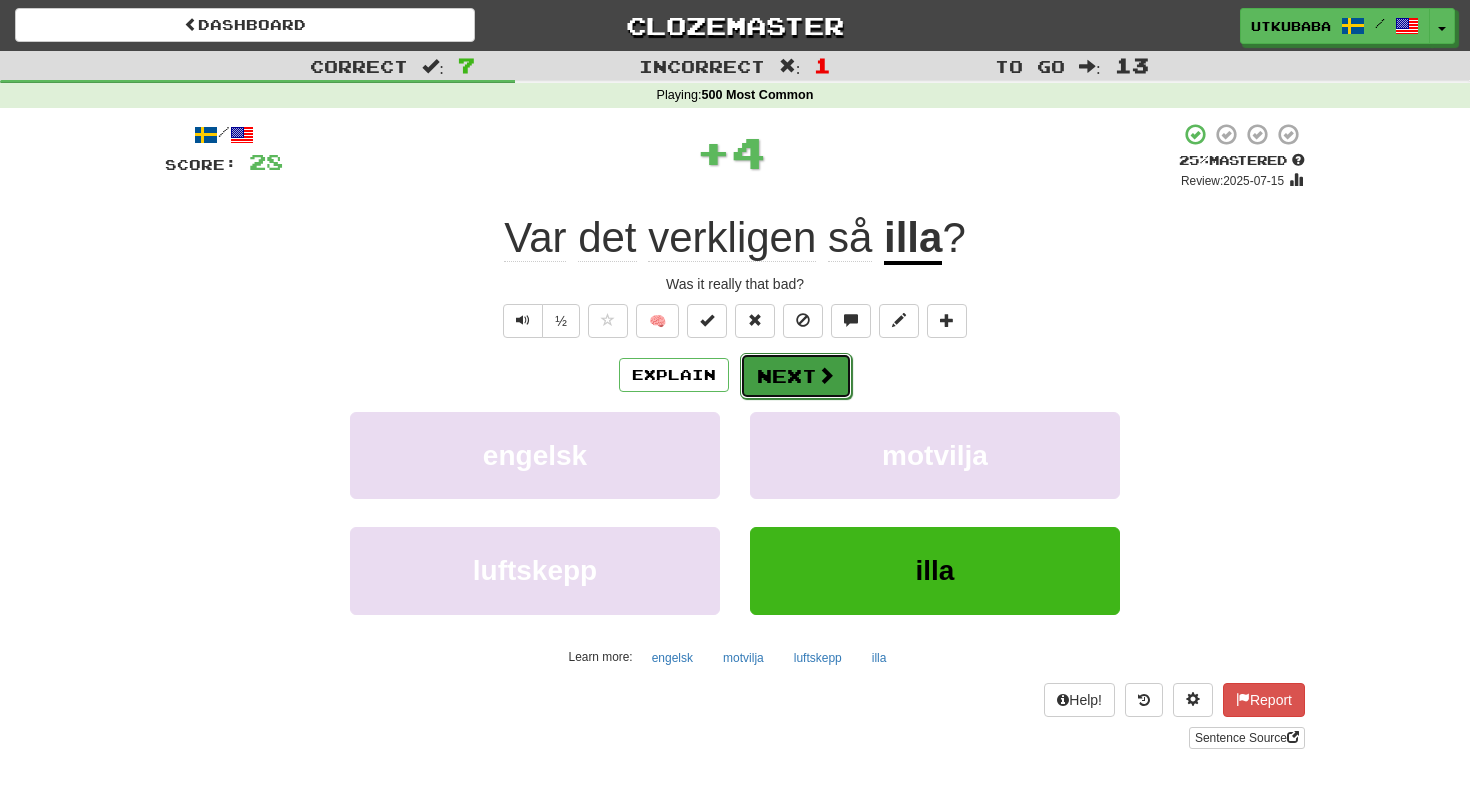 click on "Next" at bounding box center (796, 376) 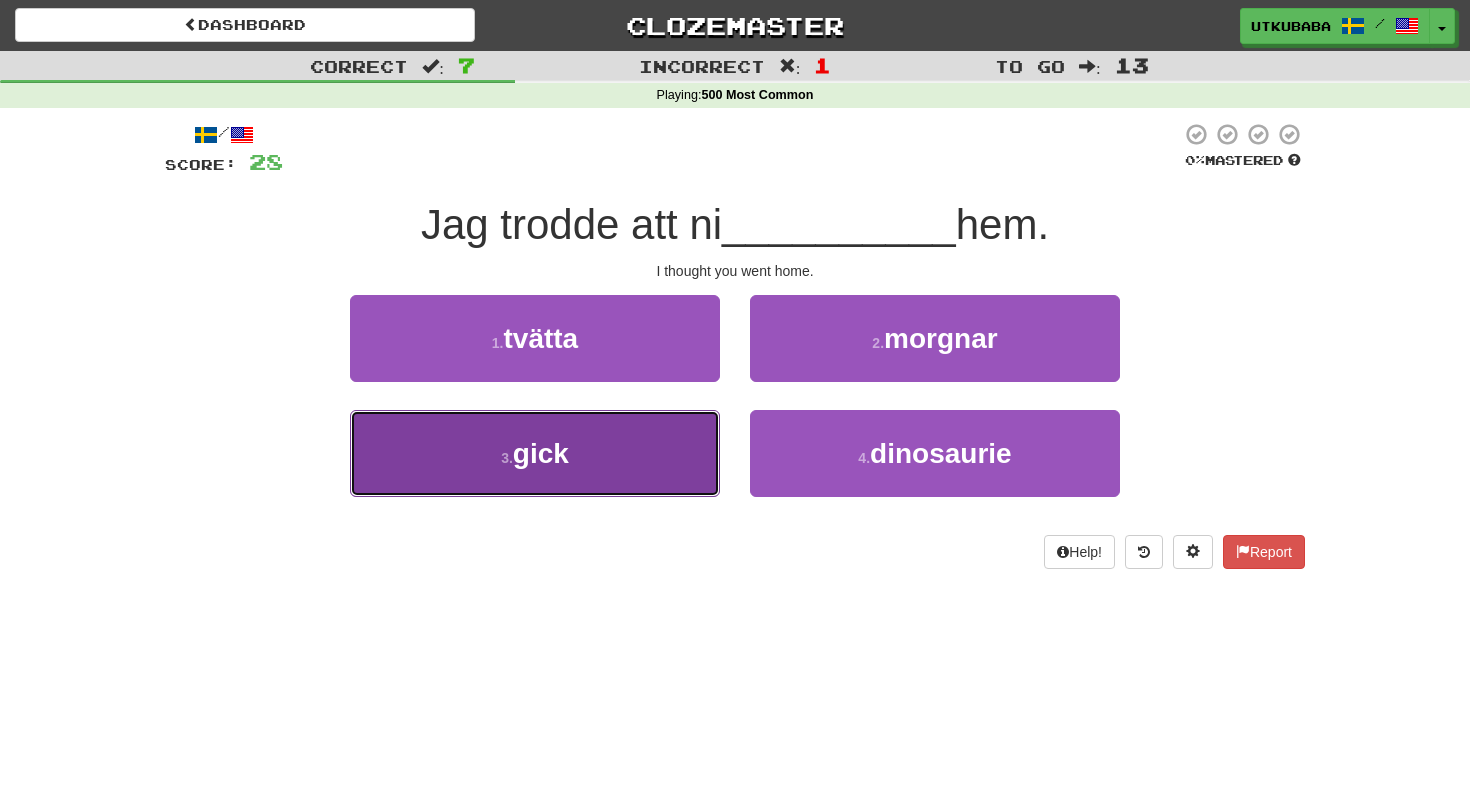 click on "3 .  gick" at bounding box center (535, 453) 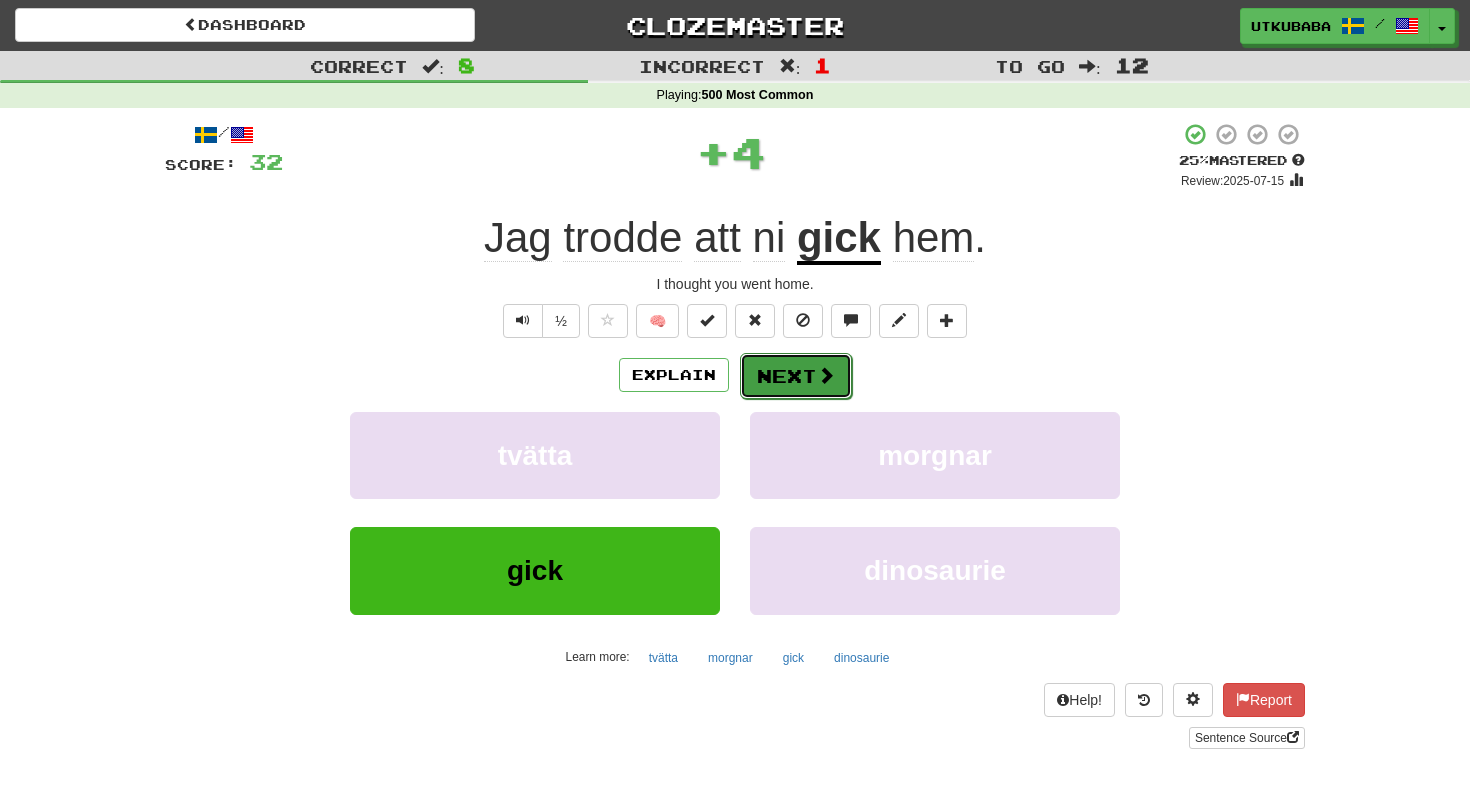 click on "Next" at bounding box center [796, 376] 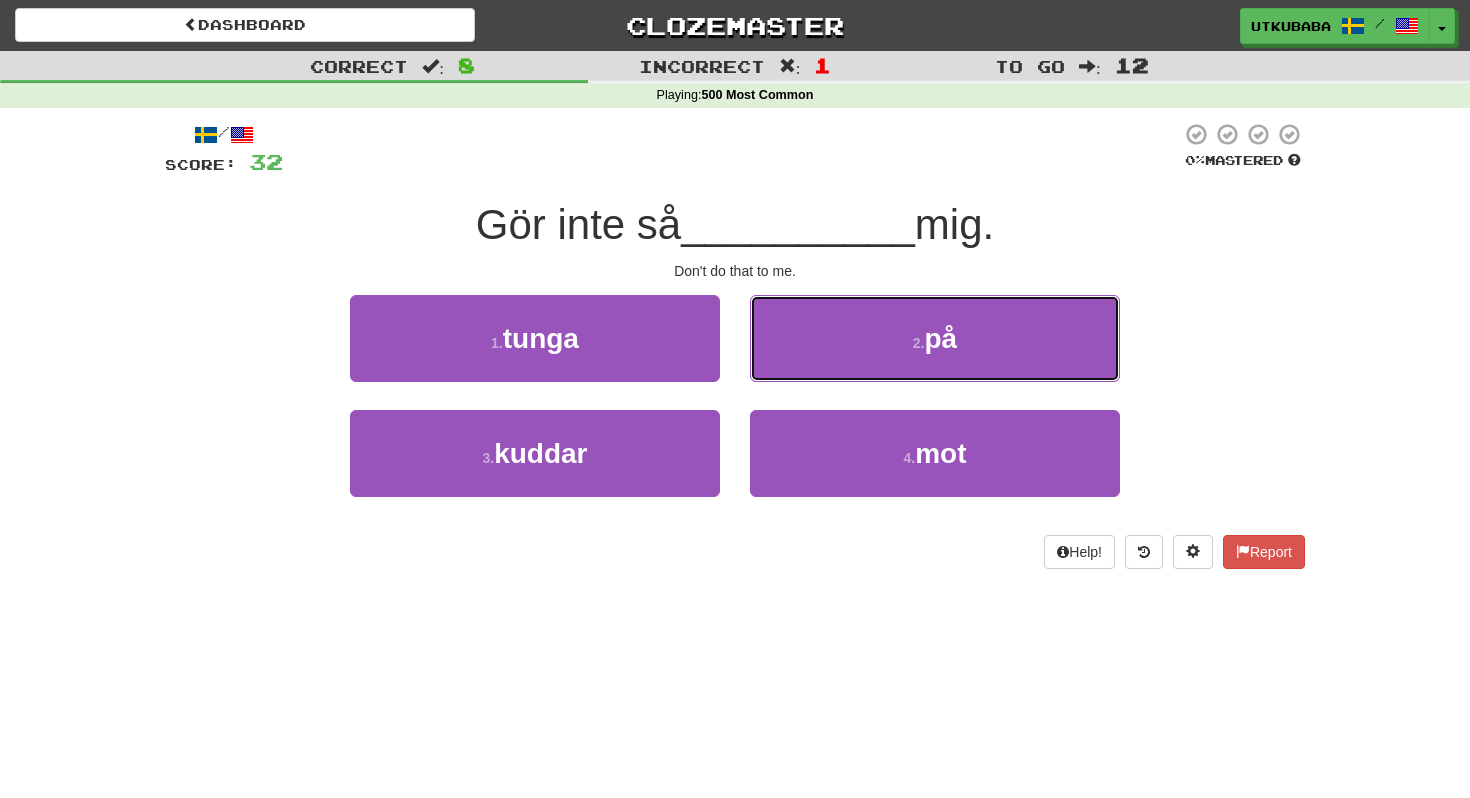 click on "2 .  på" at bounding box center [935, 338] 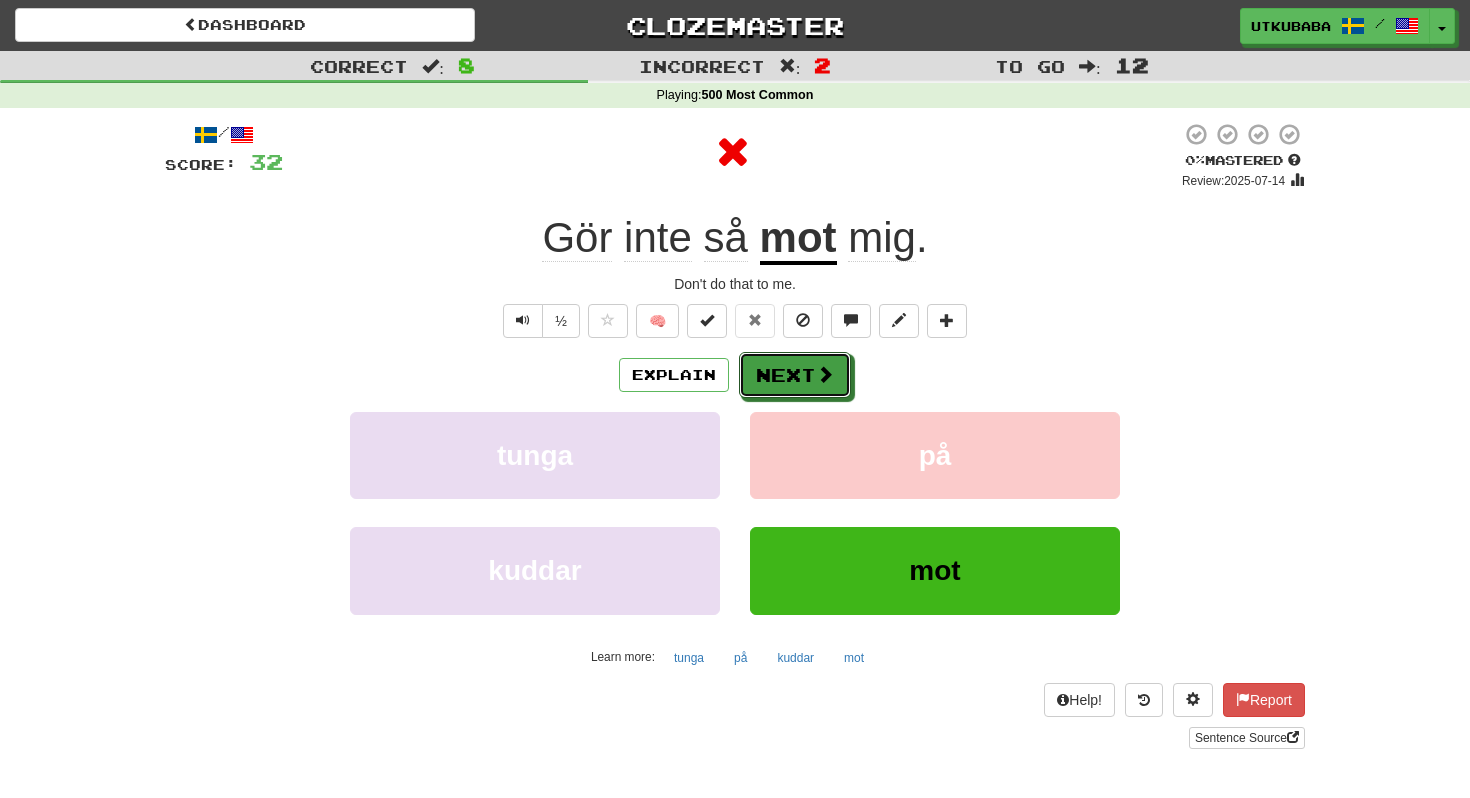 click on "Next" at bounding box center [795, 375] 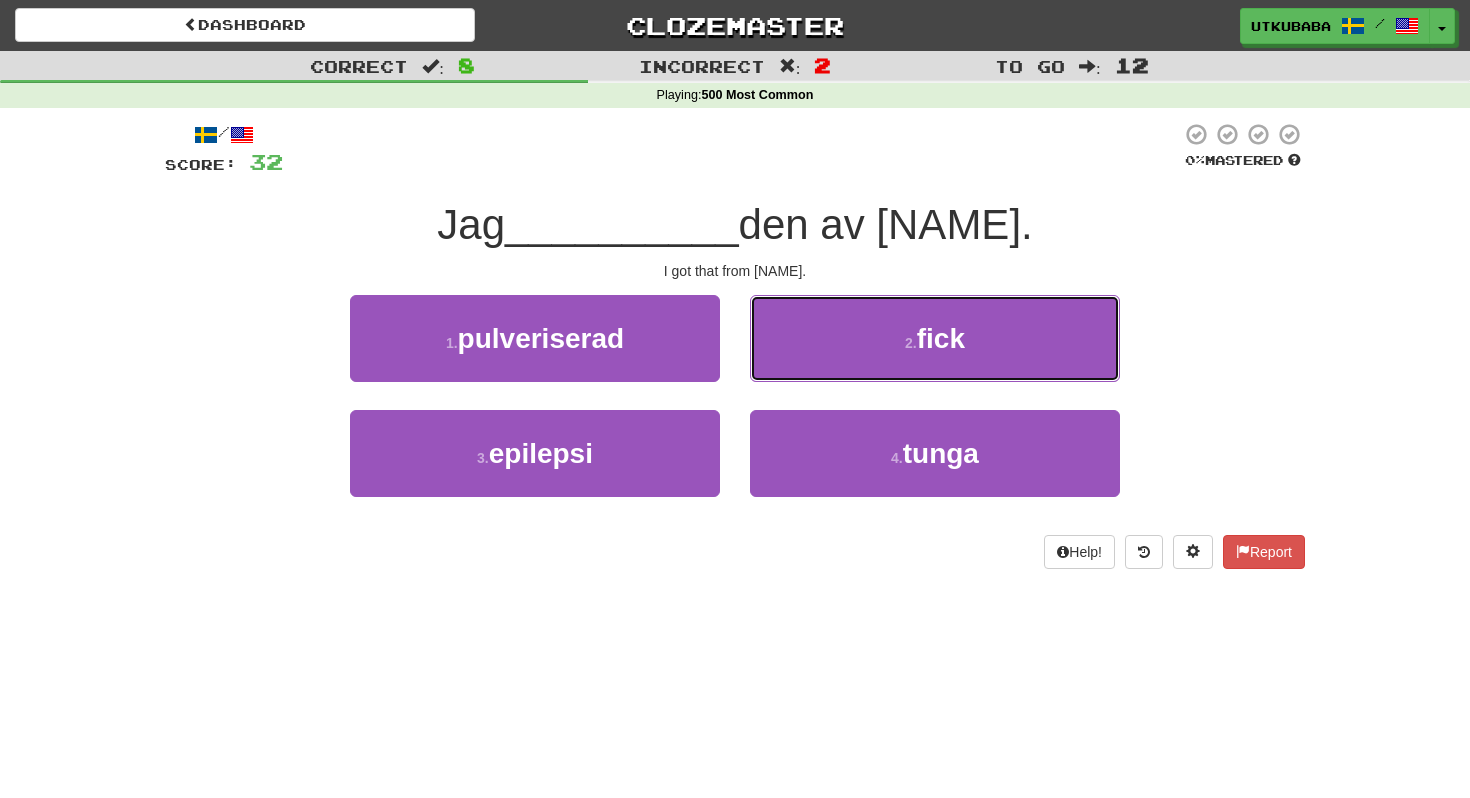 click on "2 .  fick" at bounding box center (935, 338) 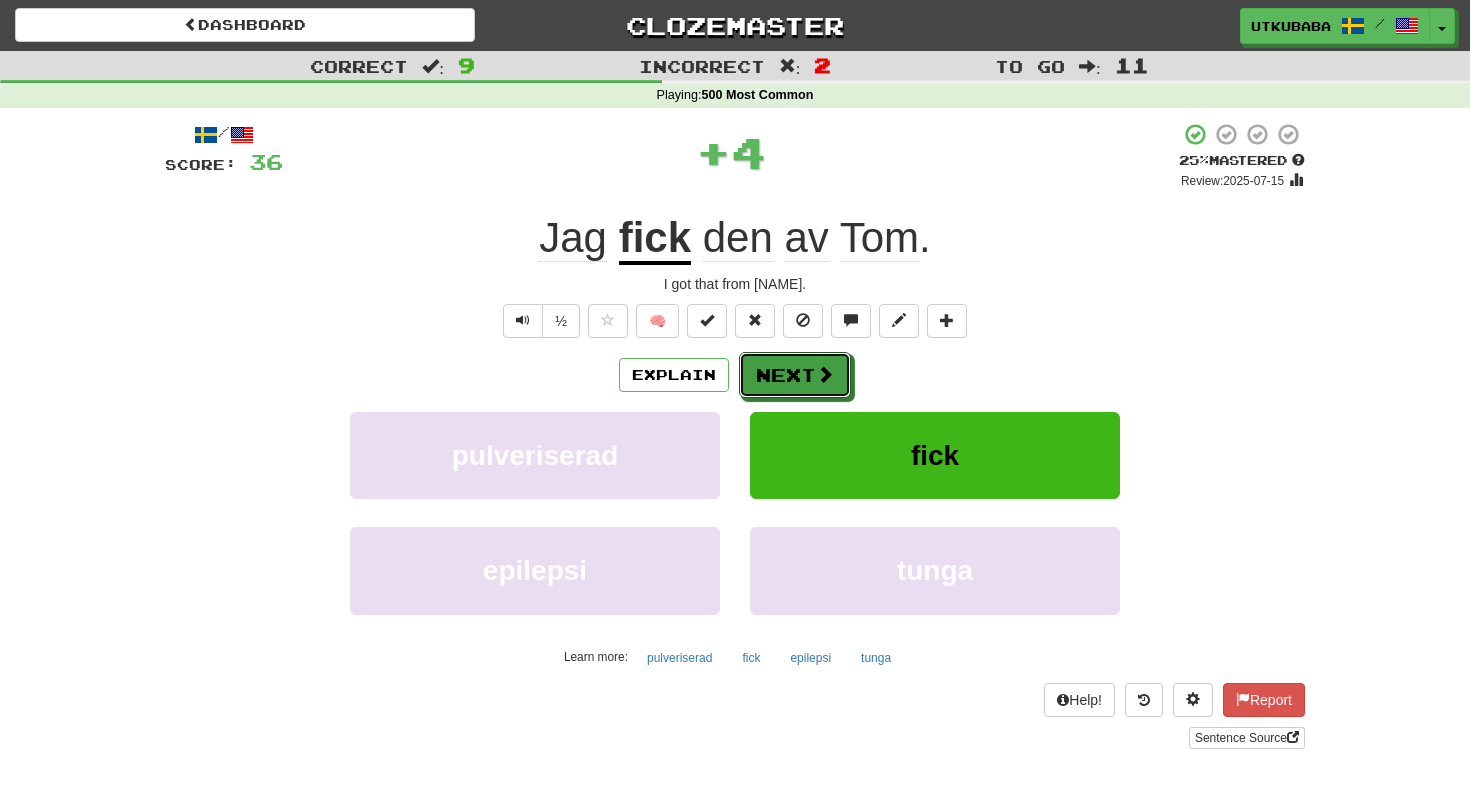 click on "Next" at bounding box center (795, 375) 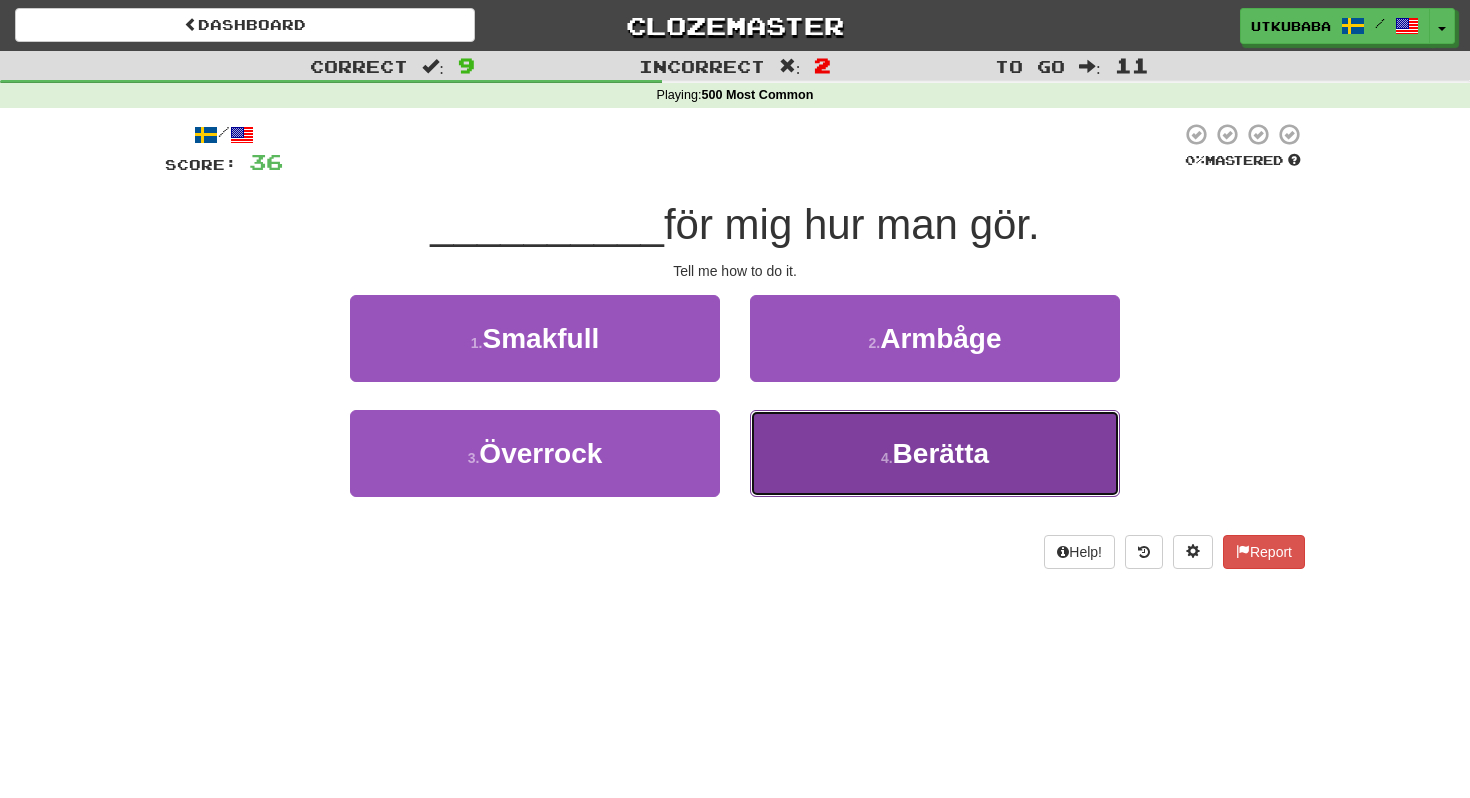 click on "4 .  Berätta" at bounding box center [935, 453] 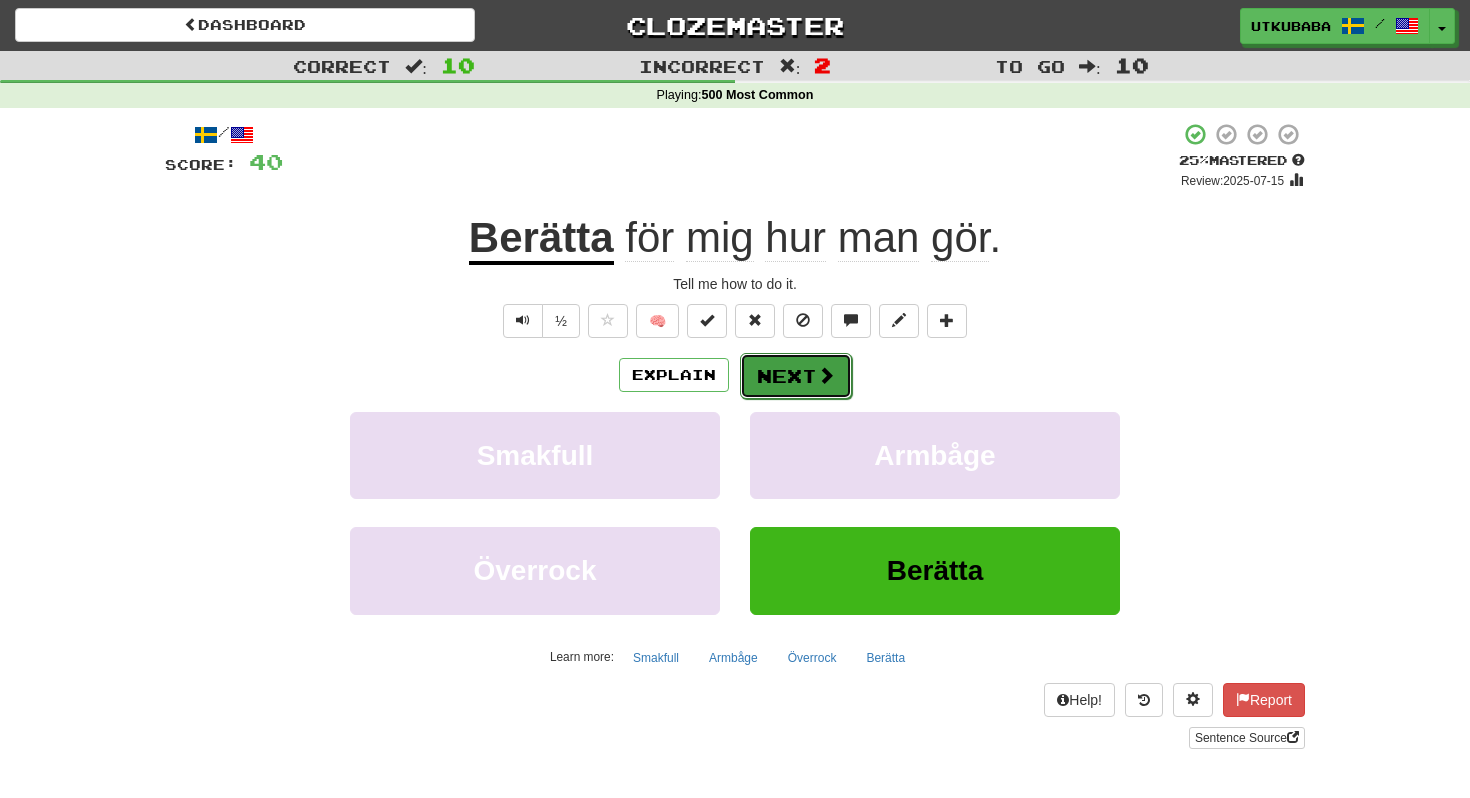 click on "Next" at bounding box center (796, 376) 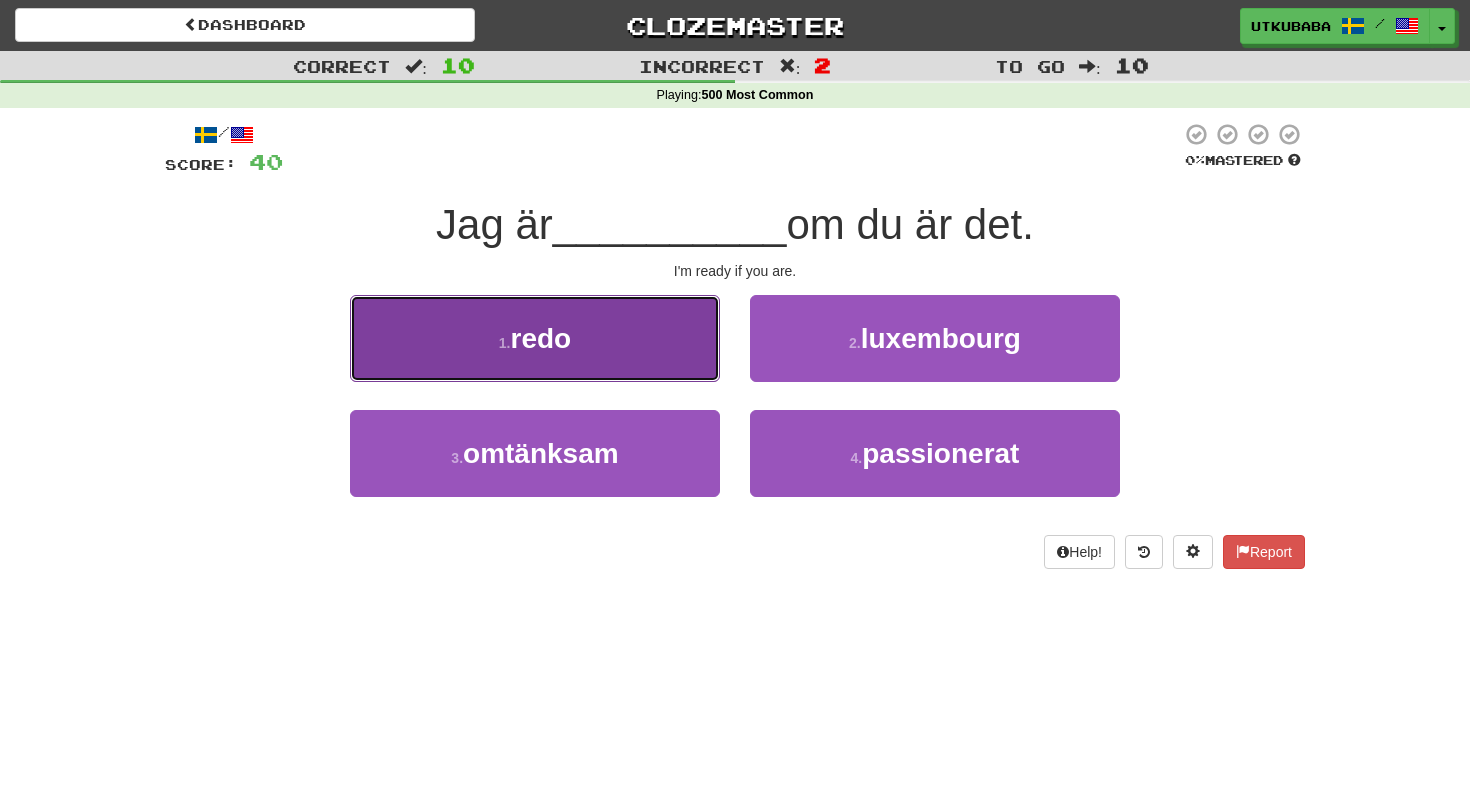 click on "1 .  redo" at bounding box center [535, 338] 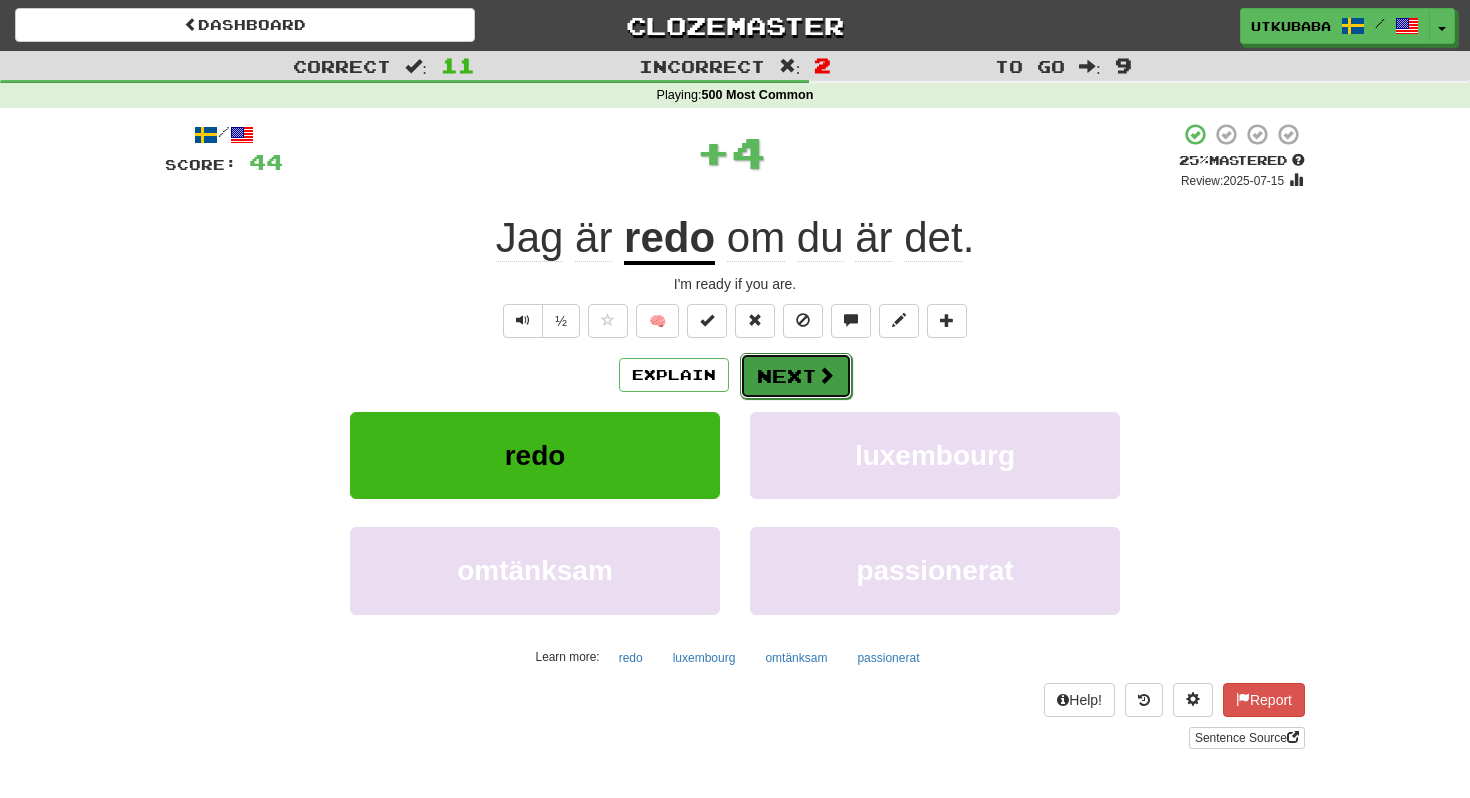 click on "Next" at bounding box center (796, 376) 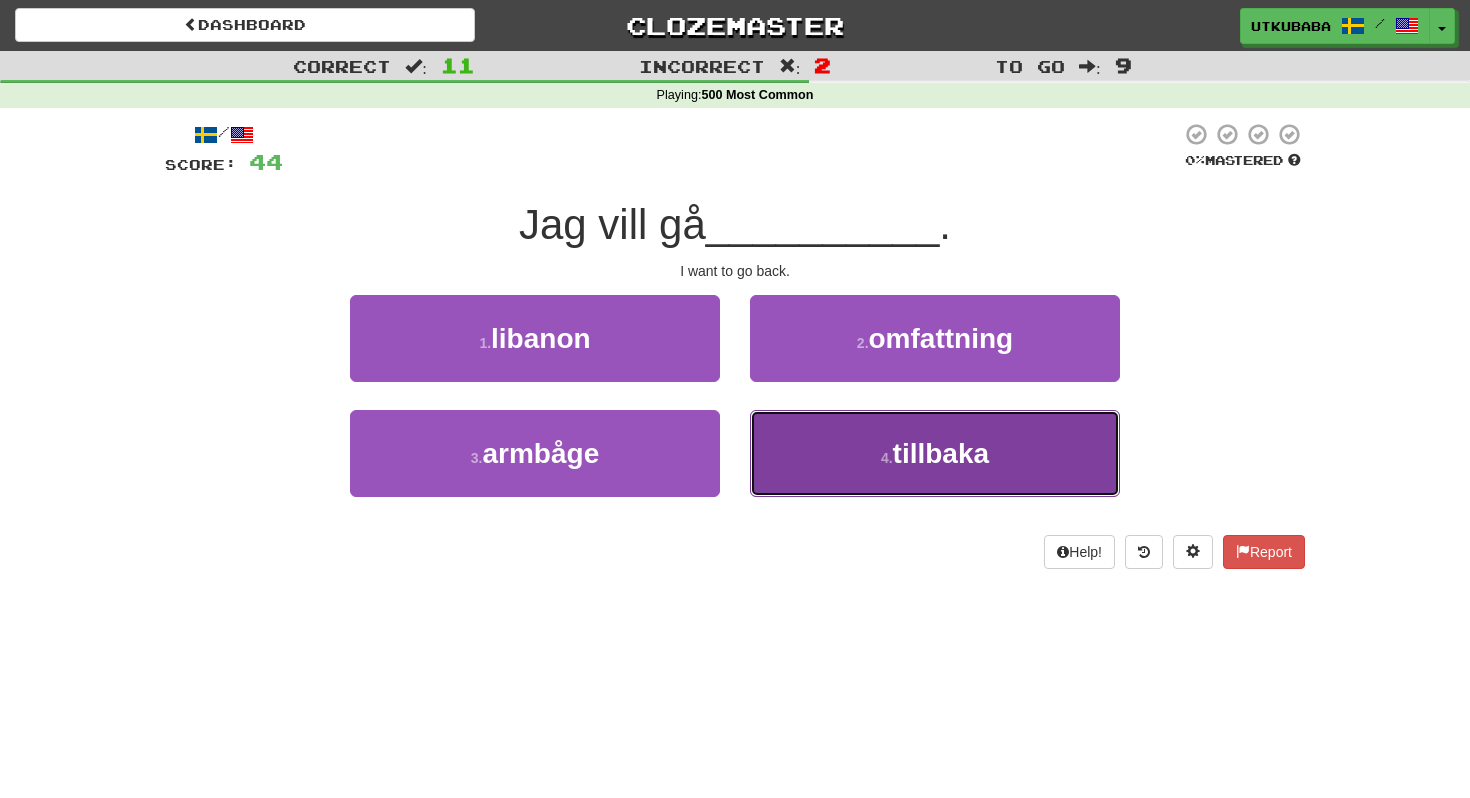click on "4 .  tillbaka" at bounding box center [935, 453] 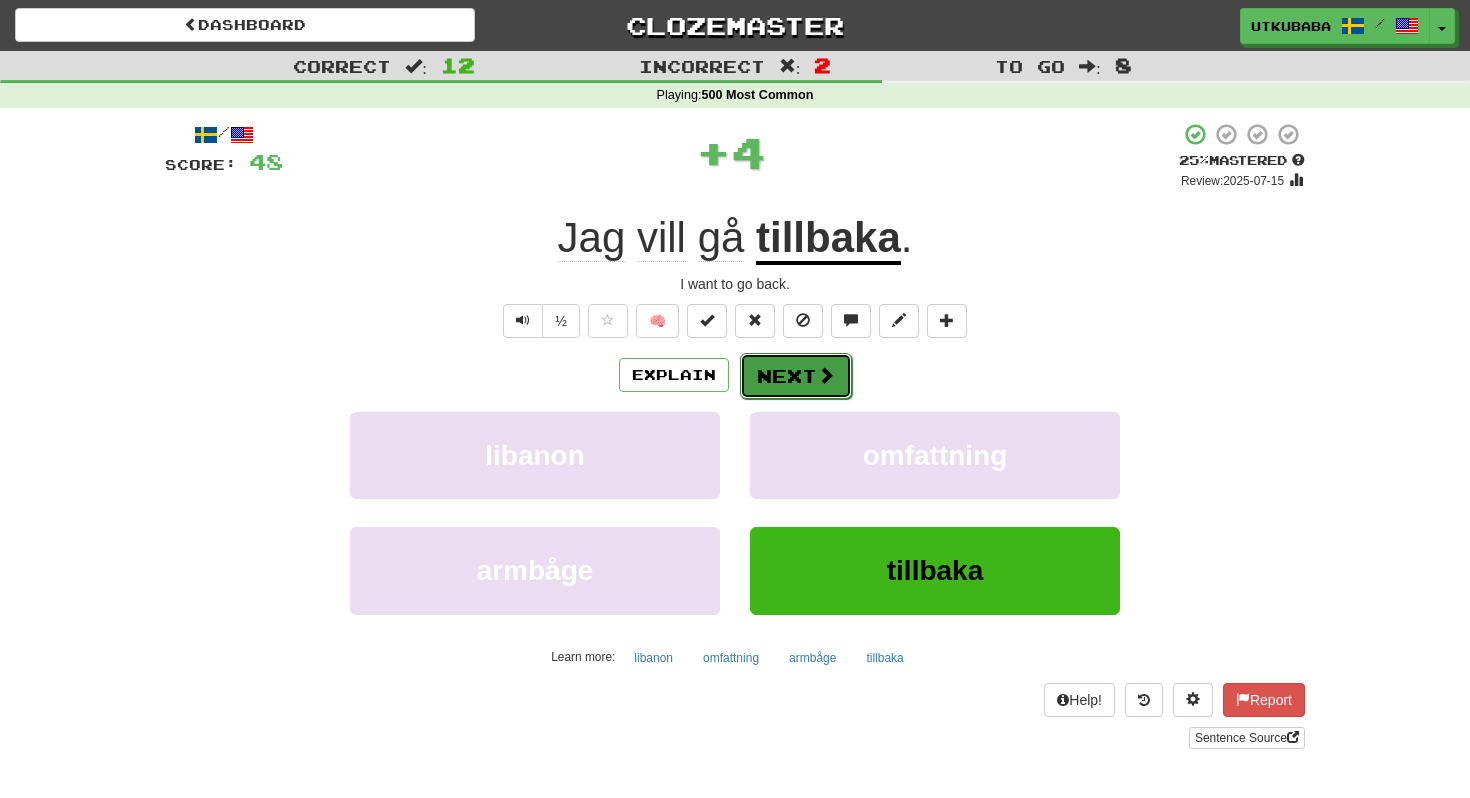 click on "Next" at bounding box center (796, 376) 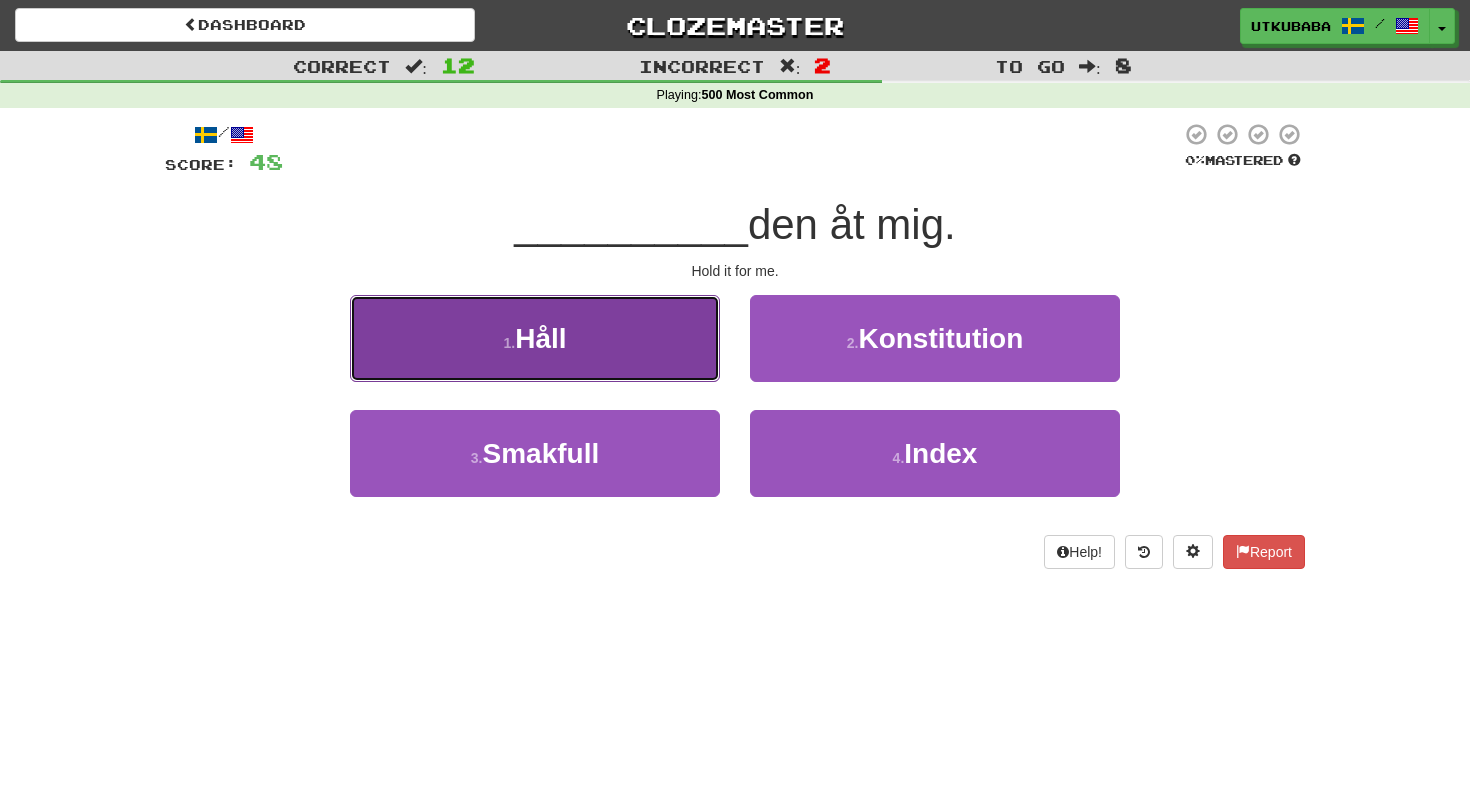 click on "1 .  Håll" at bounding box center (535, 338) 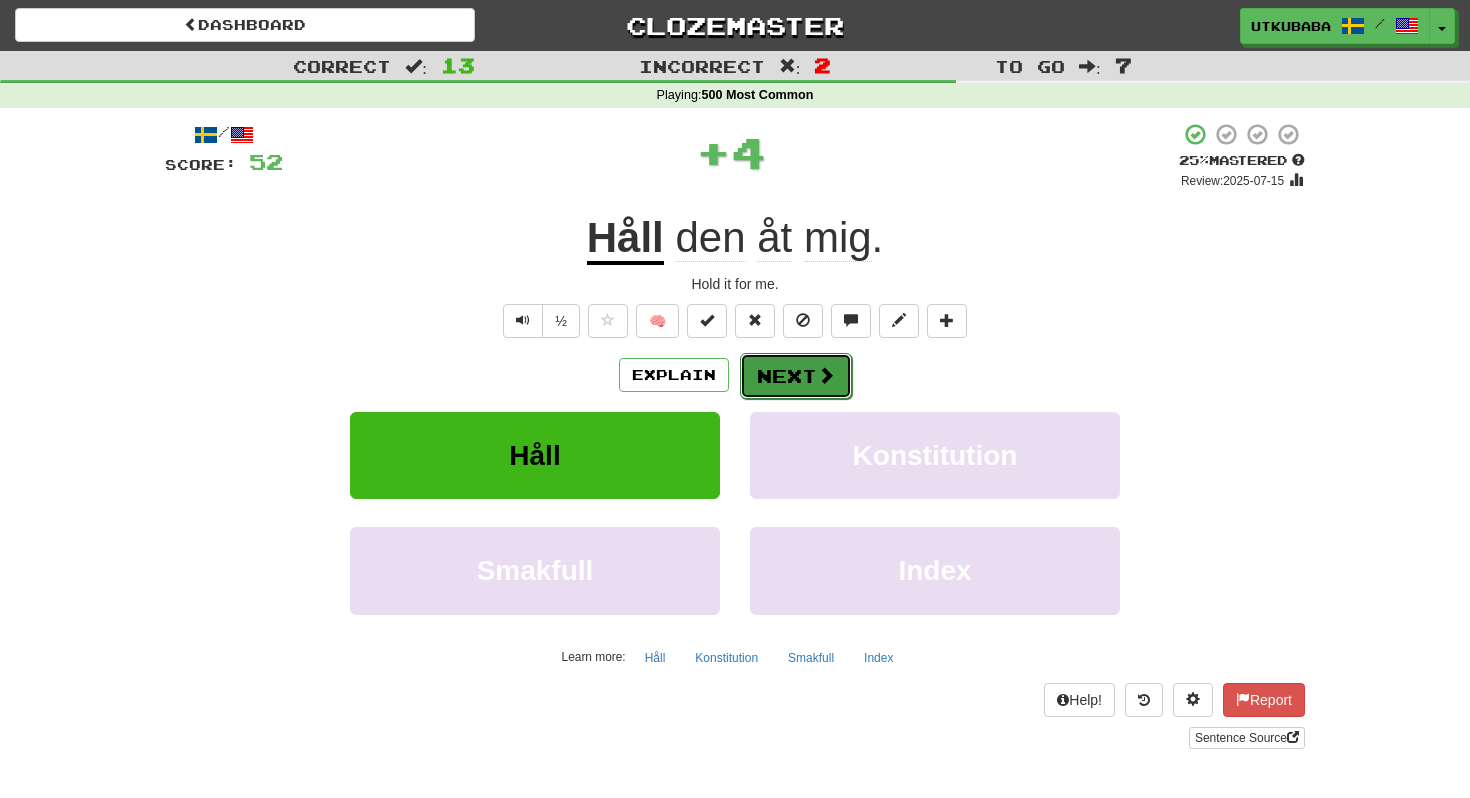 click at bounding box center [826, 375] 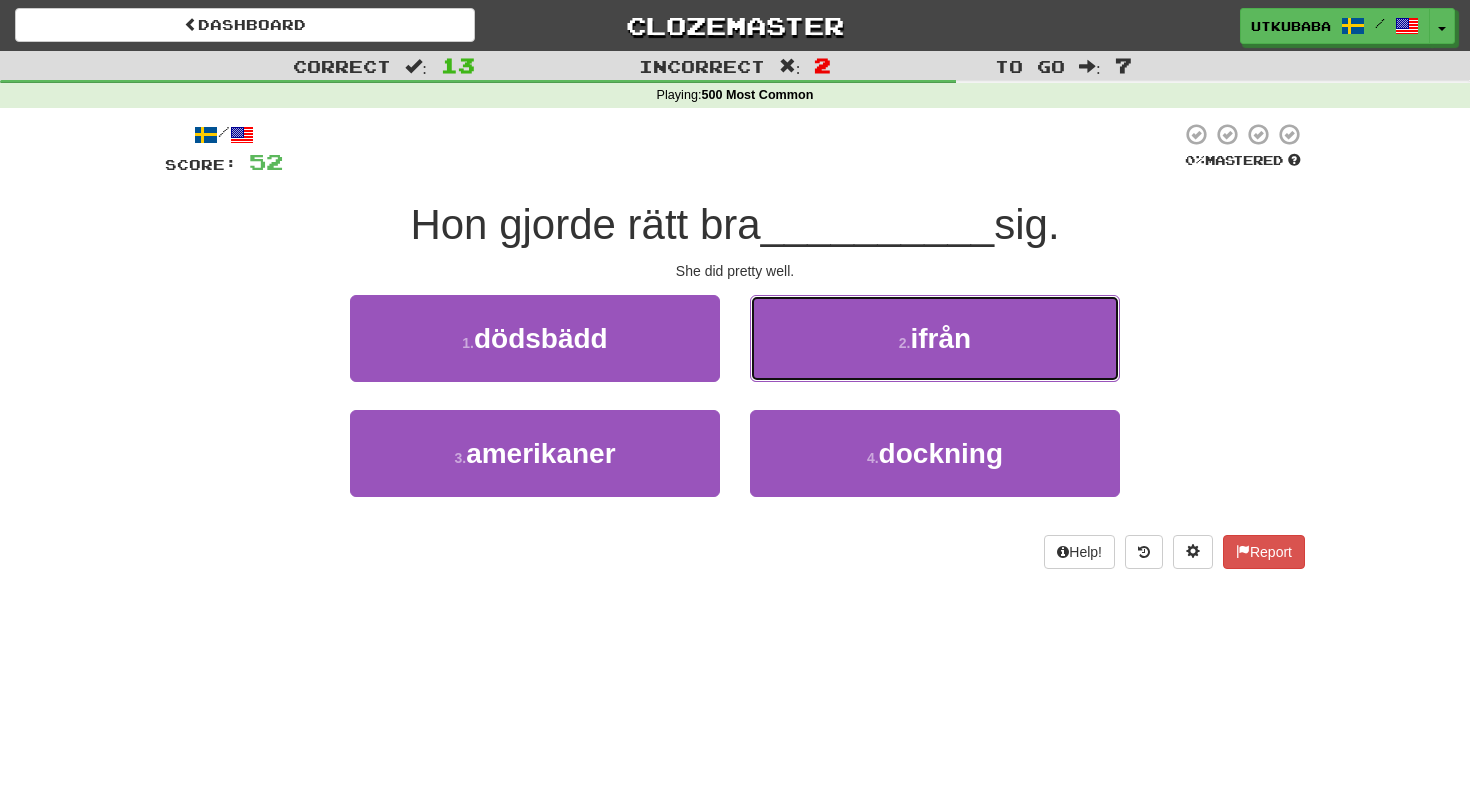 click on "2 .  ifrån" at bounding box center (935, 338) 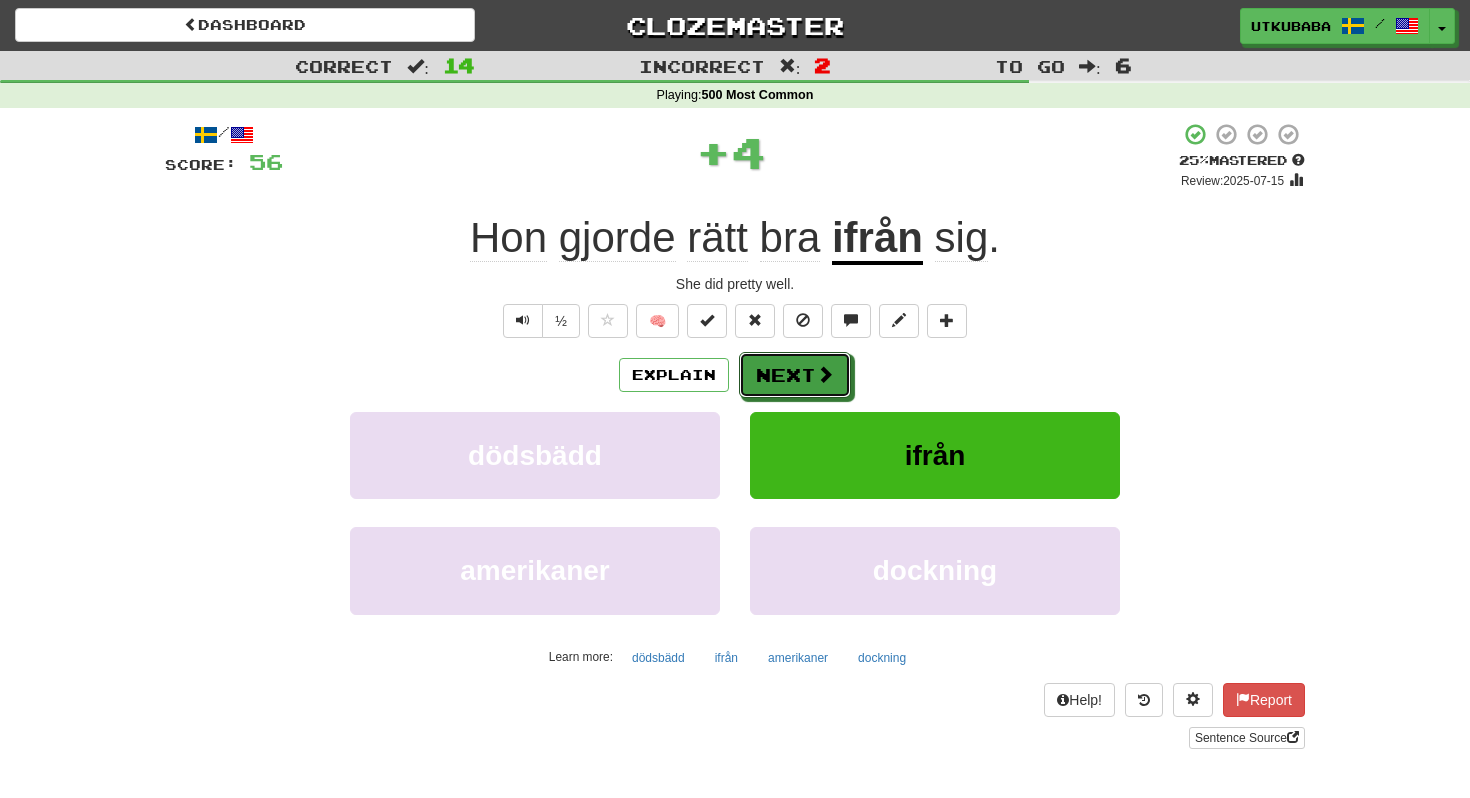click at bounding box center [825, 374] 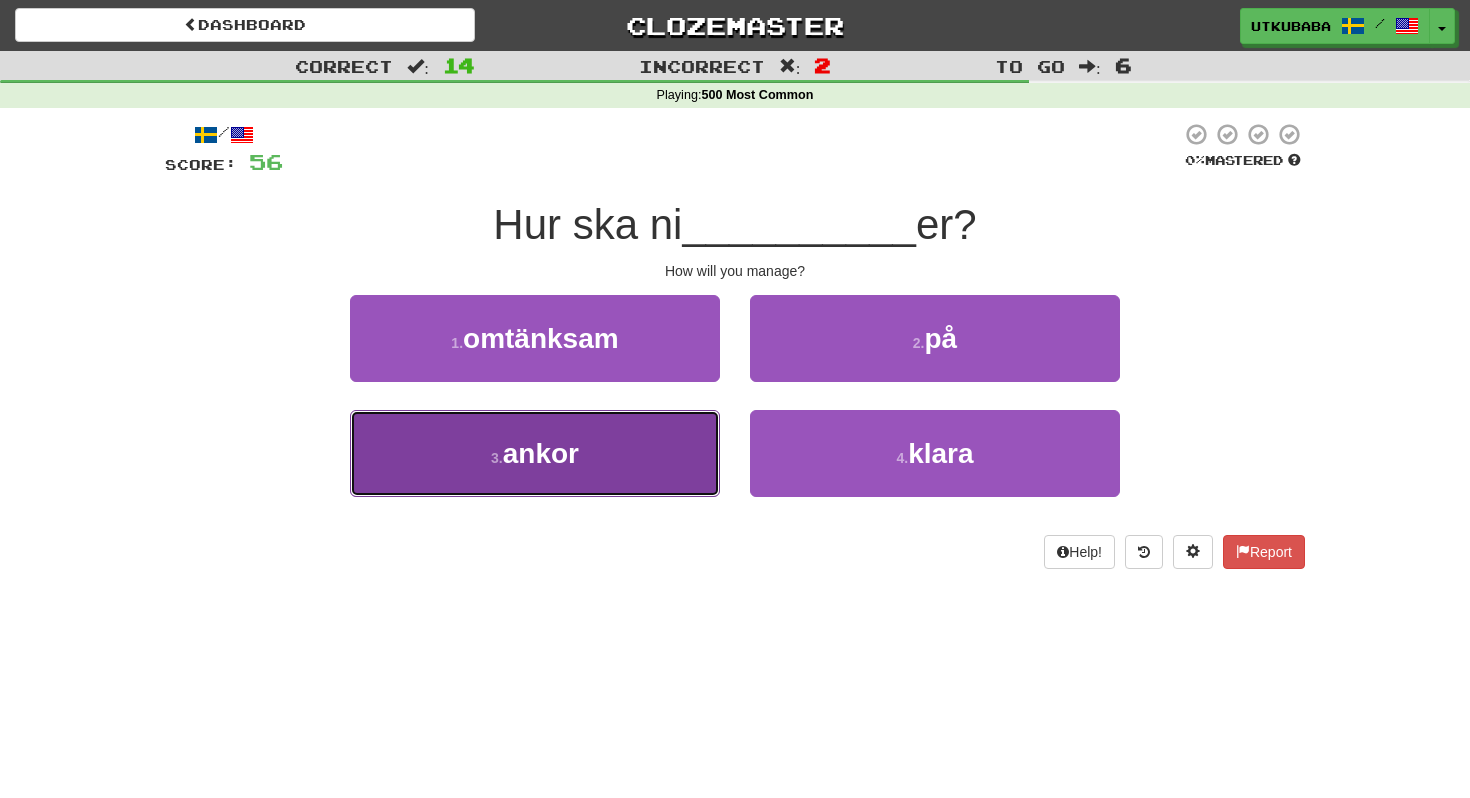 click on "3 .  ankor" at bounding box center (535, 453) 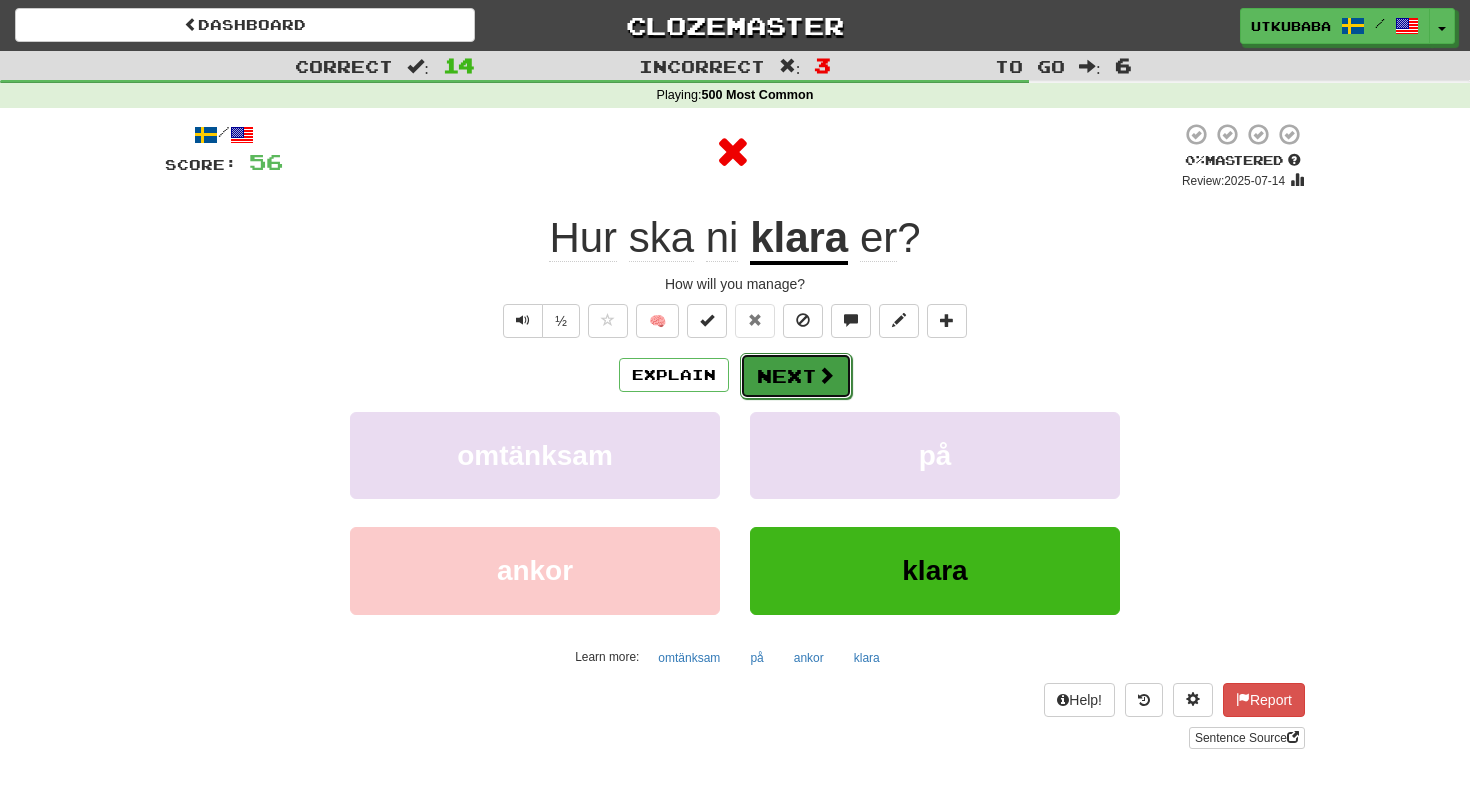 click on "Next" at bounding box center (796, 376) 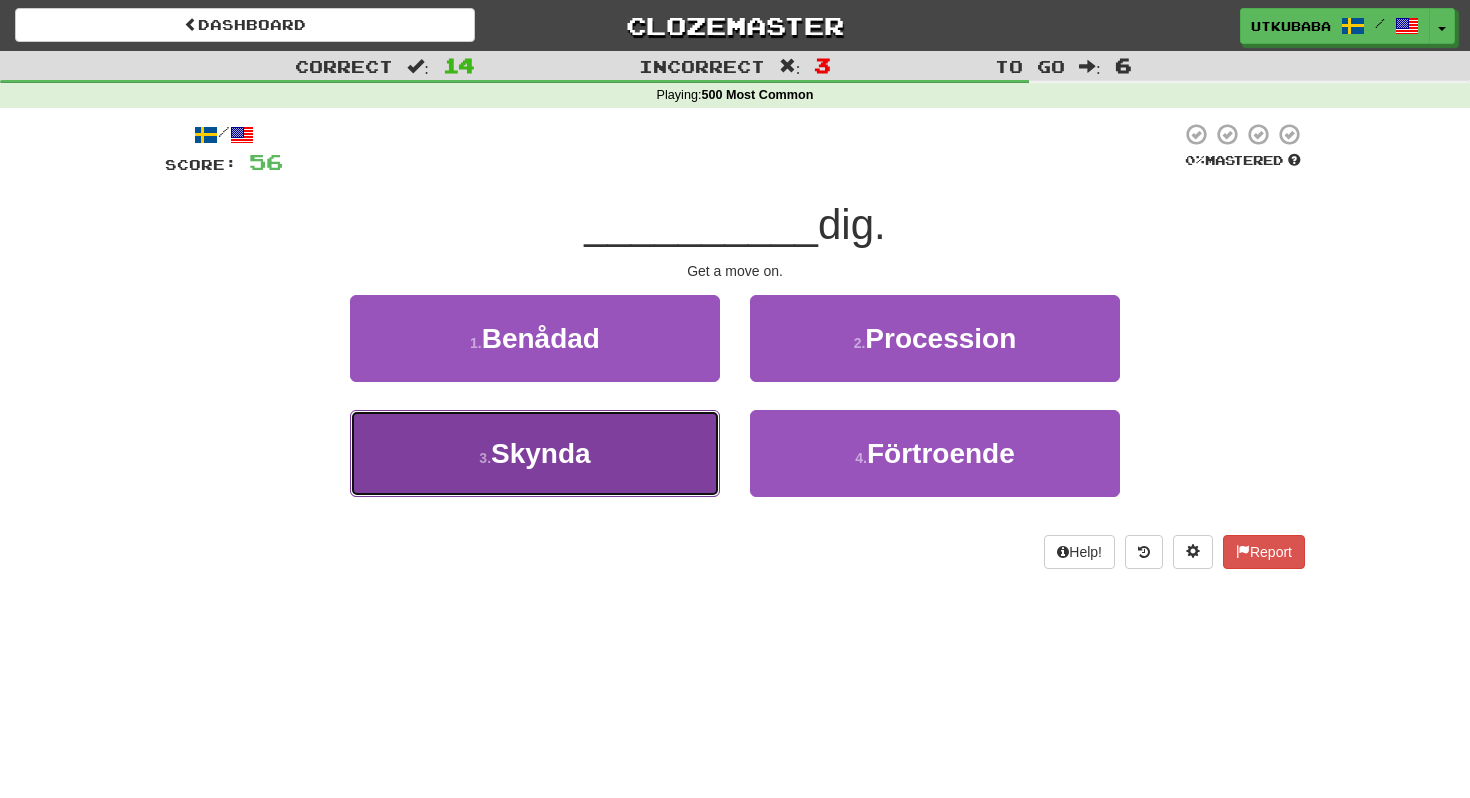 click on "3 .  Skynda" at bounding box center [535, 453] 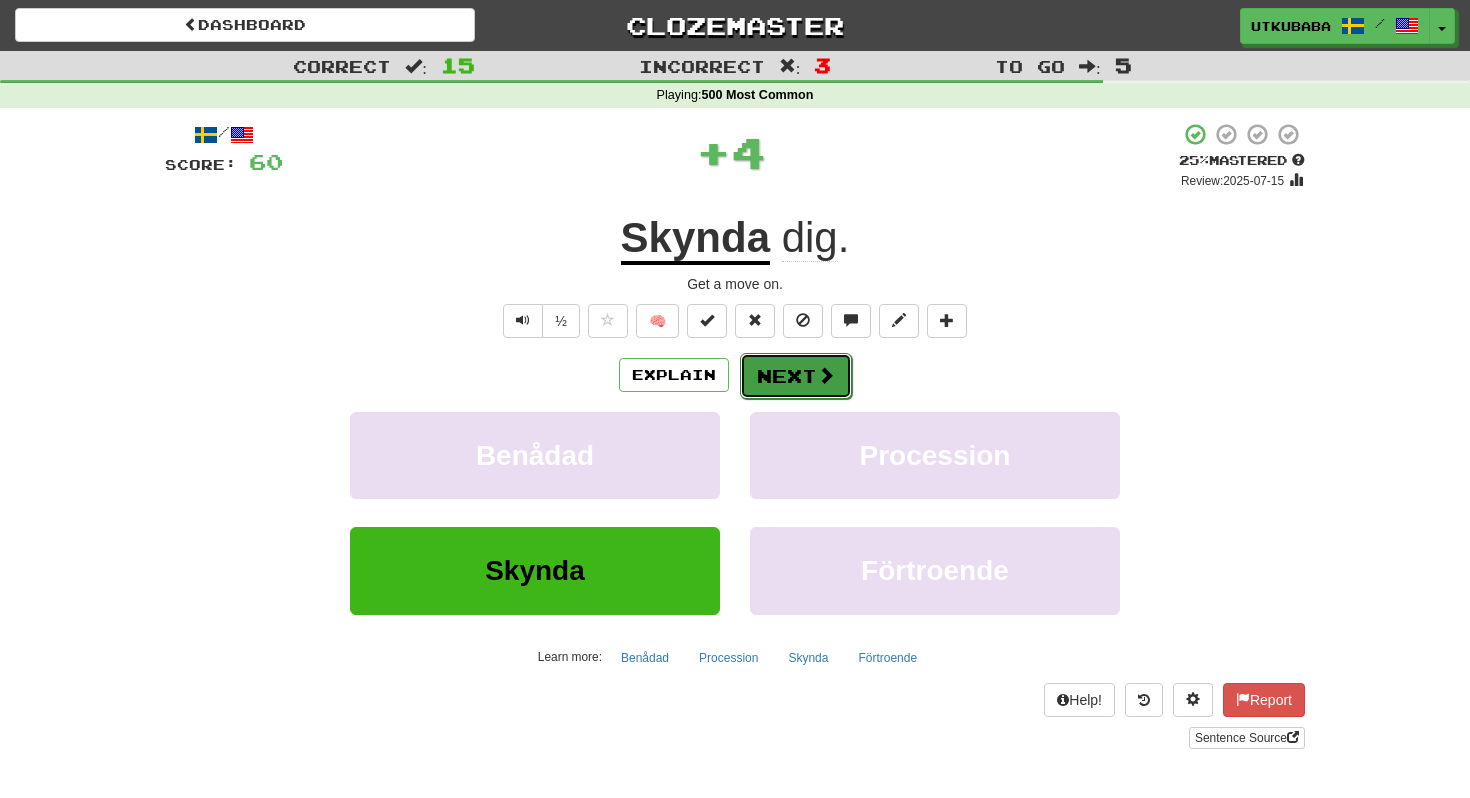 click on "Next" at bounding box center (796, 376) 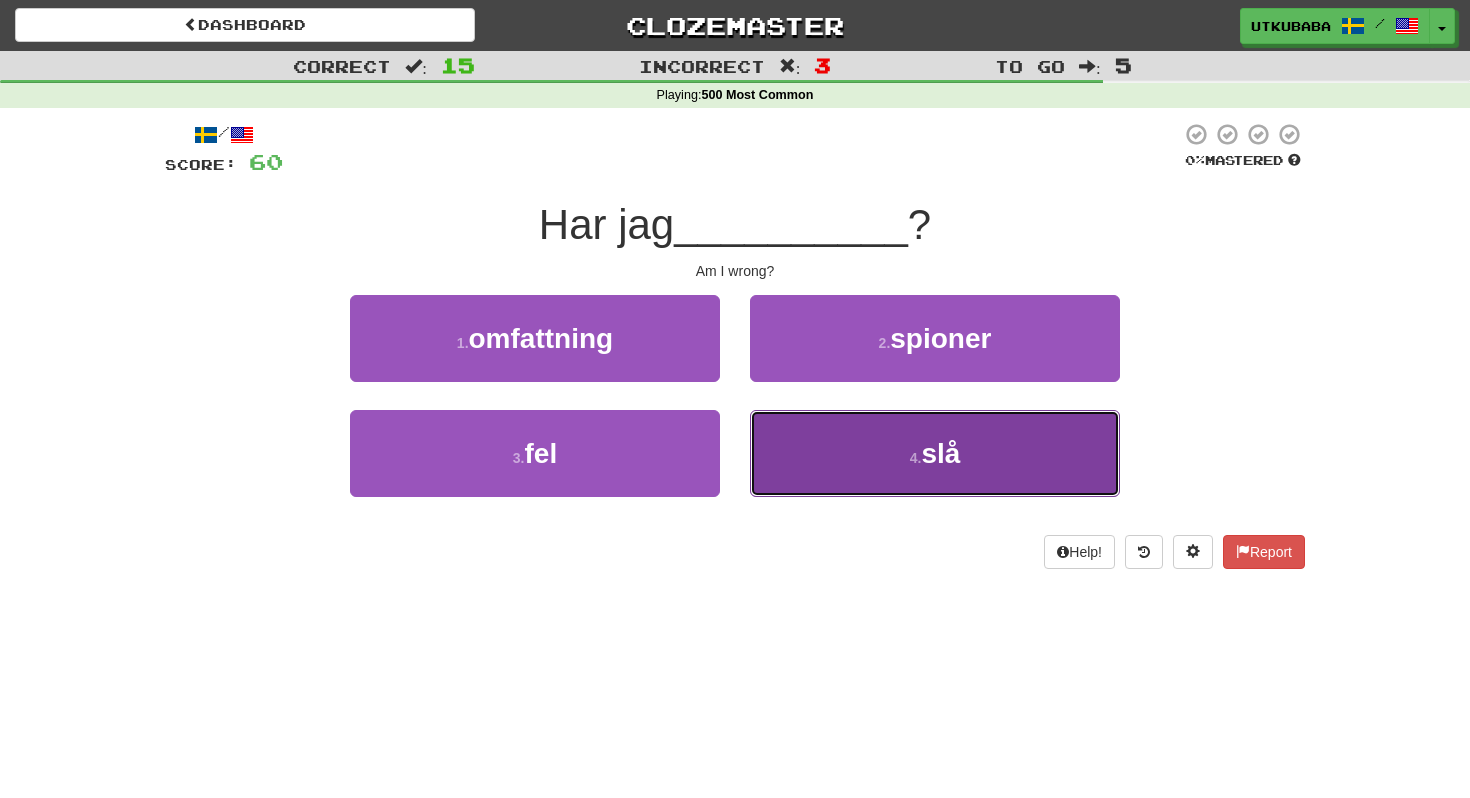 click on "4 .  slå" at bounding box center (935, 453) 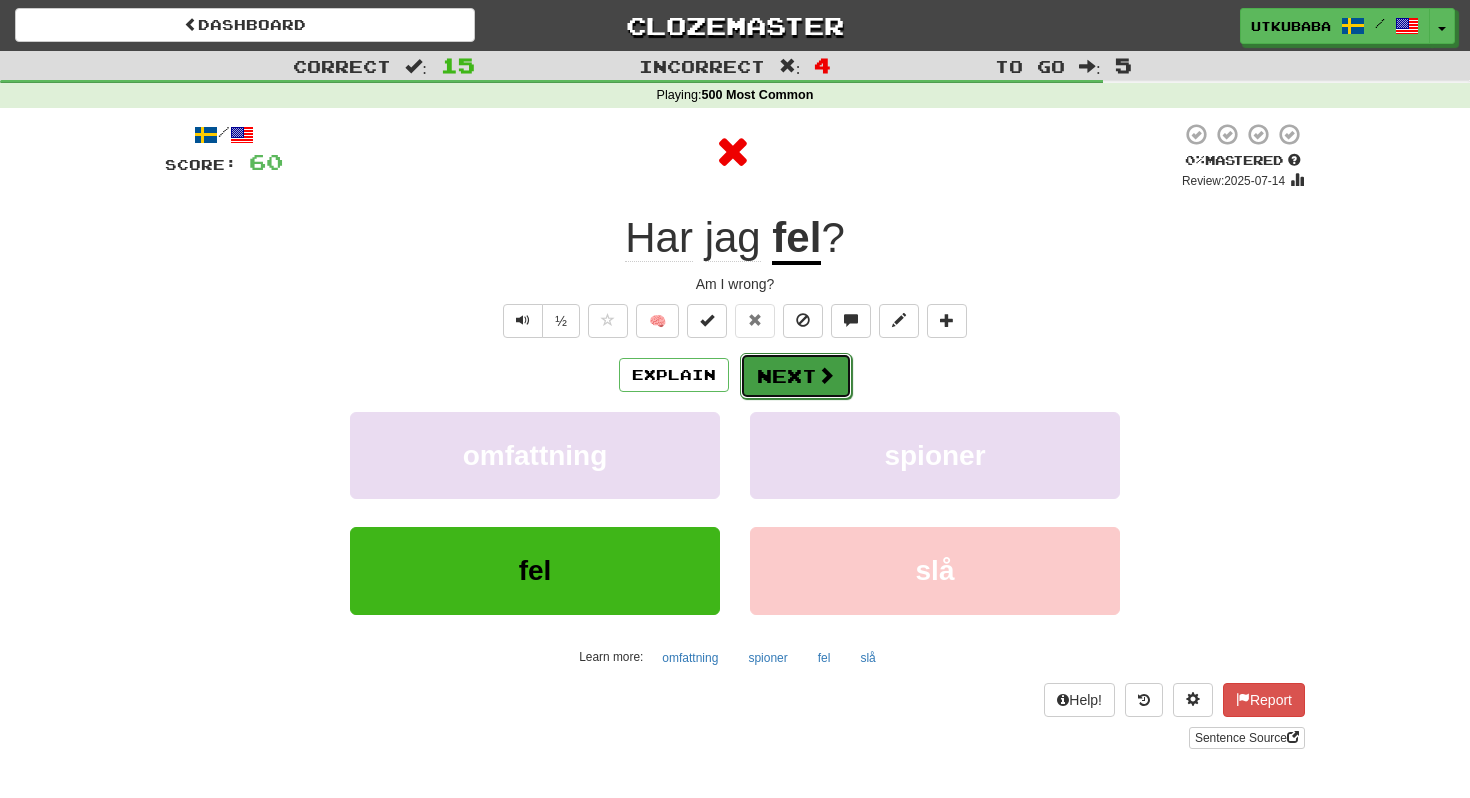 click on "Next" at bounding box center (796, 376) 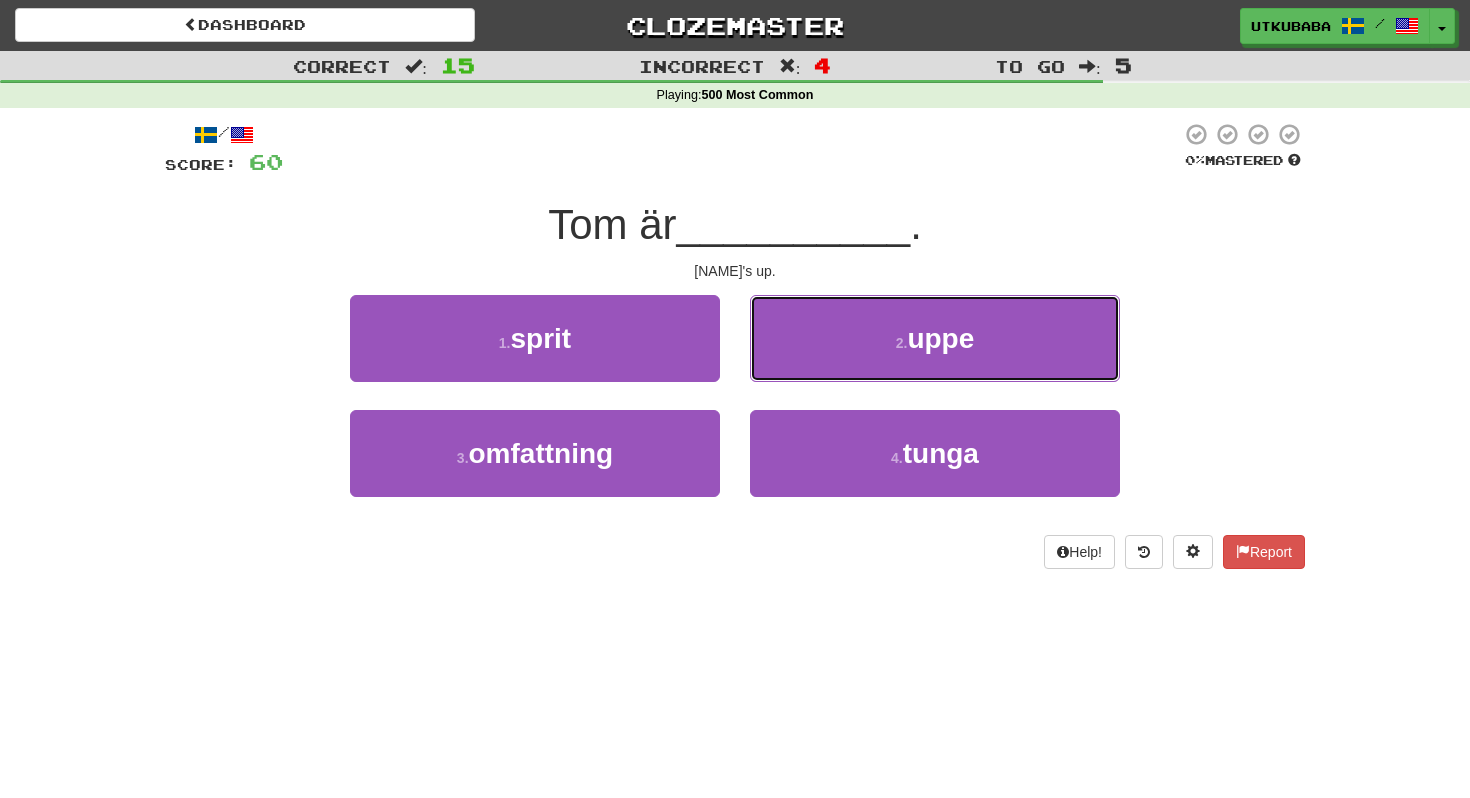 click on "2 .  uppe" at bounding box center (935, 338) 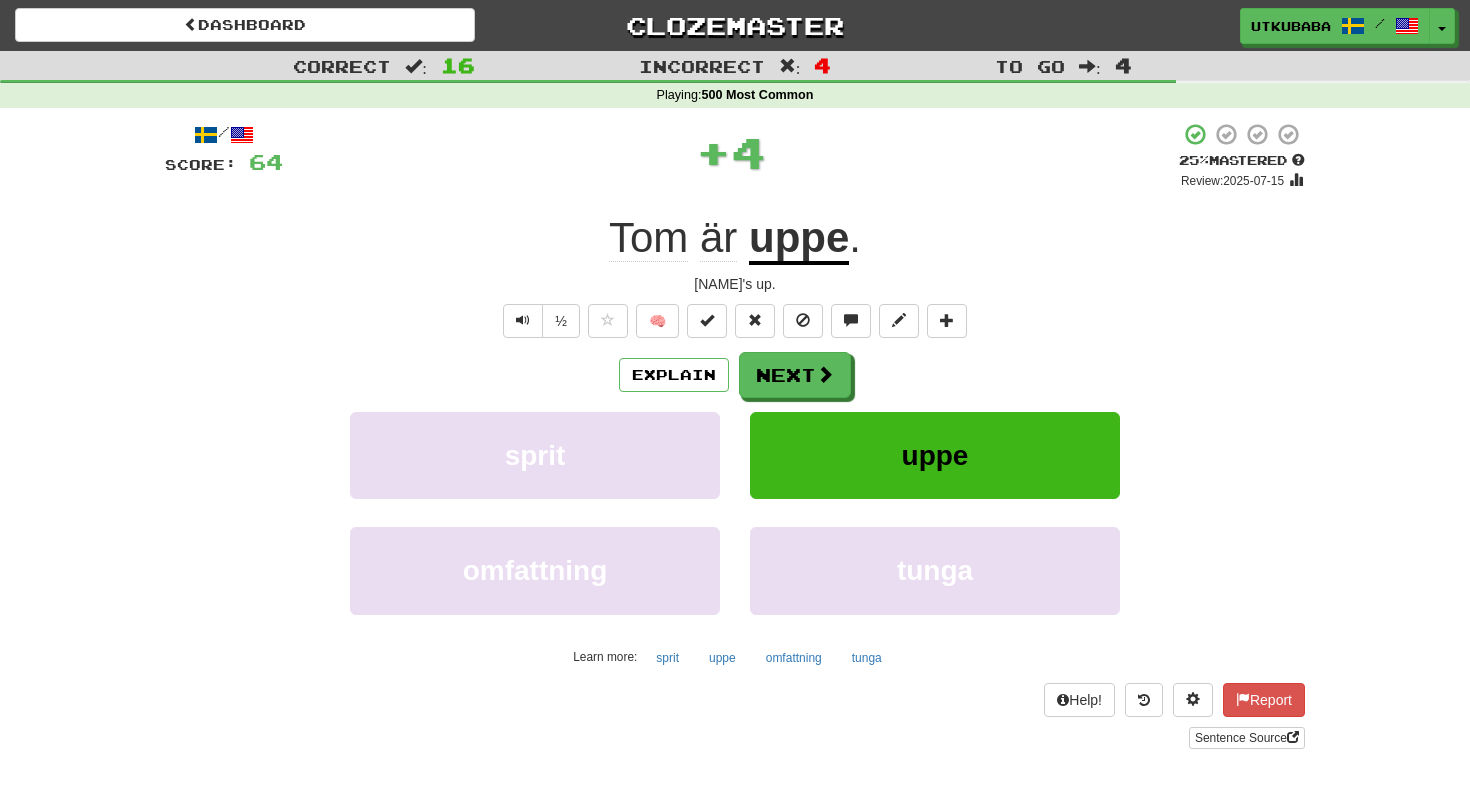 click on "Next" at bounding box center (795, 375) 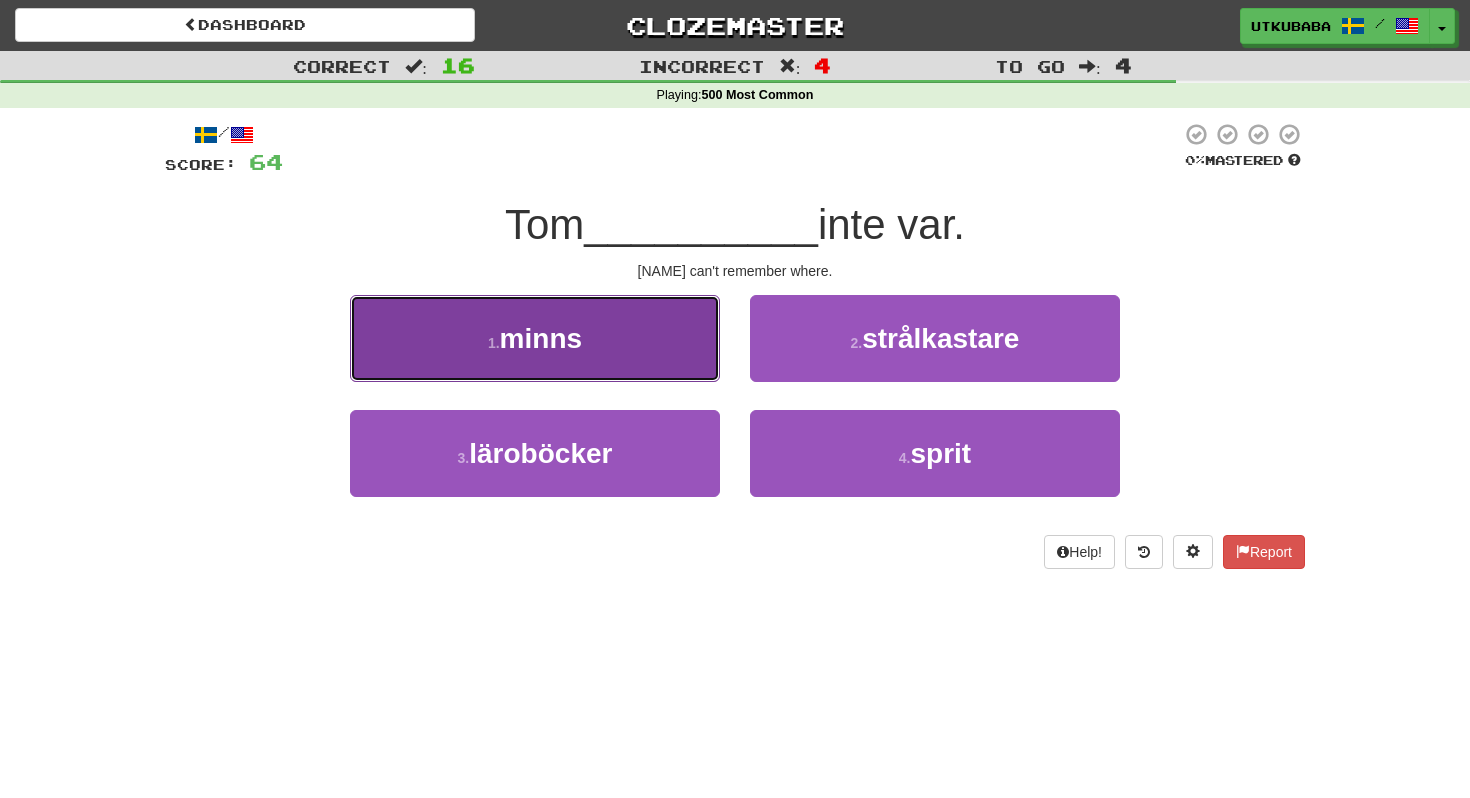 click on "1 .  minns" at bounding box center [535, 338] 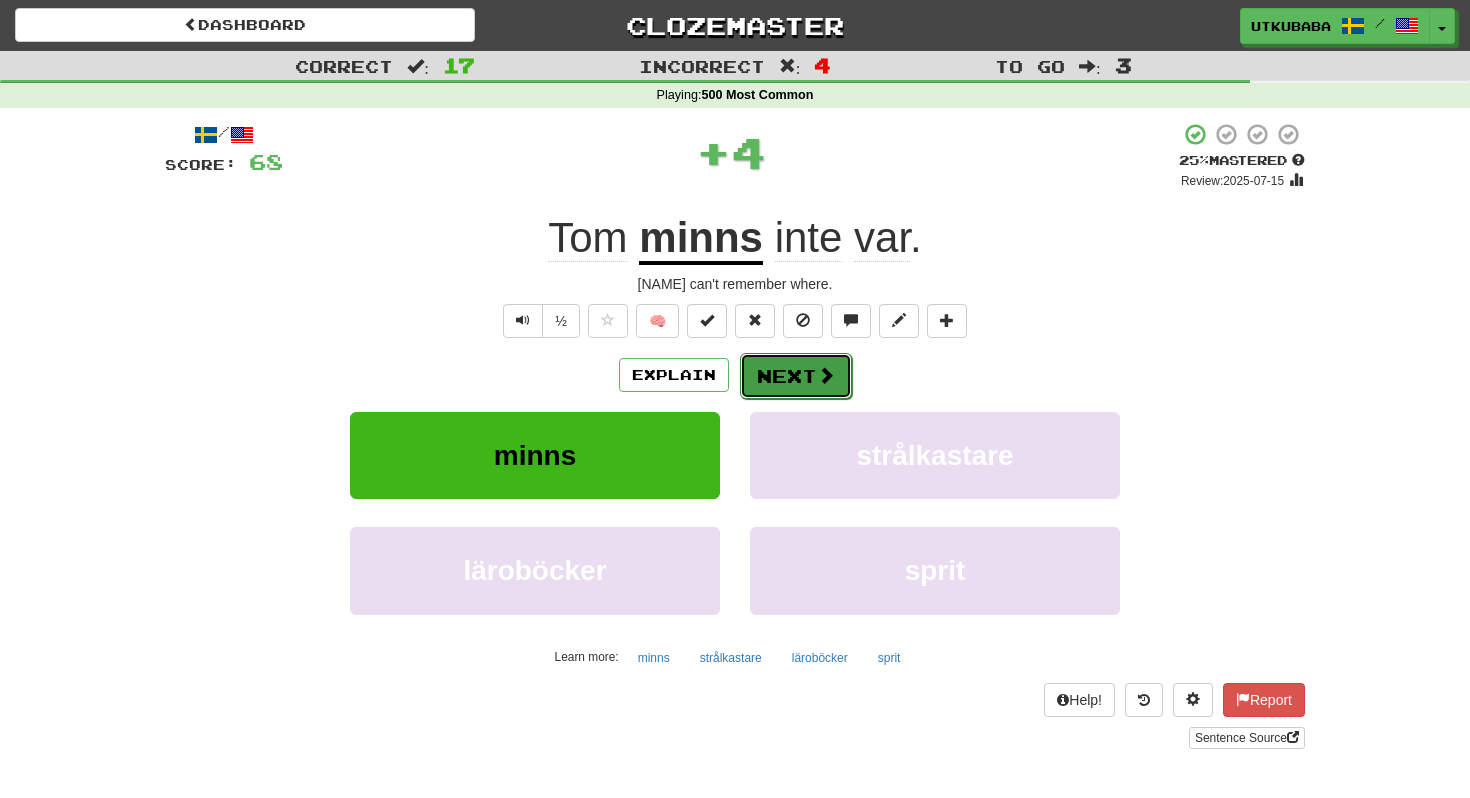 click on "Next" at bounding box center [796, 376] 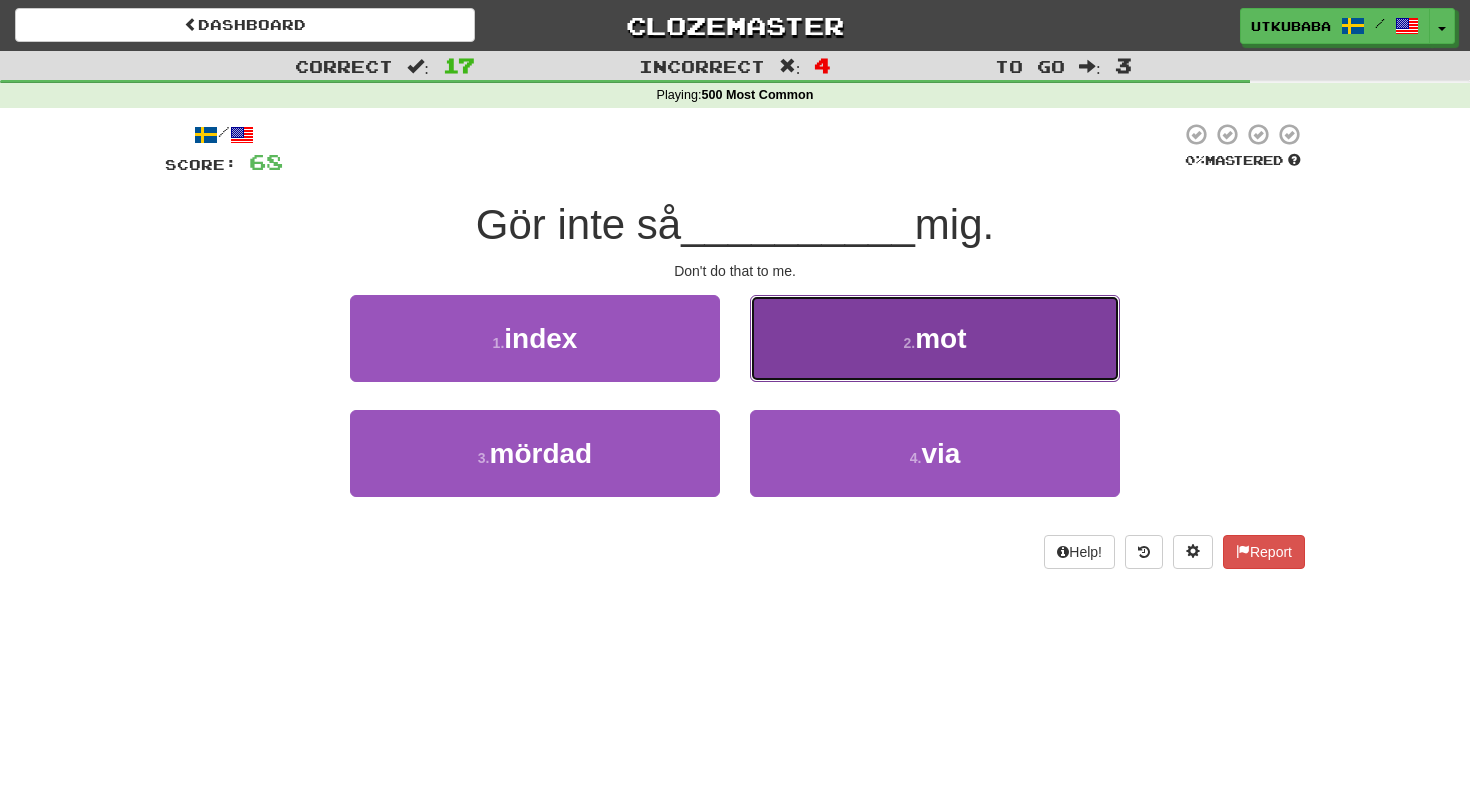 click on "2 .  mot" at bounding box center [935, 338] 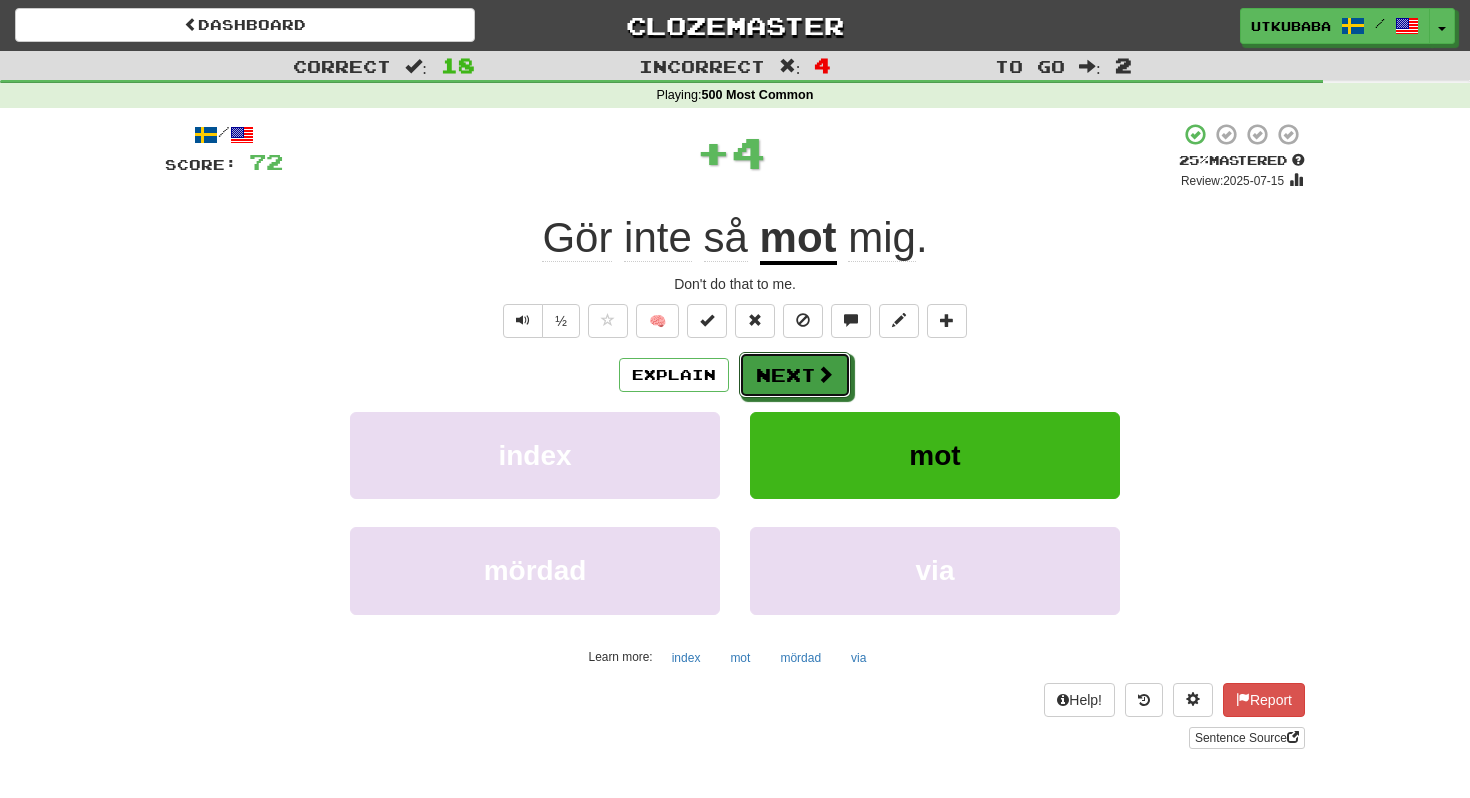 click on "Next" at bounding box center [795, 375] 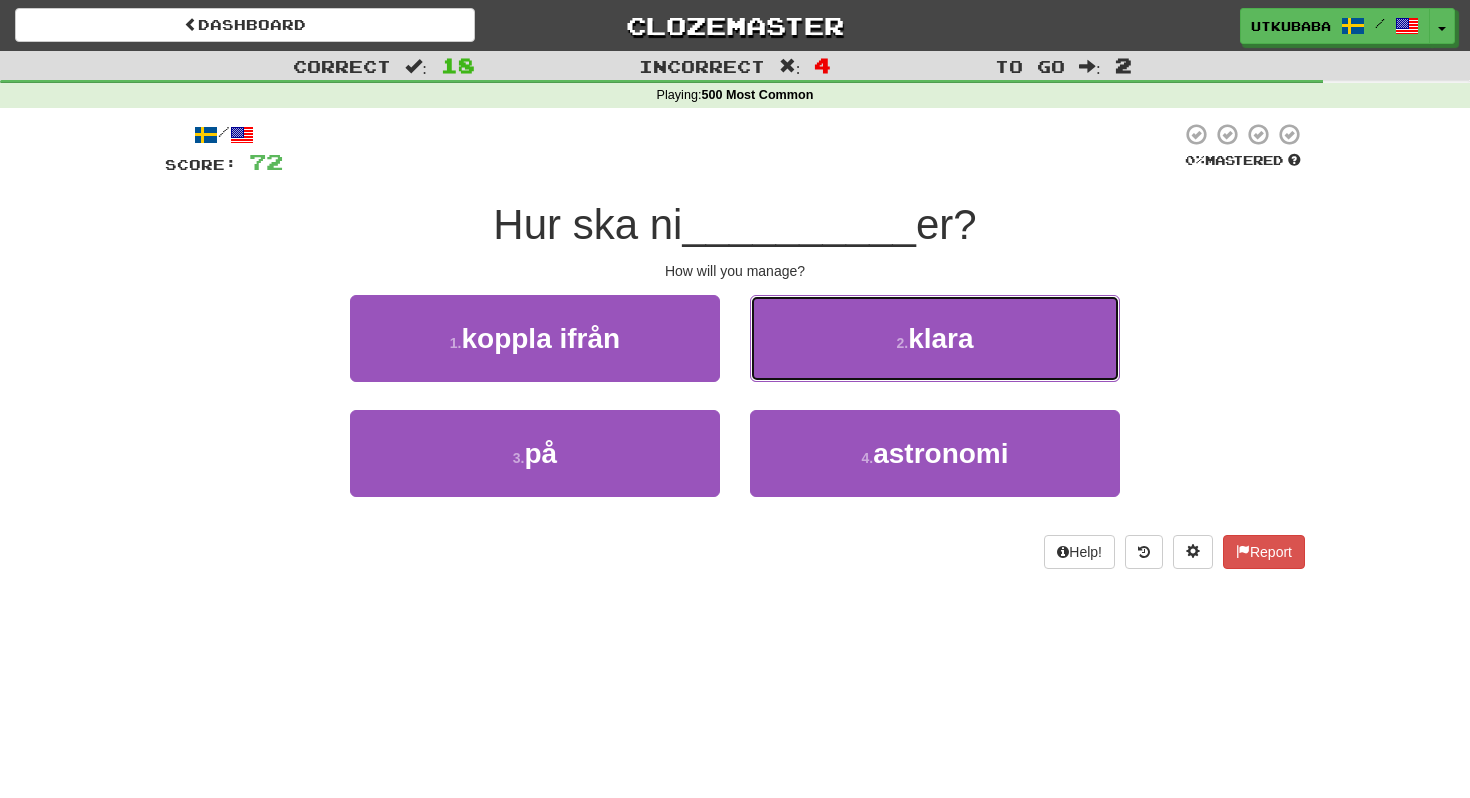 click on "2 .  klara" at bounding box center [935, 338] 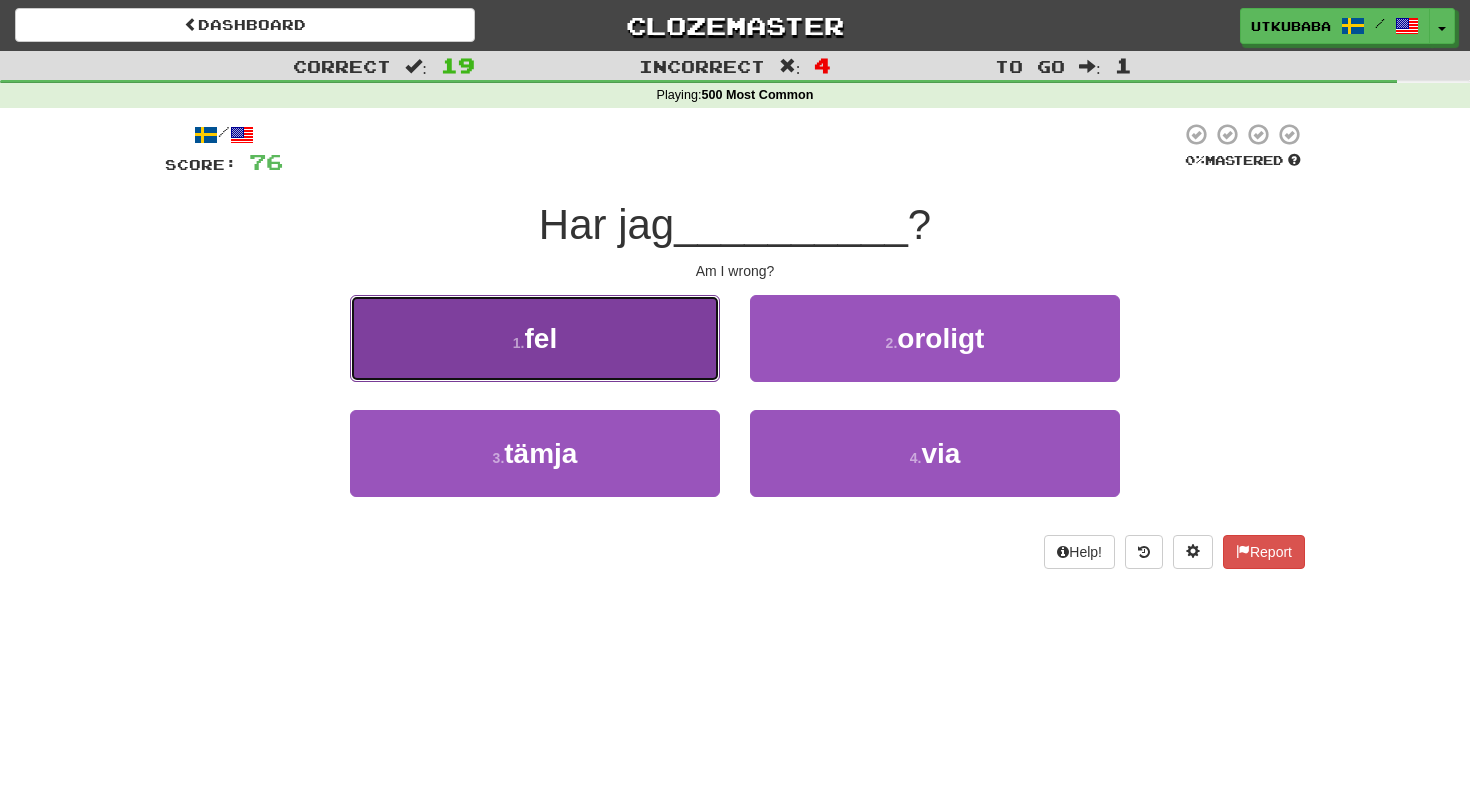 click on "1 .  fel" at bounding box center (535, 338) 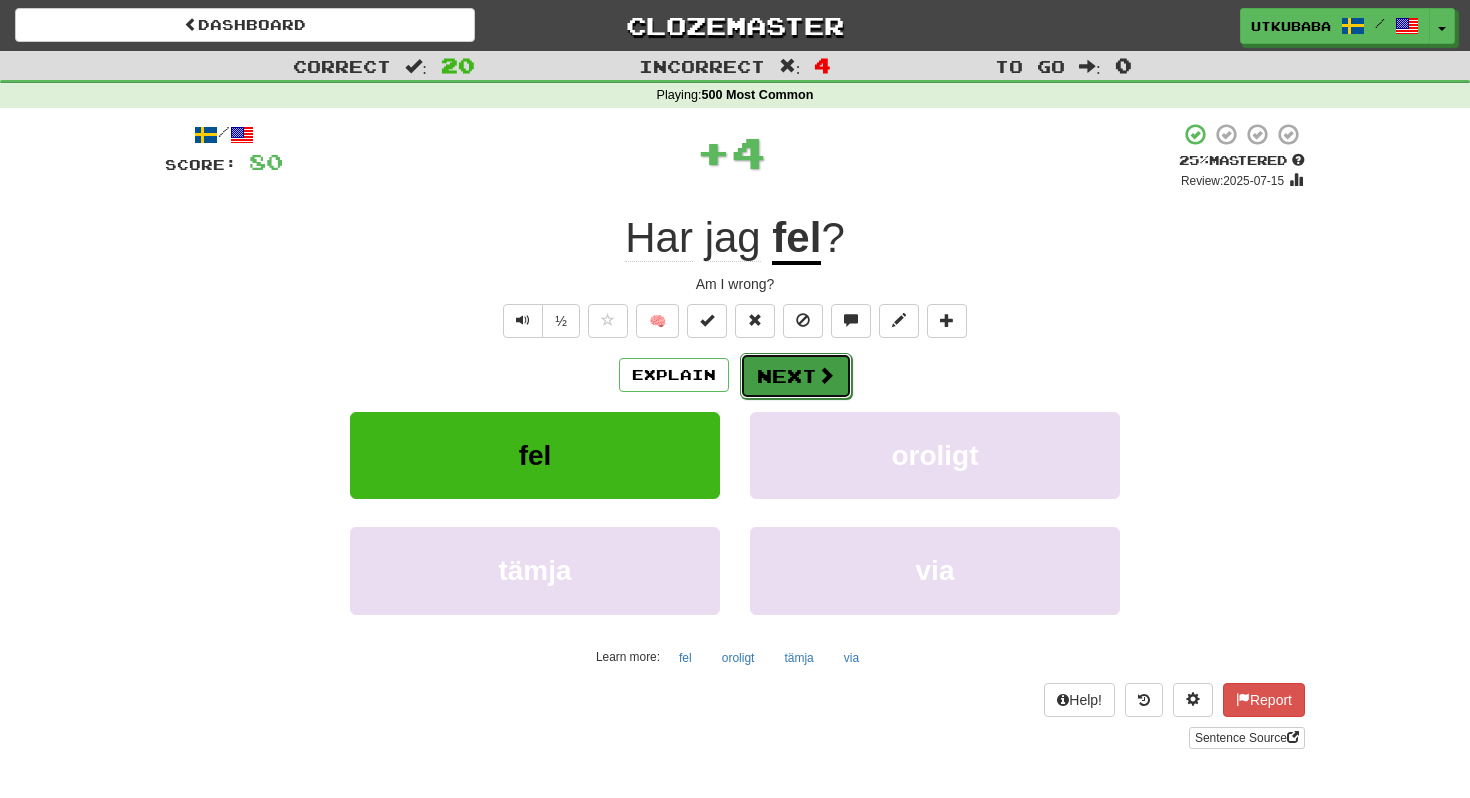 click on "Next" at bounding box center [796, 376] 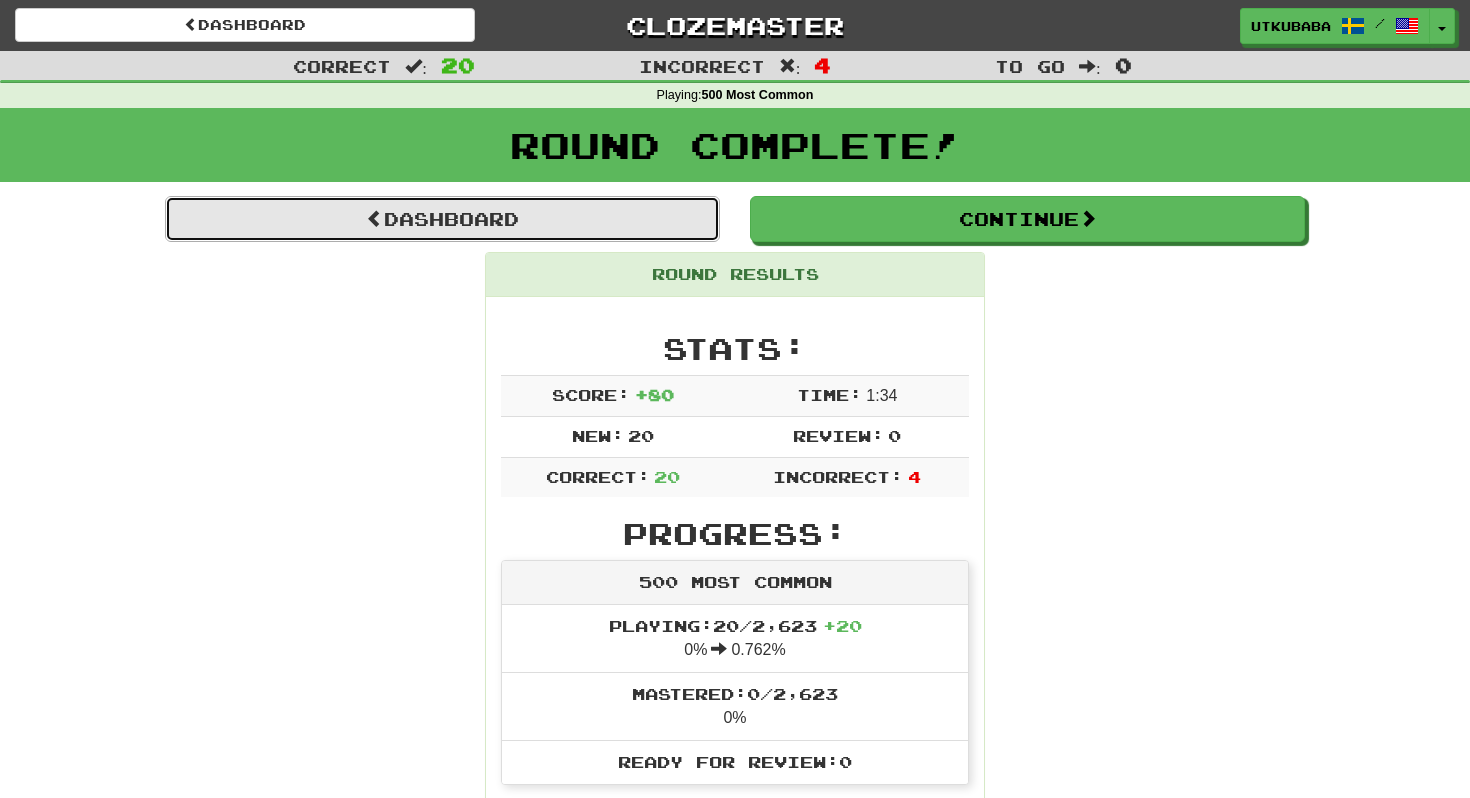 click on "Dashboard" at bounding box center [442, 219] 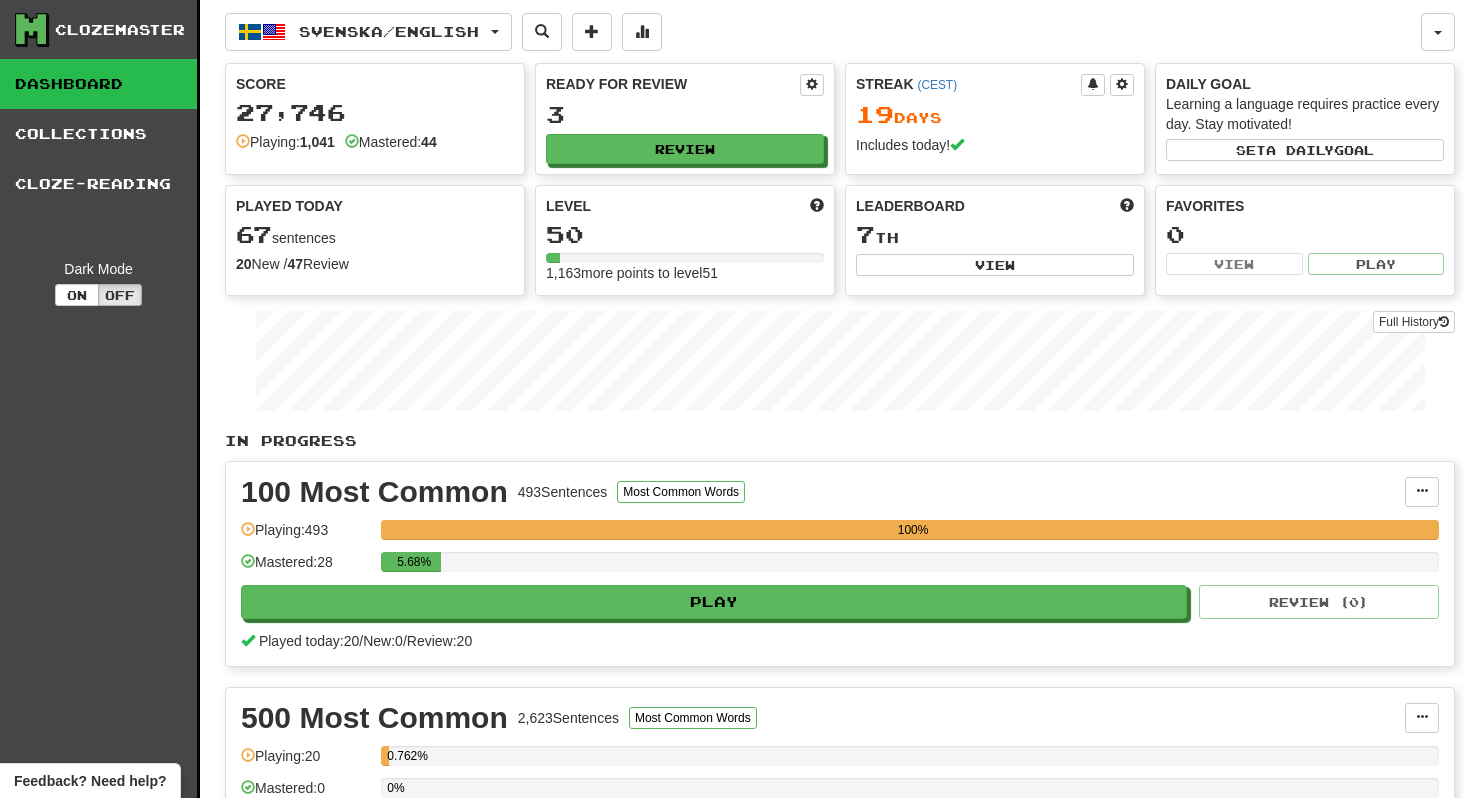 scroll, scrollTop: 0, scrollLeft: 0, axis: both 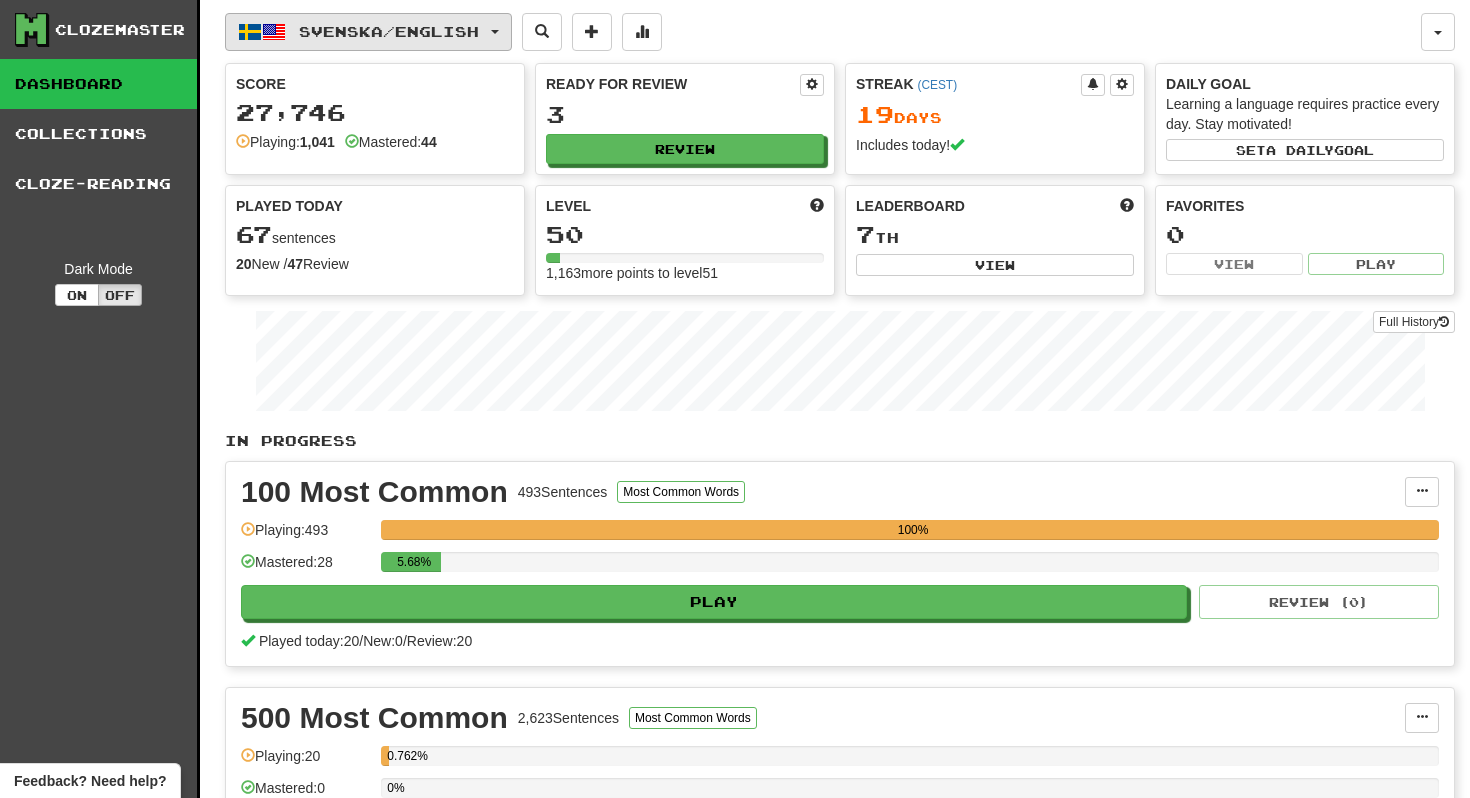 click on "Svenska  /  English" at bounding box center [368, 32] 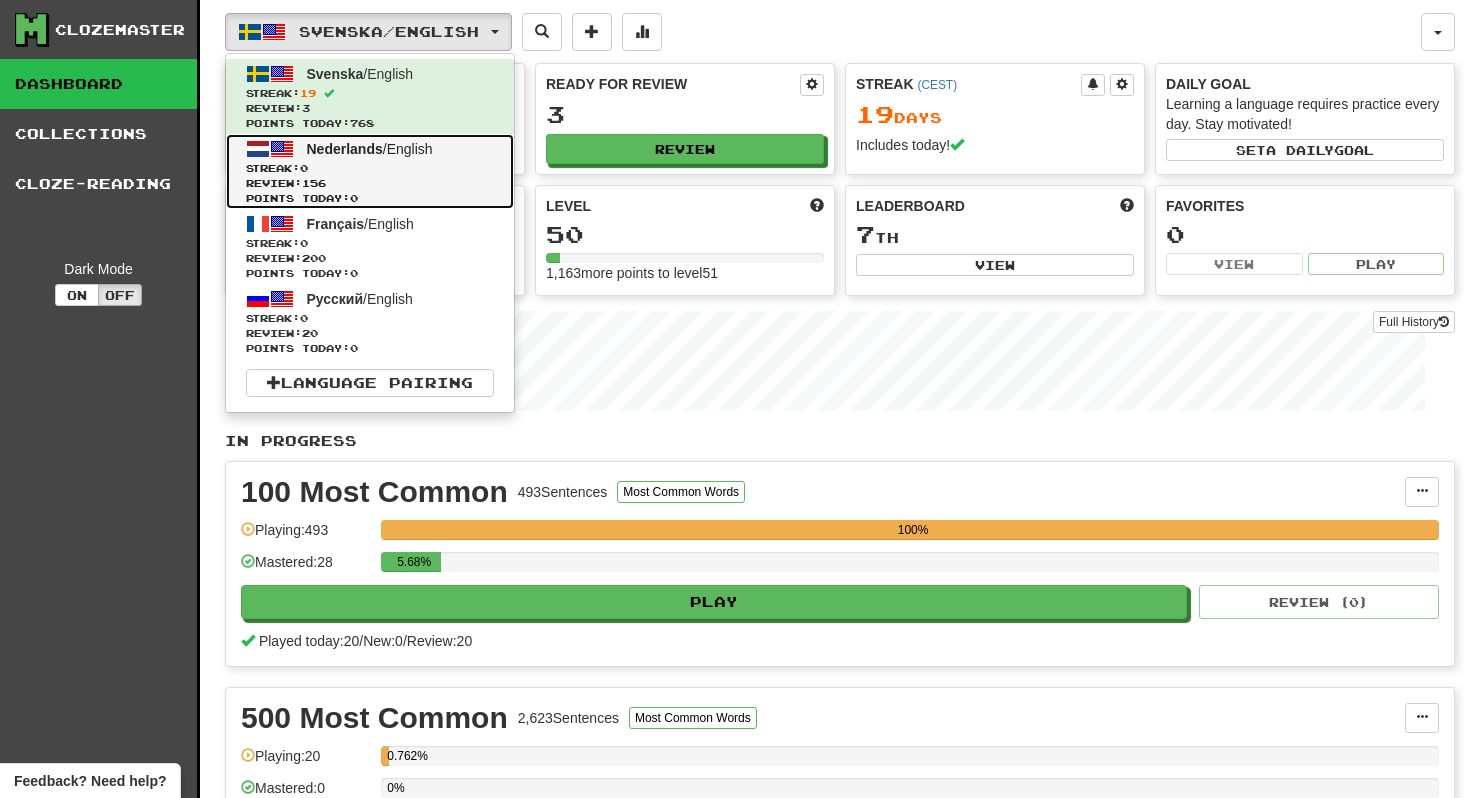 click on "Streak:  0" at bounding box center (370, 168) 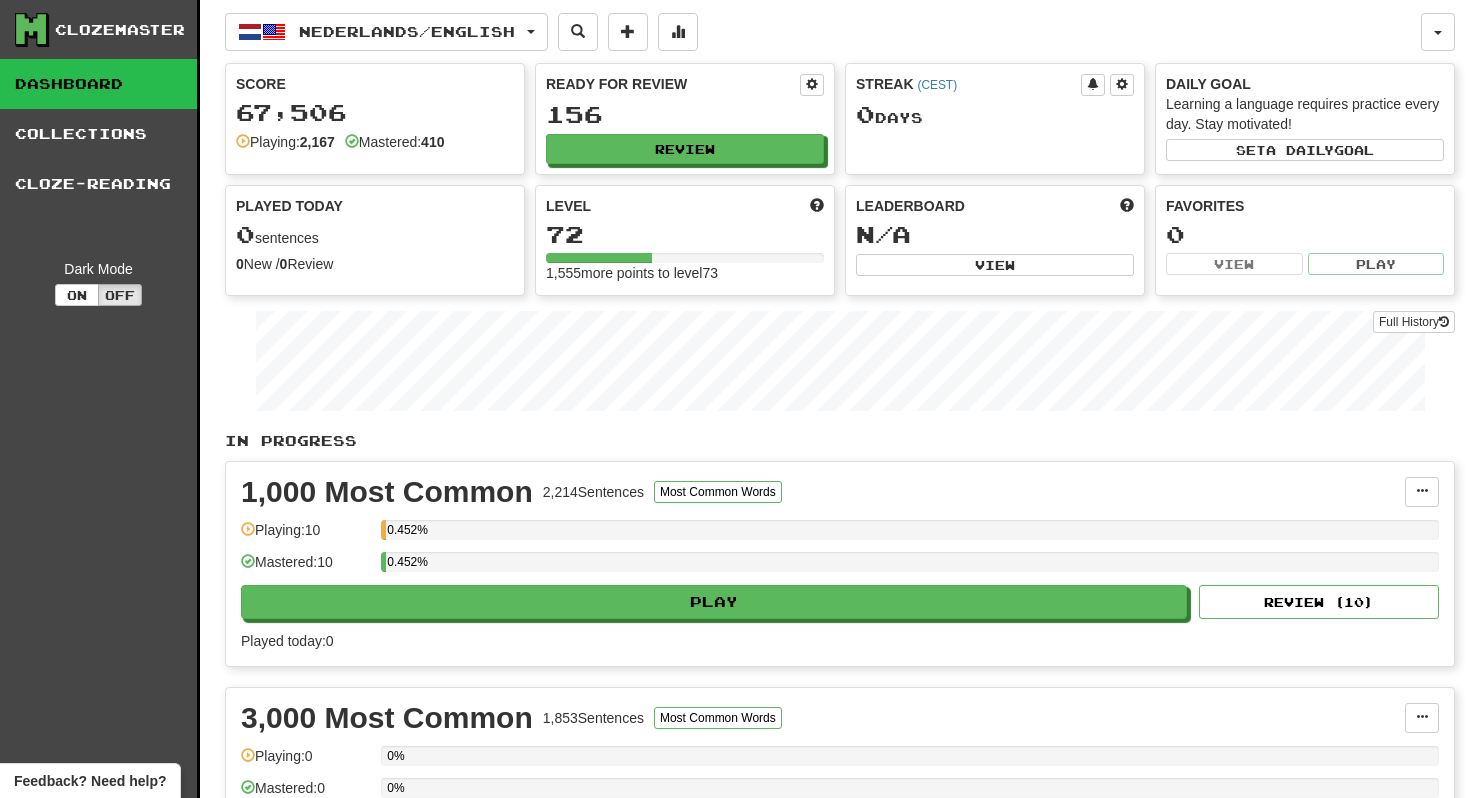 scroll, scrollTop: 0, scrollLeft: 0, axis: both 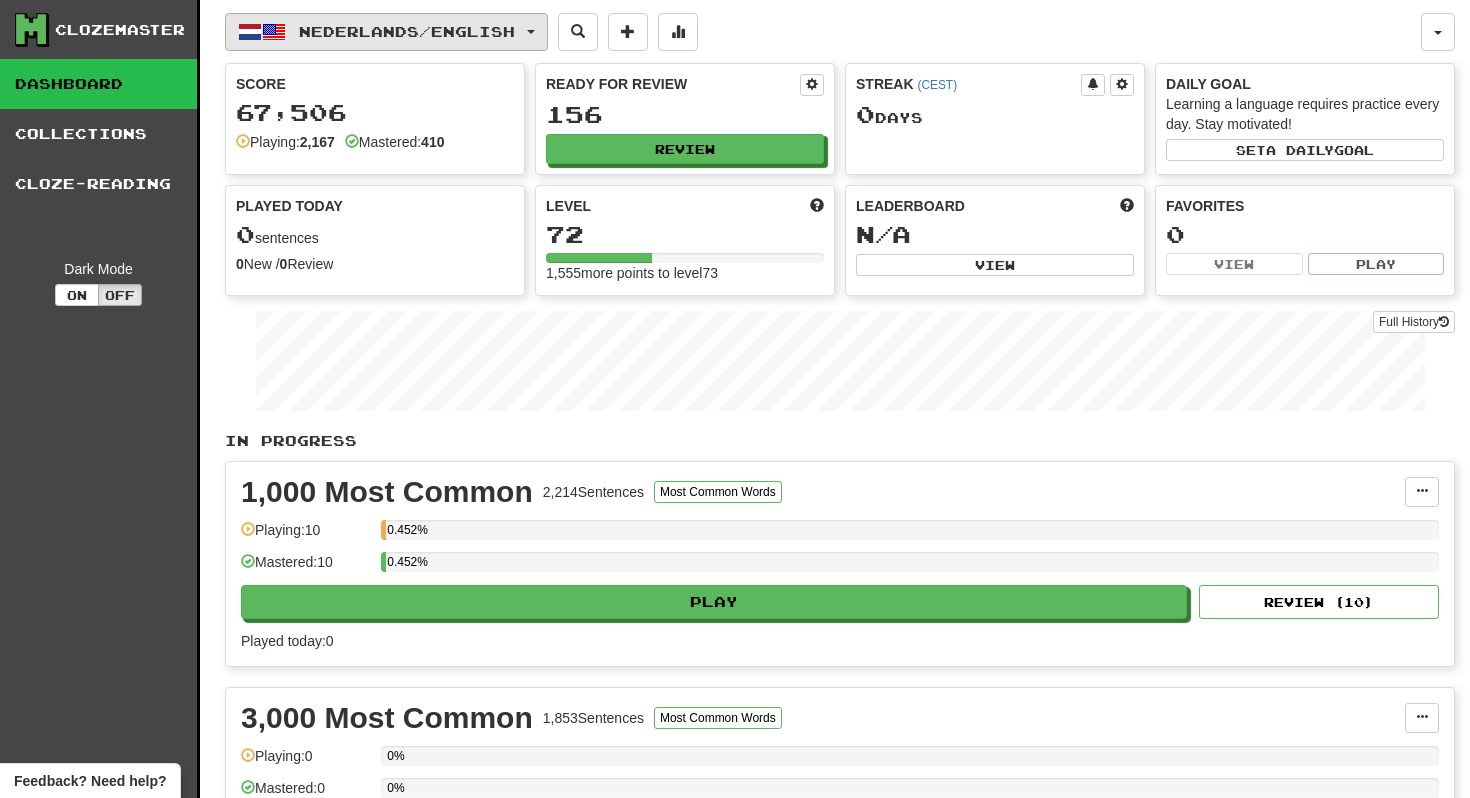 click on "Nederlands  /  English" at bounding box center [386, 32] 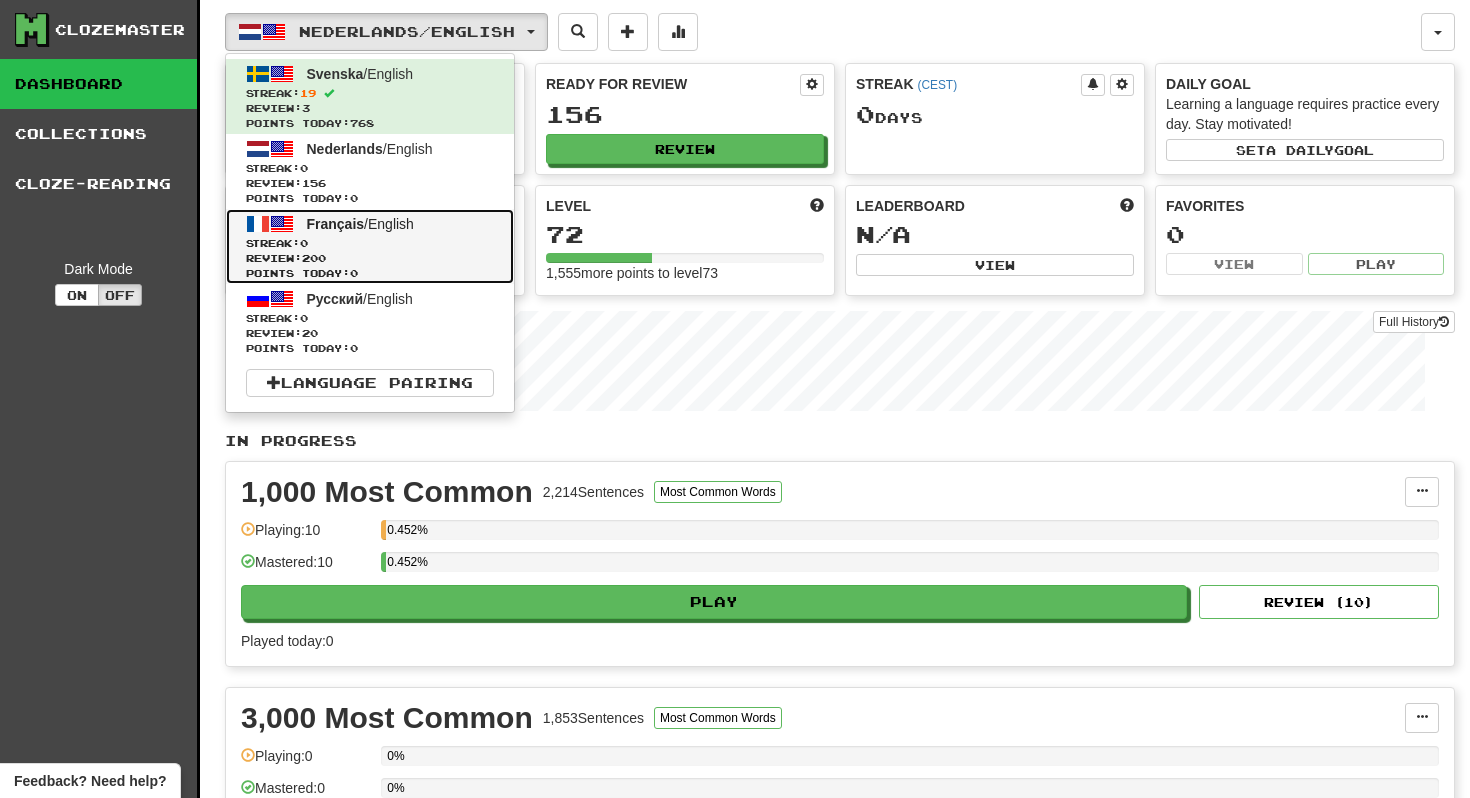 click on "Review:  200" at bounding box center [370, 258] 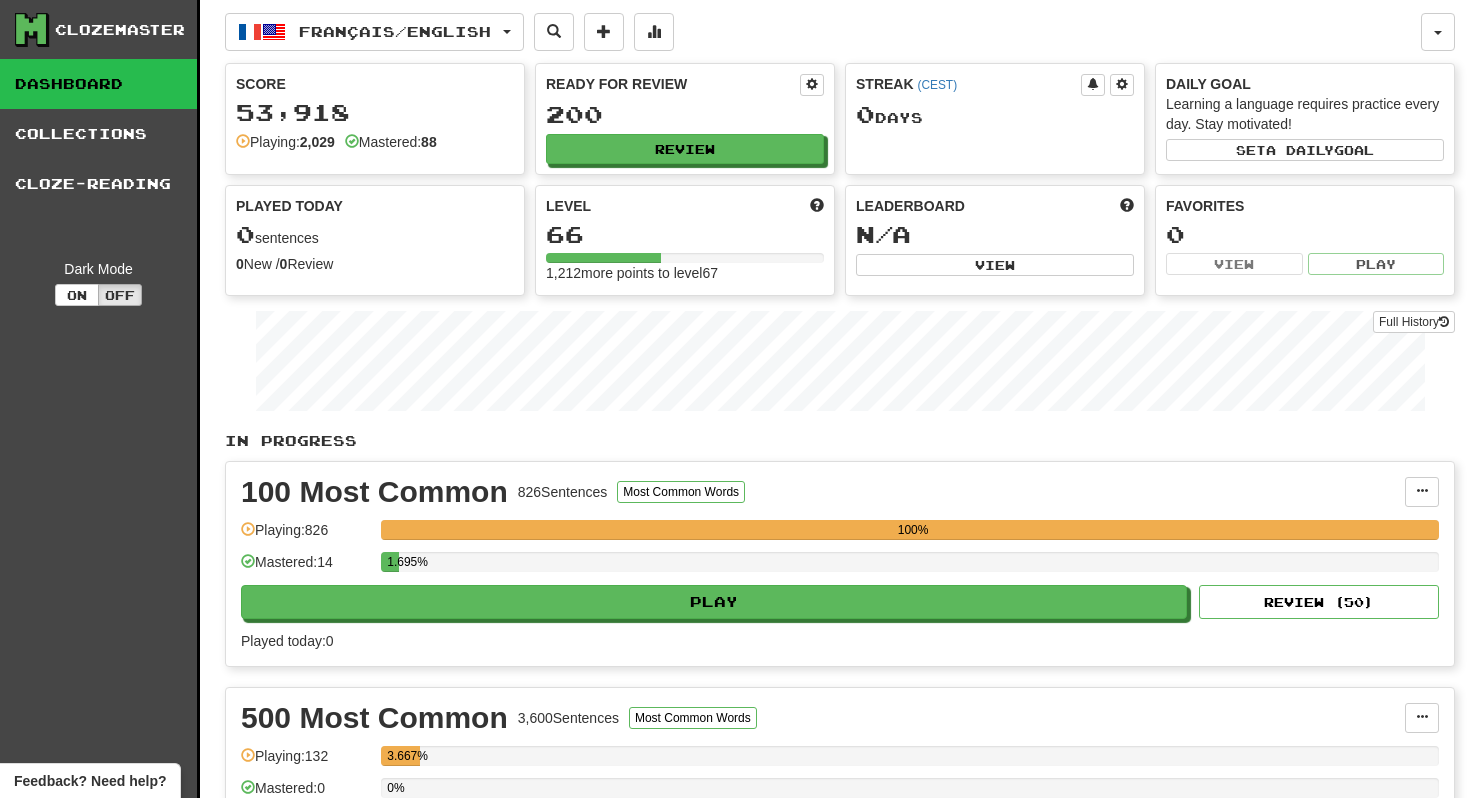 scroll, scrollTop: 0, scrollLeft: 0, axis: both 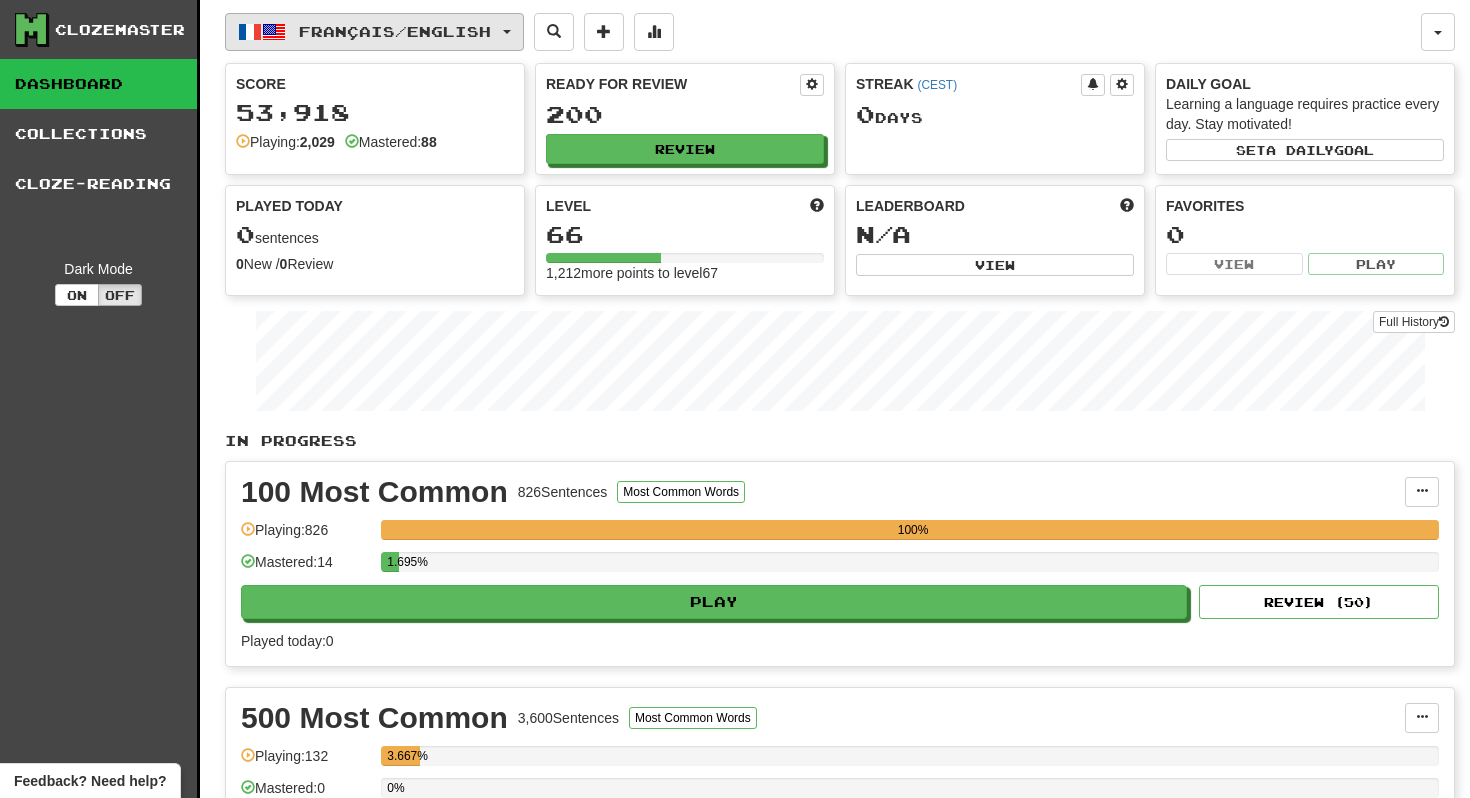 click on "Français  /  English" at bounding box center [374, 32] 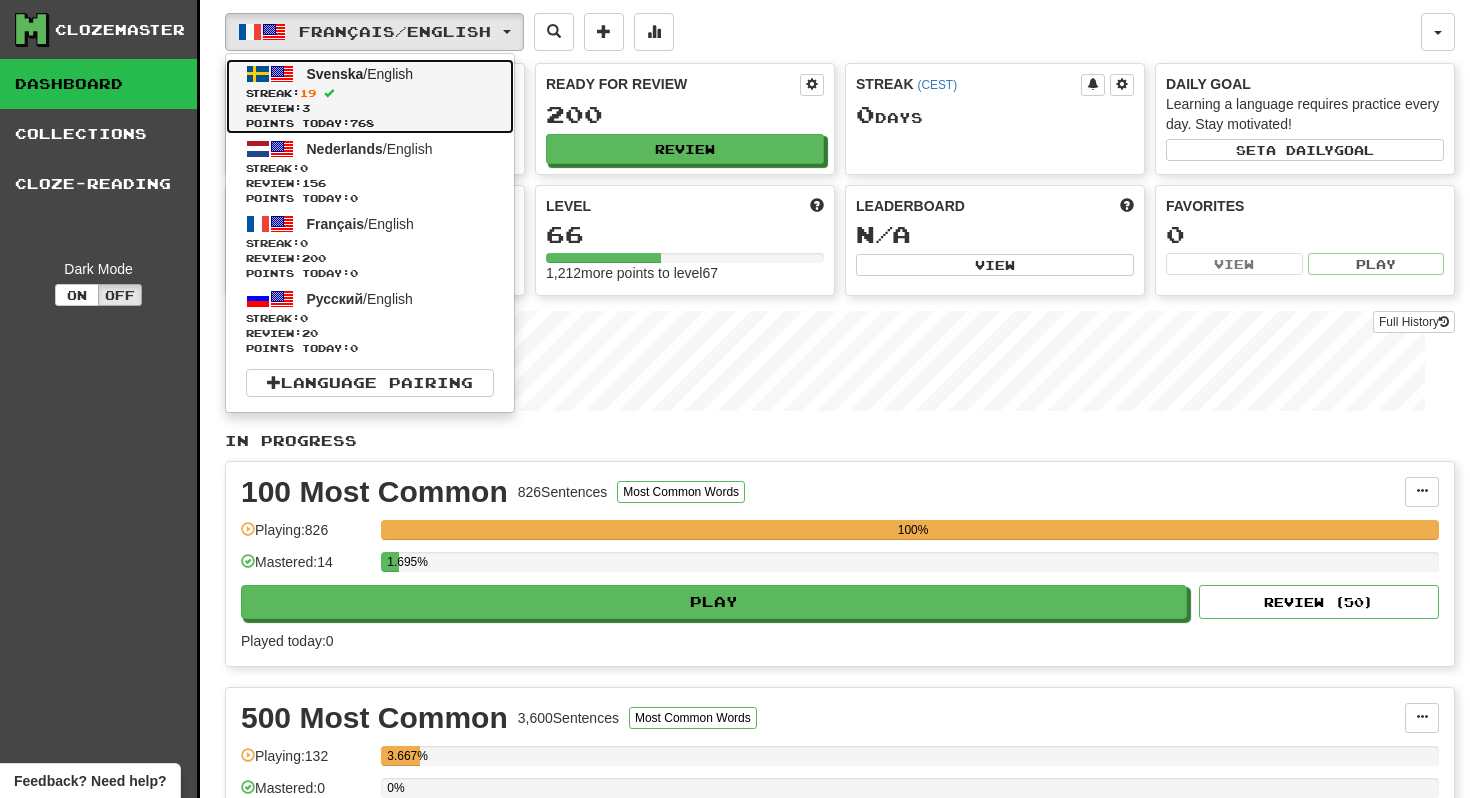 click on "Streak:  19" at bounding box center [370, 93] 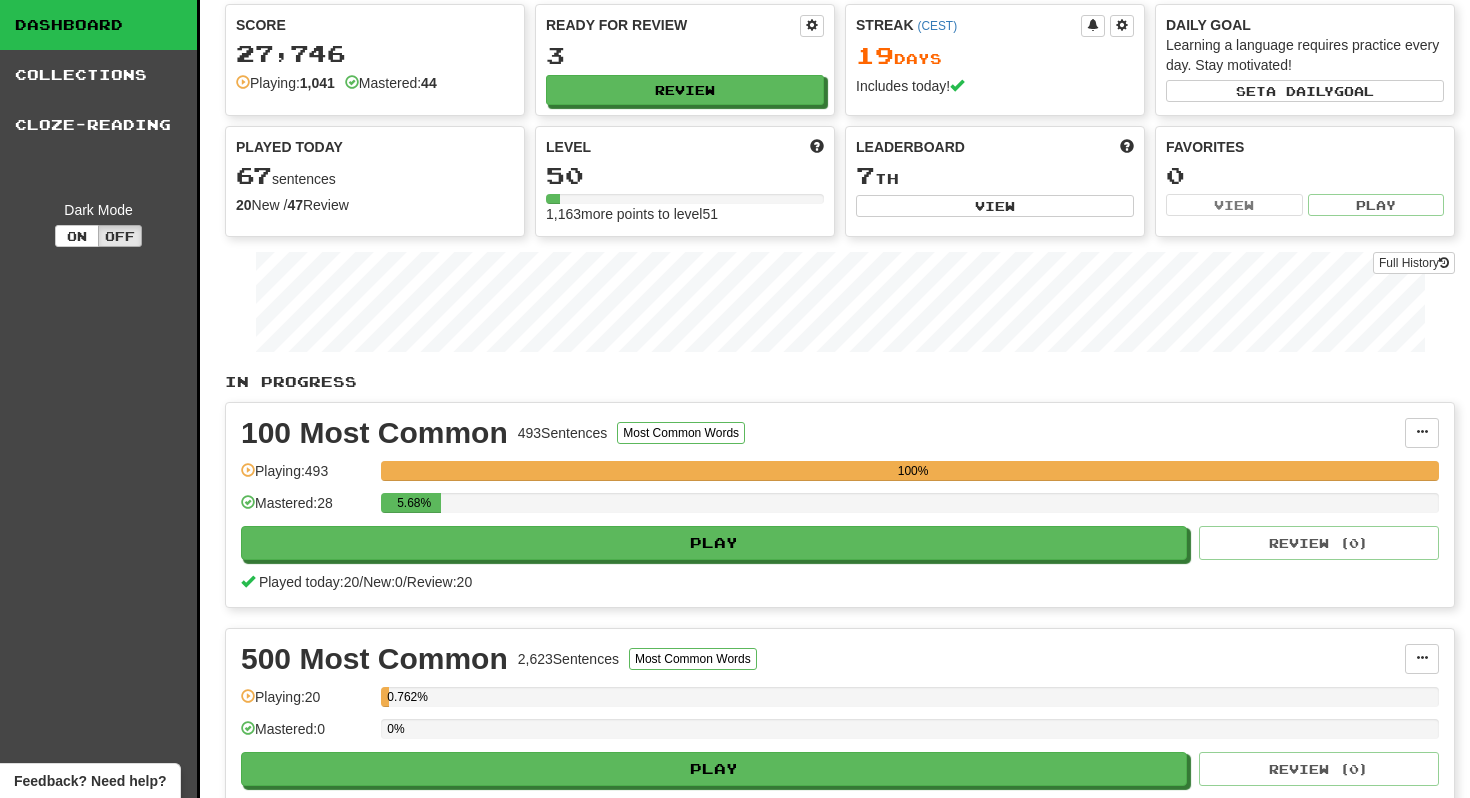 scroll, scrollTop: 0, scrollLeft: 0, axis: both 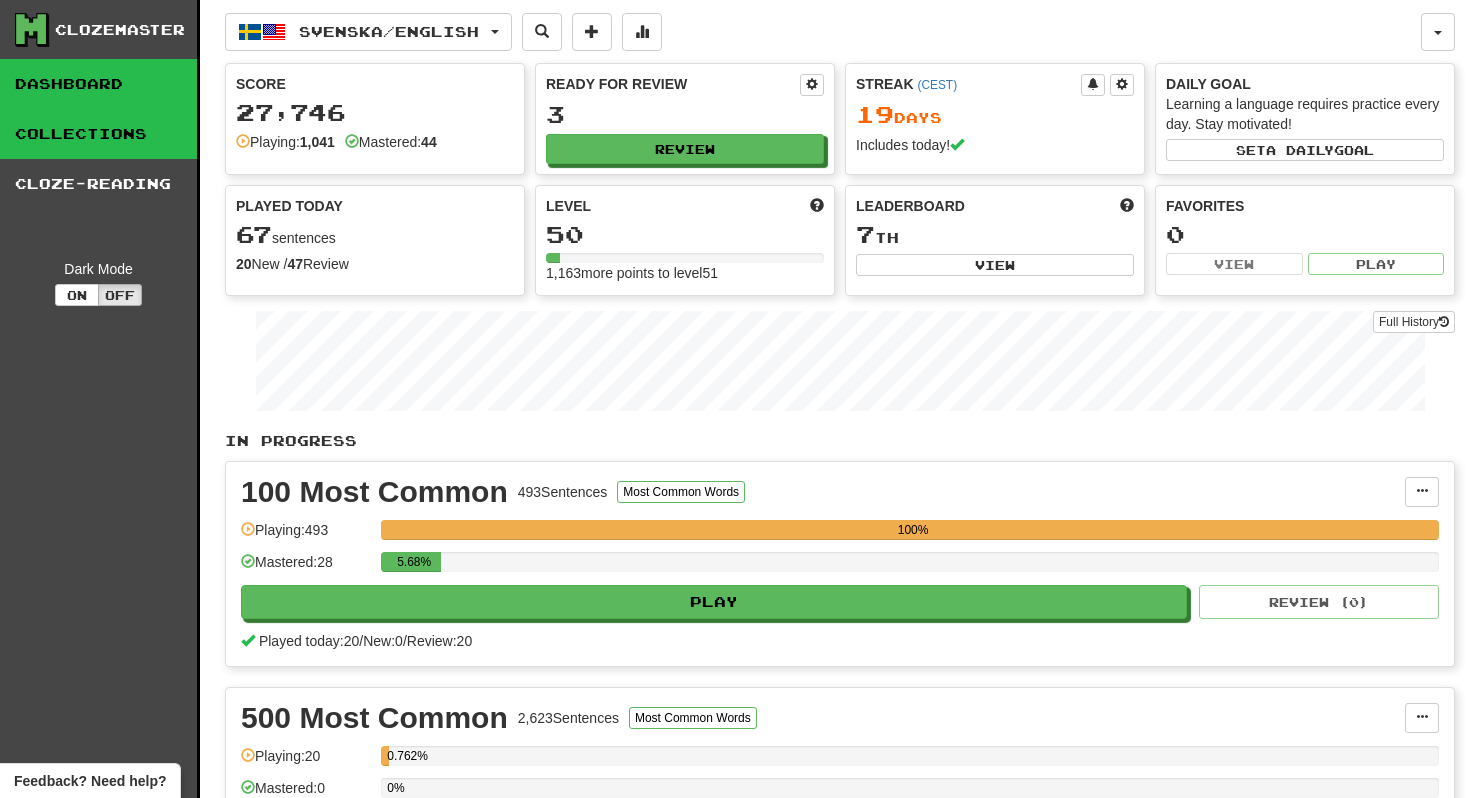 click on "Collections" at bounding box center (98, 134) 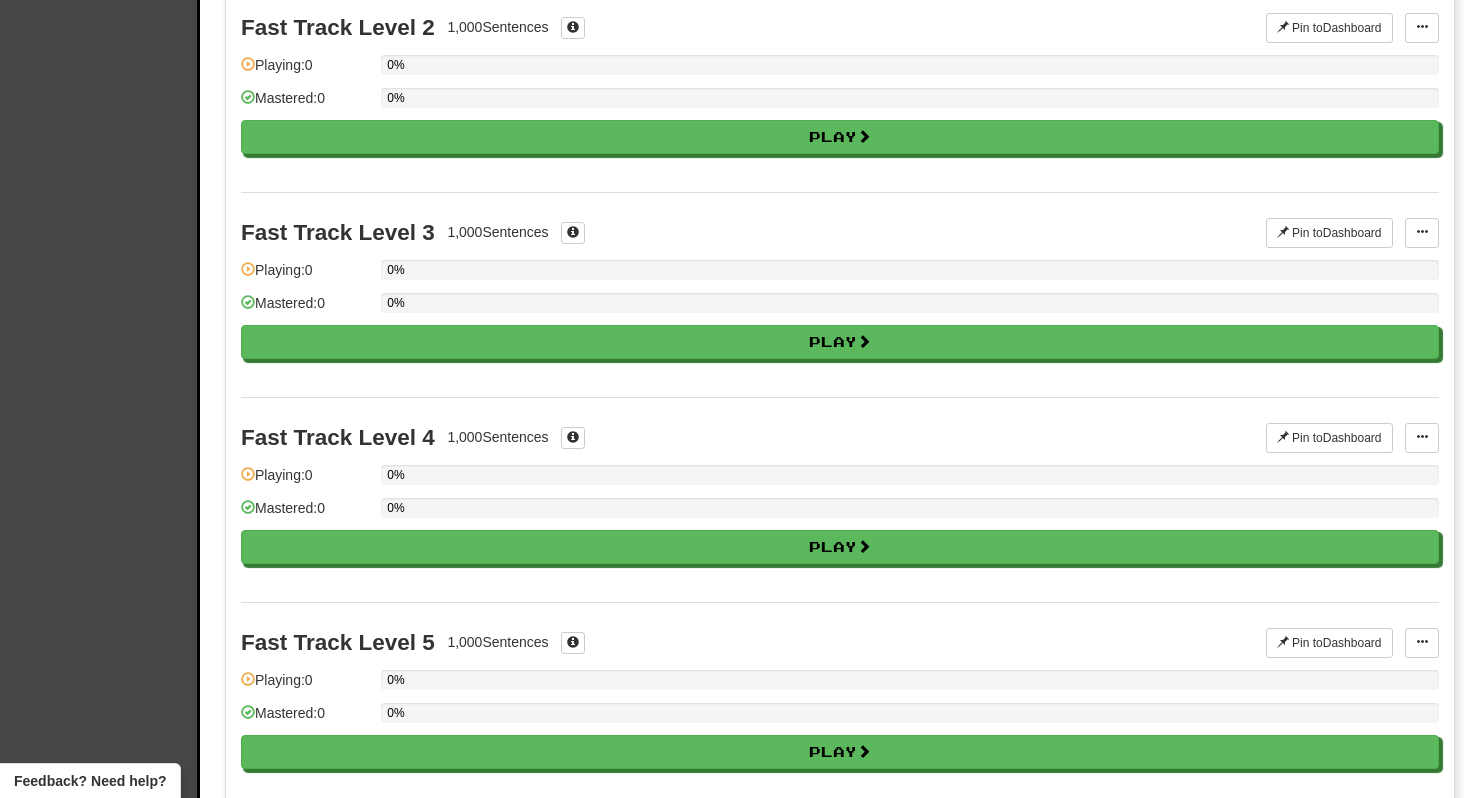 scroll, scrollTop: 0, scrollLeft: 0, axis: both 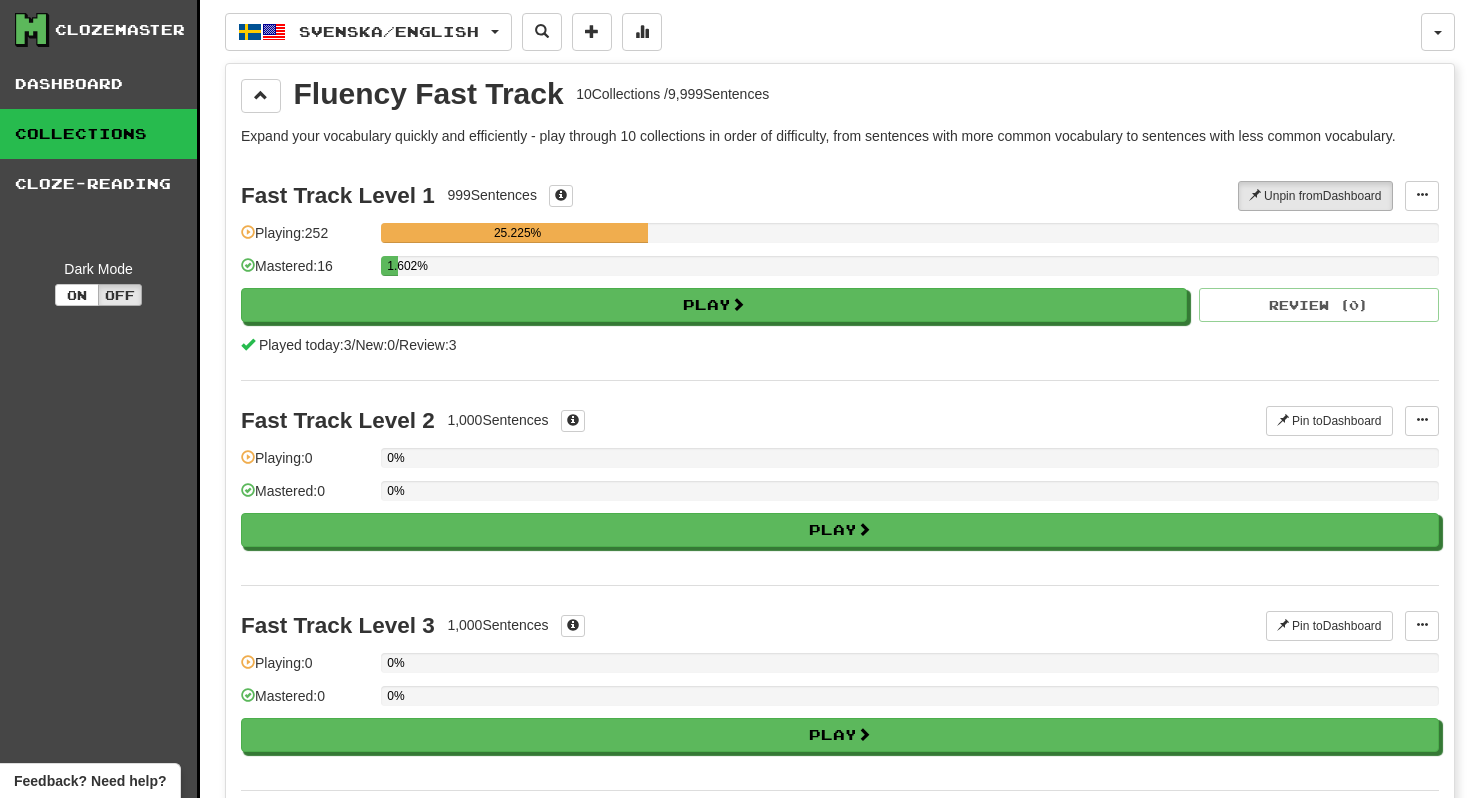 click on "Fluency Fast Track 10  Collections /  9,999  Sentences Expand your vocabulary quickly and efficiently - play through 10 collections in order of difficulty, from sentences with more common vocabulary to sentences with less common vocabulary. Fast Track Level 1 999  Sentences   Unpin from  Dashboard   Unpin from  Dashboard Manage Sentences  Playing:  252 25.225%  Mastered:  16 1.602% Play  Review ( 0 )   Played today:  3  /  New:  0  /  Review:  3 Fast Track Level 2 1,000  Sentences   Pin to  Dashboard   Pin to  Dashboard Manage Sentences  Playing:  0 0%  Mastered:  0 0% Play  Fast Track Level 3 1,000  Sentences   Pin to  Dashboard   Pin to  Dashboard Manage Sentences  Playing:  0 0%  Mastered:  0 0% Play  Fast Track Level 4 1,000  Sentences   Pin to  Dashboard   Pin to  Dashboard Manage Sentences  Playing:  0 0%  Mastered:  0 0% Play  Fast Track Level 5 1,000  Sentences   Pin to  Dashboard   Pin to  Dashboard Manage Sentences  Playing:  0 0%  Mastered:  0 0% Play  Fast Track Level 6 1,000  Sentences   Pin to" at bounding box center (840, 1152) 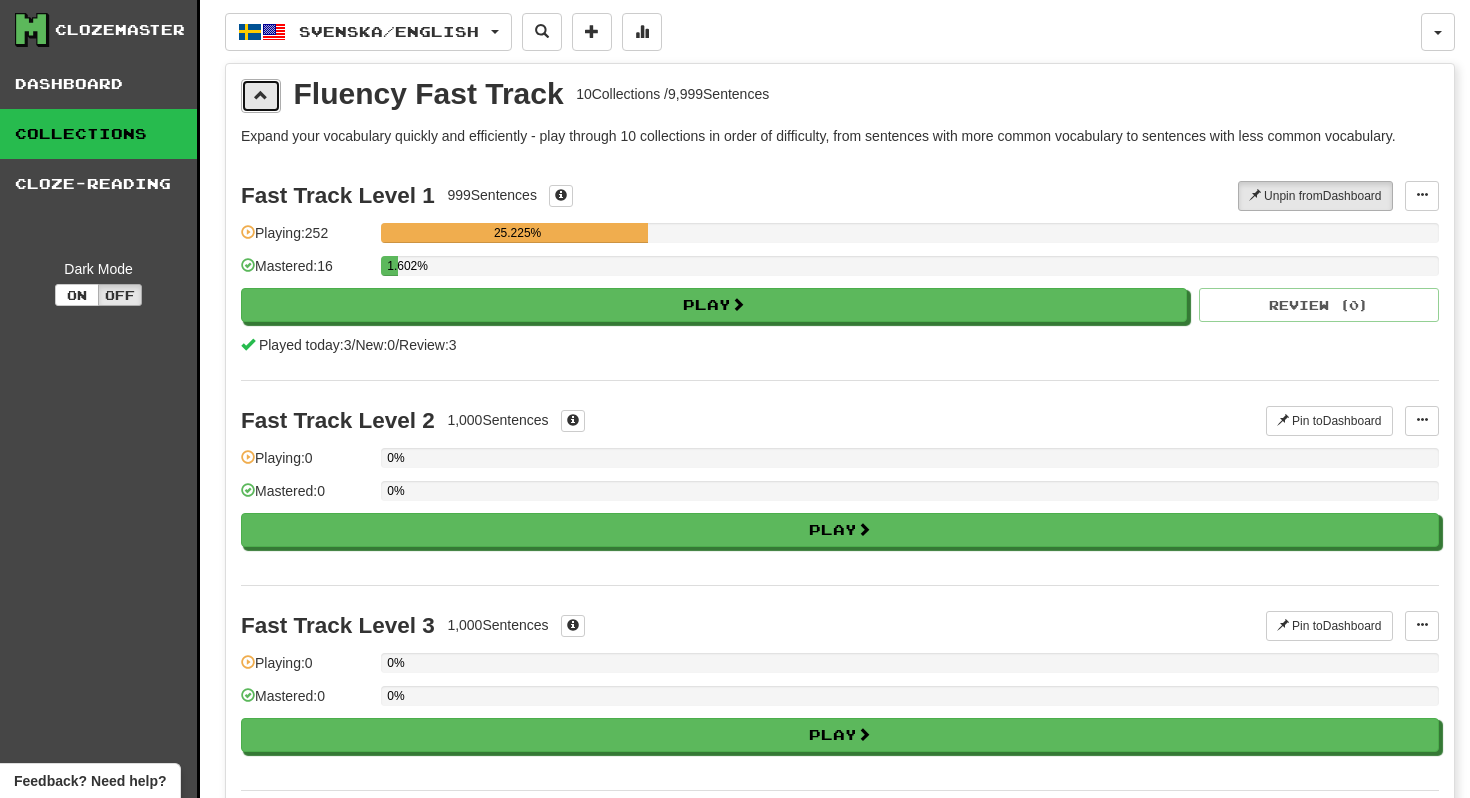 click at bounding box center [261, 96] 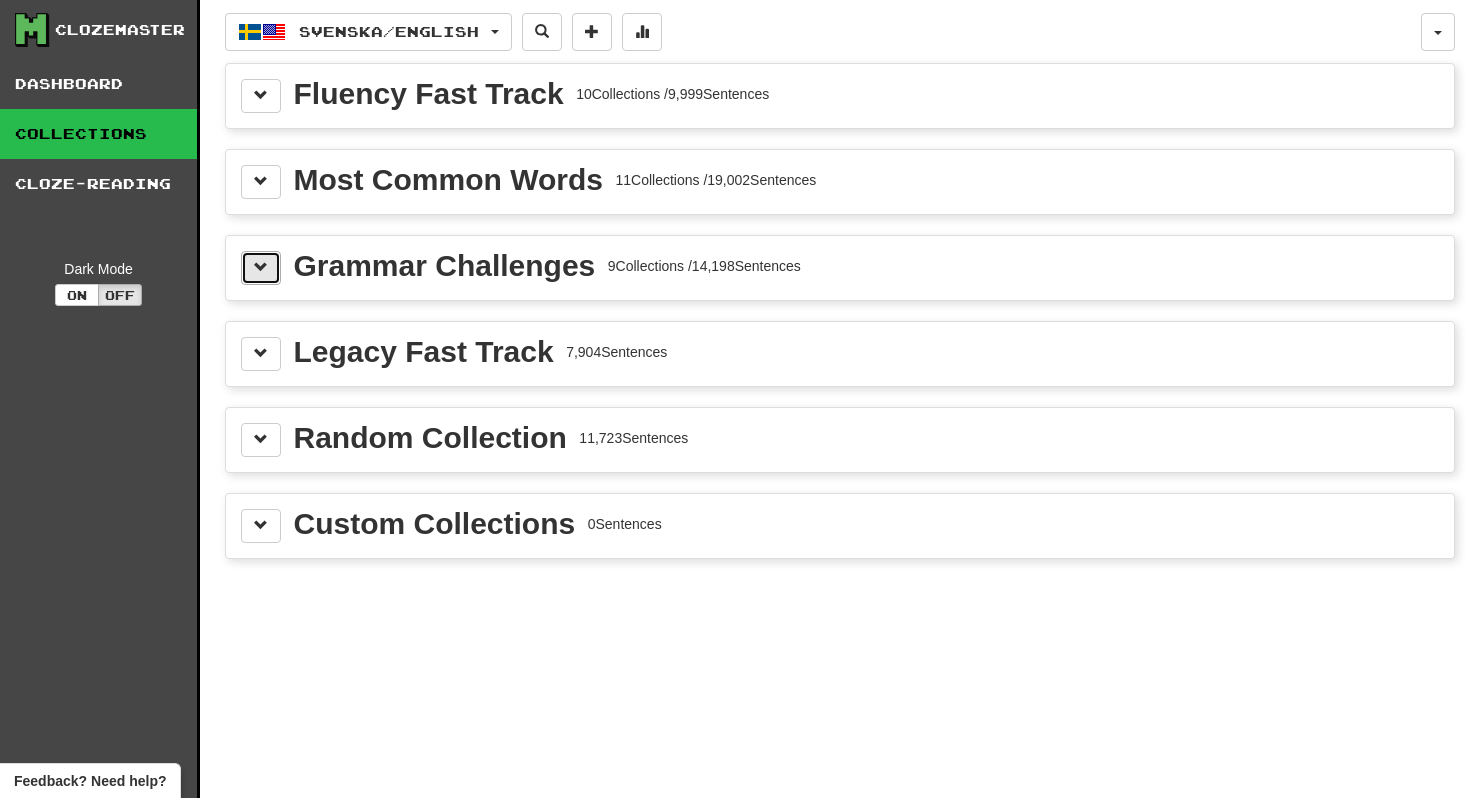 click at bounding box center [261, 267] 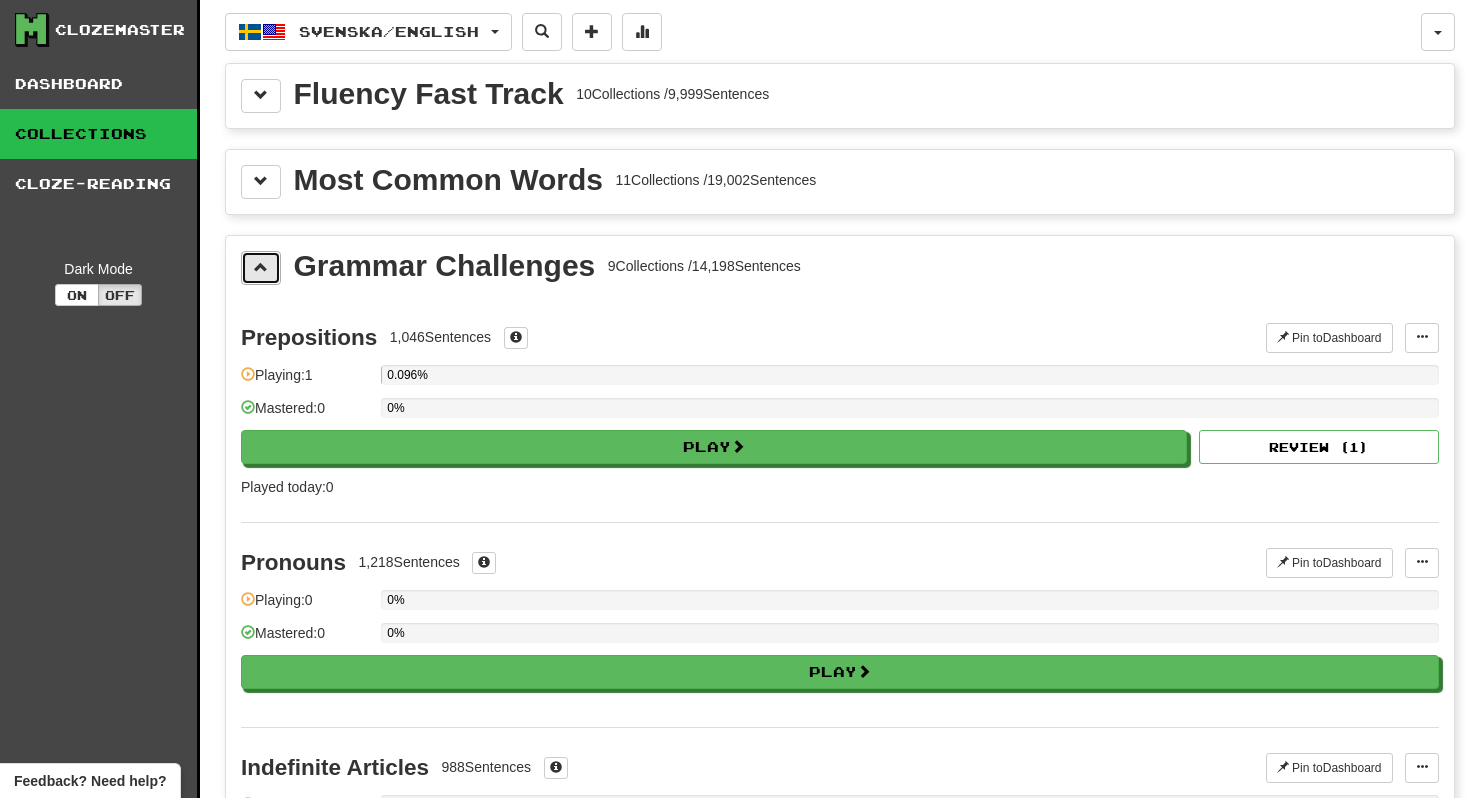 click at bounding box center (261, 267) 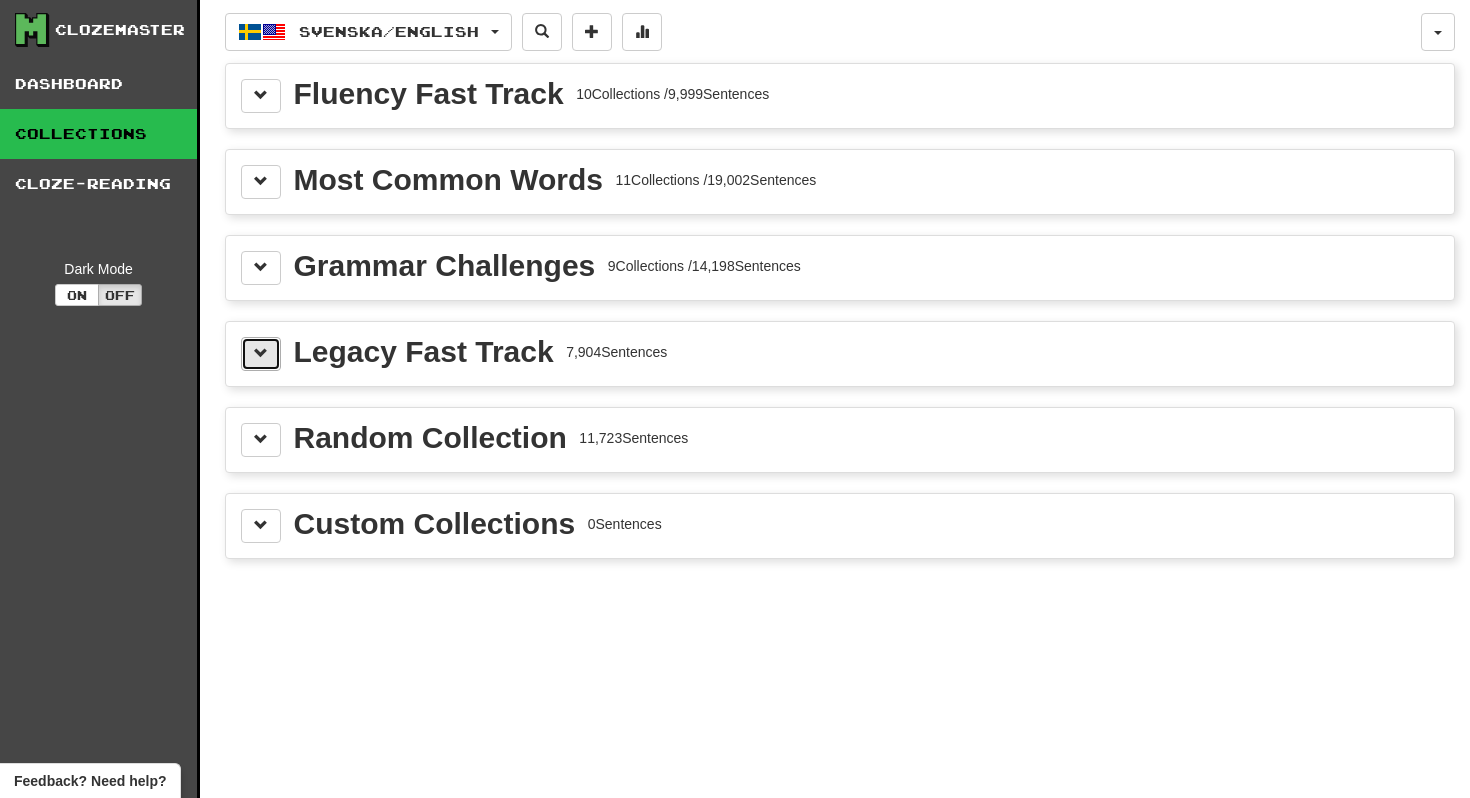 click at bounding box center (261, 353) 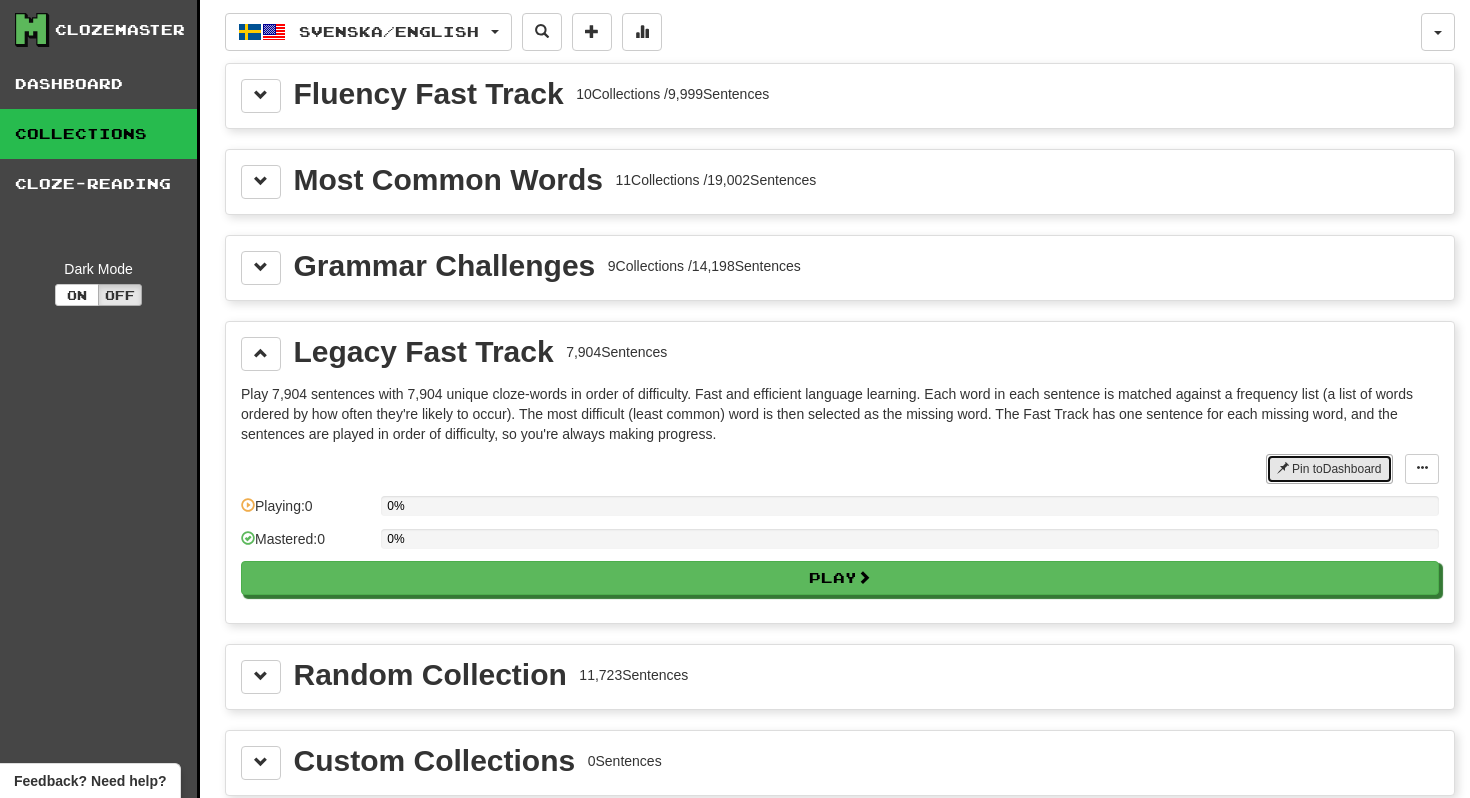 click on "Pin to  Dashboard" at bounding box center [1329, 469] 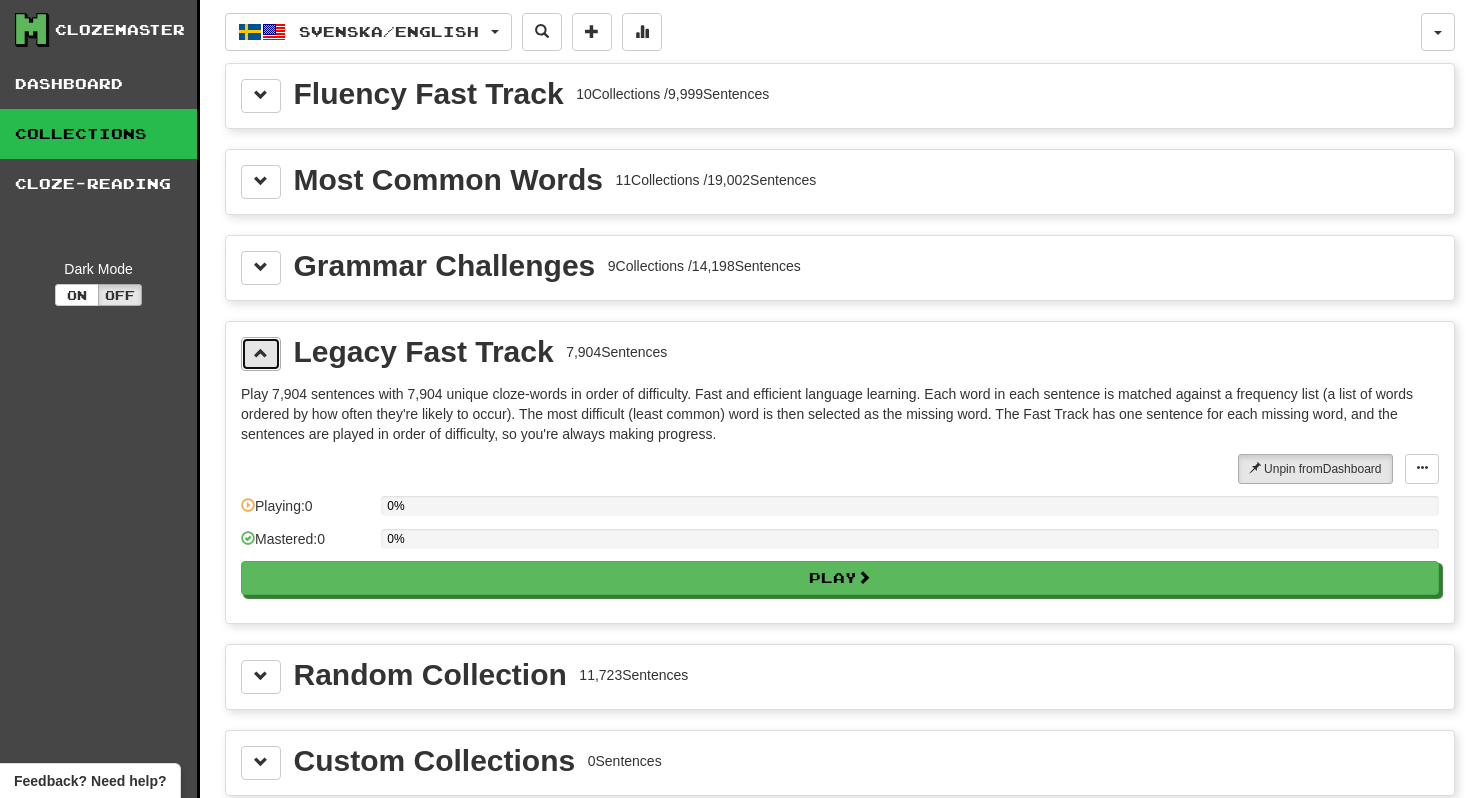 click at bounding box center (261, 354) 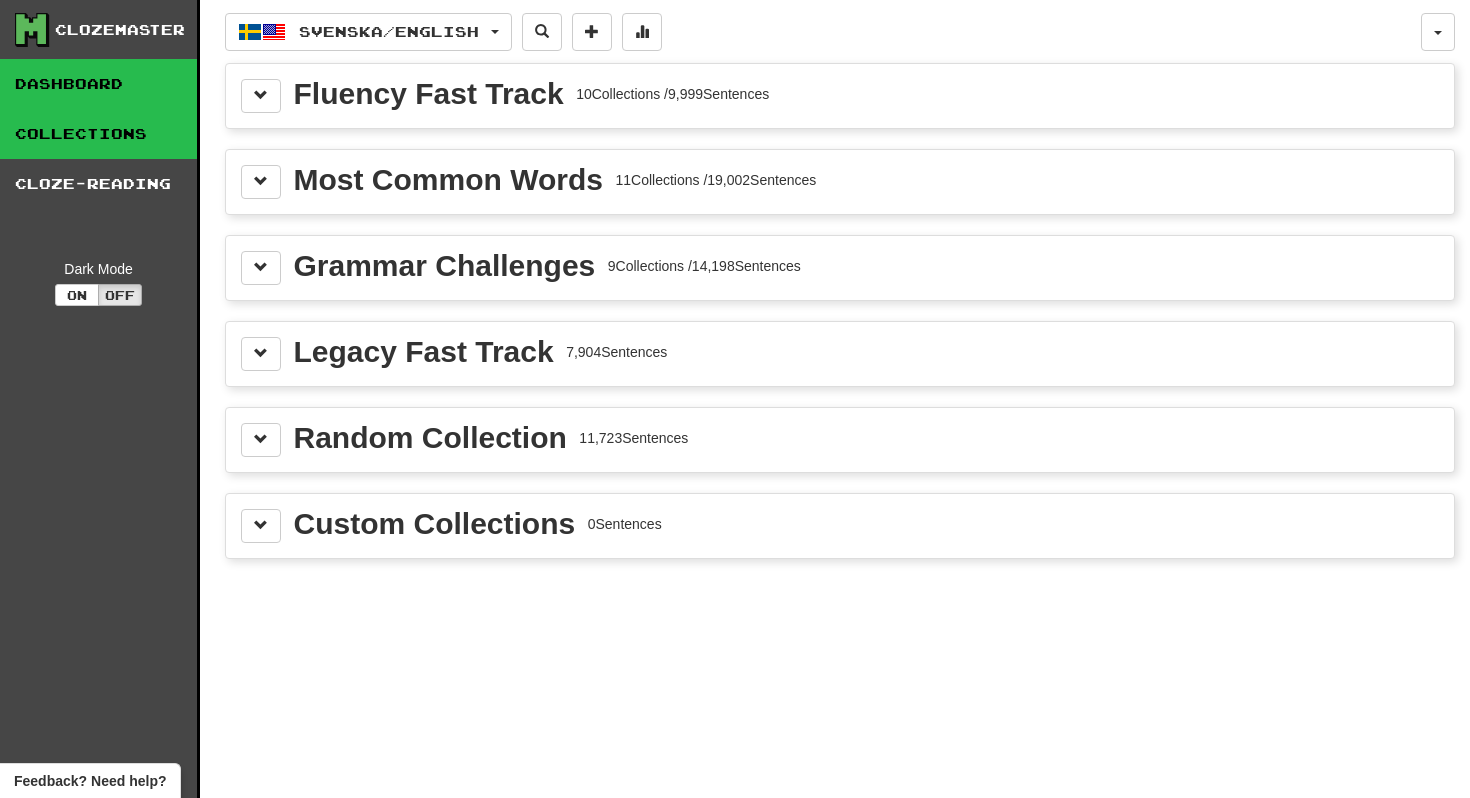 click on "Dashboard" at bounding box center (98, 84) 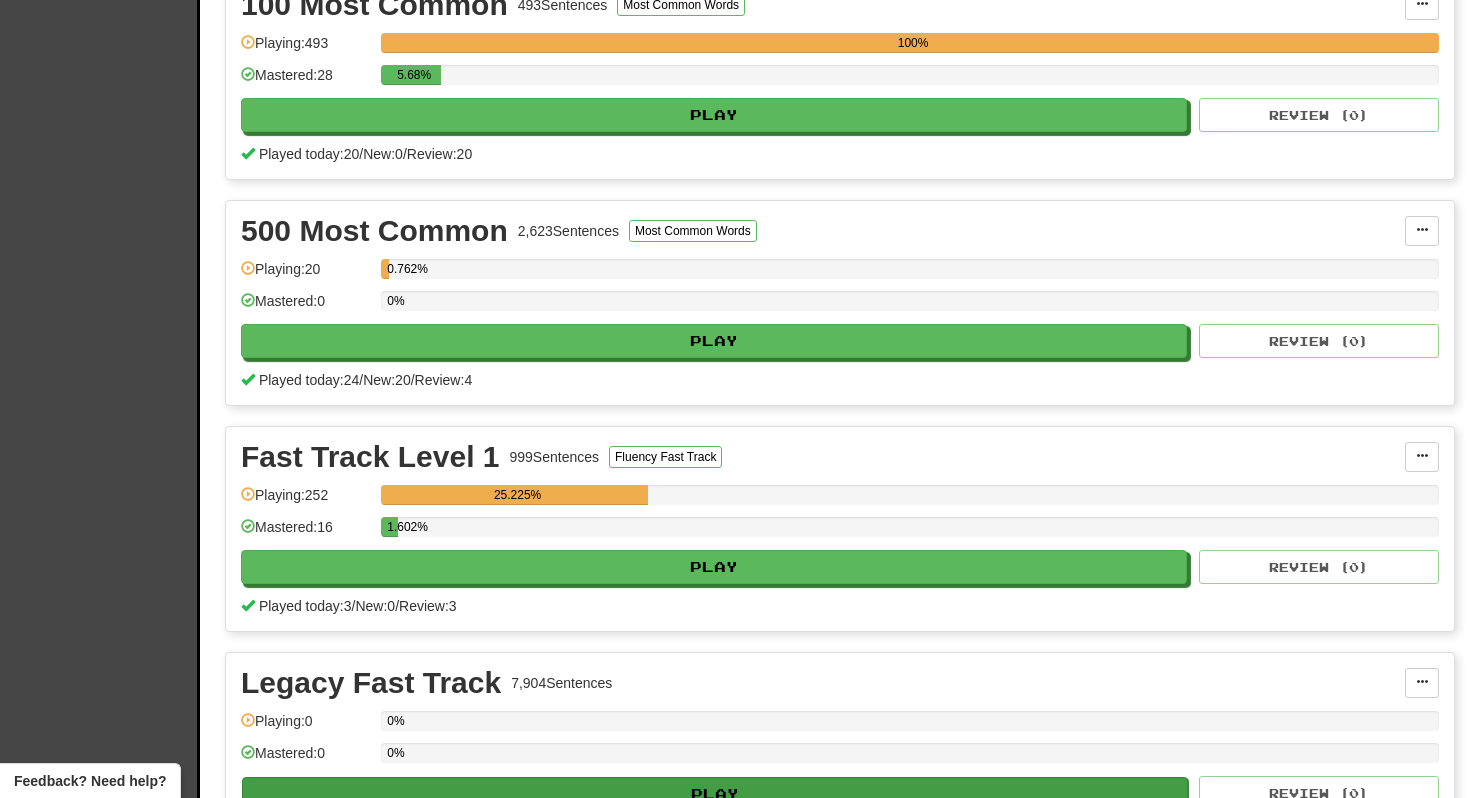 scroll, scrollTop: 461, scrollLeft: 0, axis: vertical 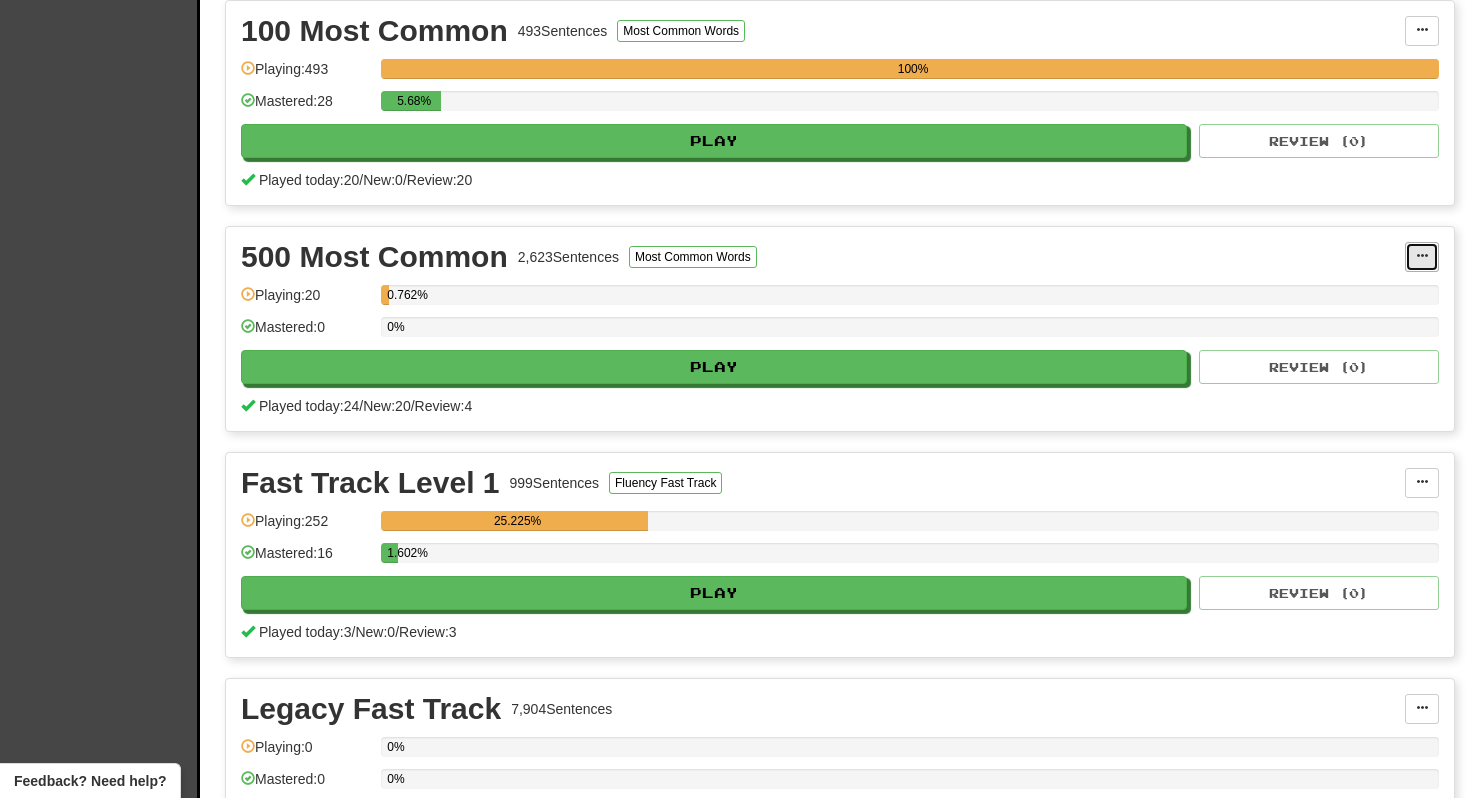 click at bounding box center [1422, 256] 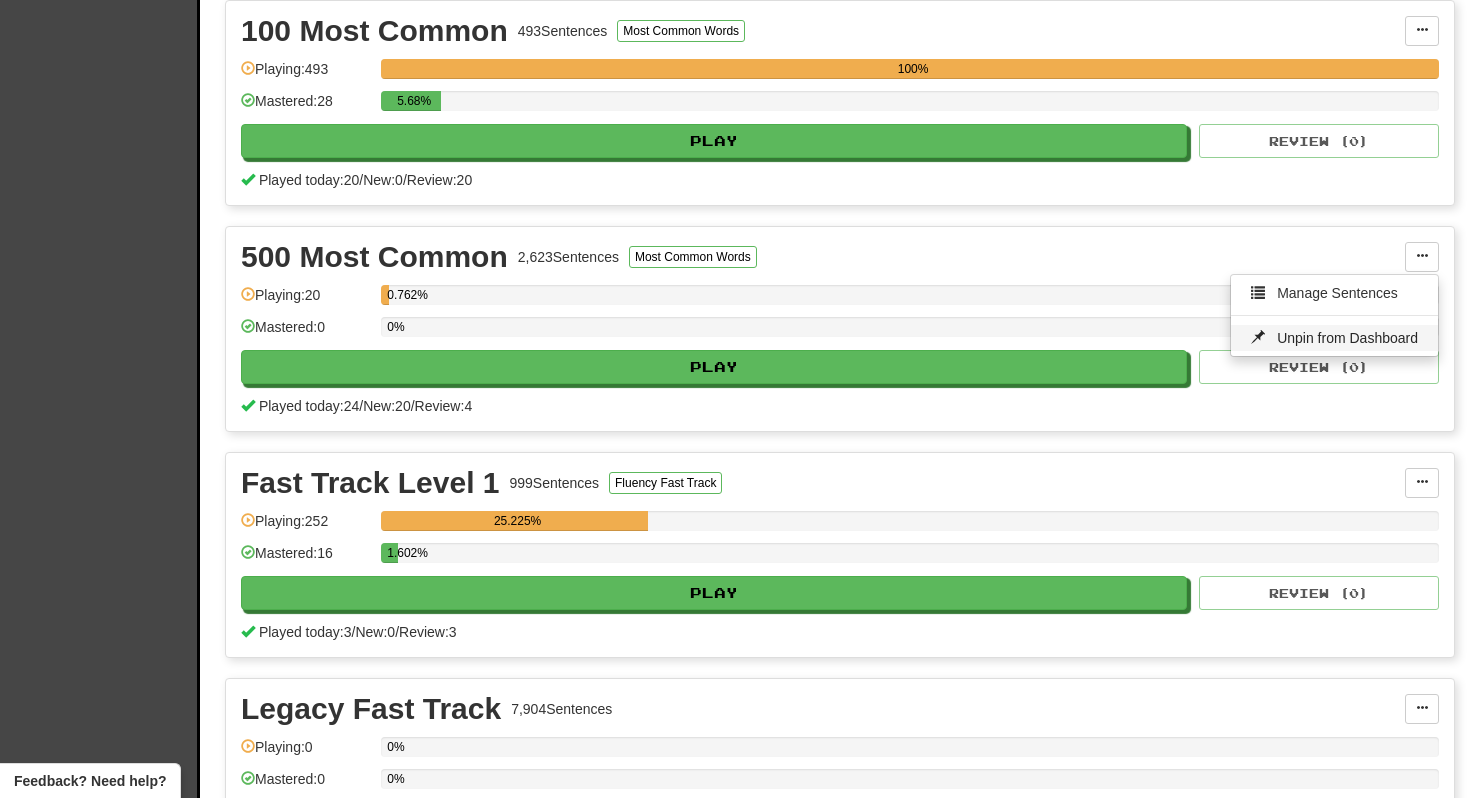 click on "Unpin from Dashboard" at bounding box center (1347, 338) 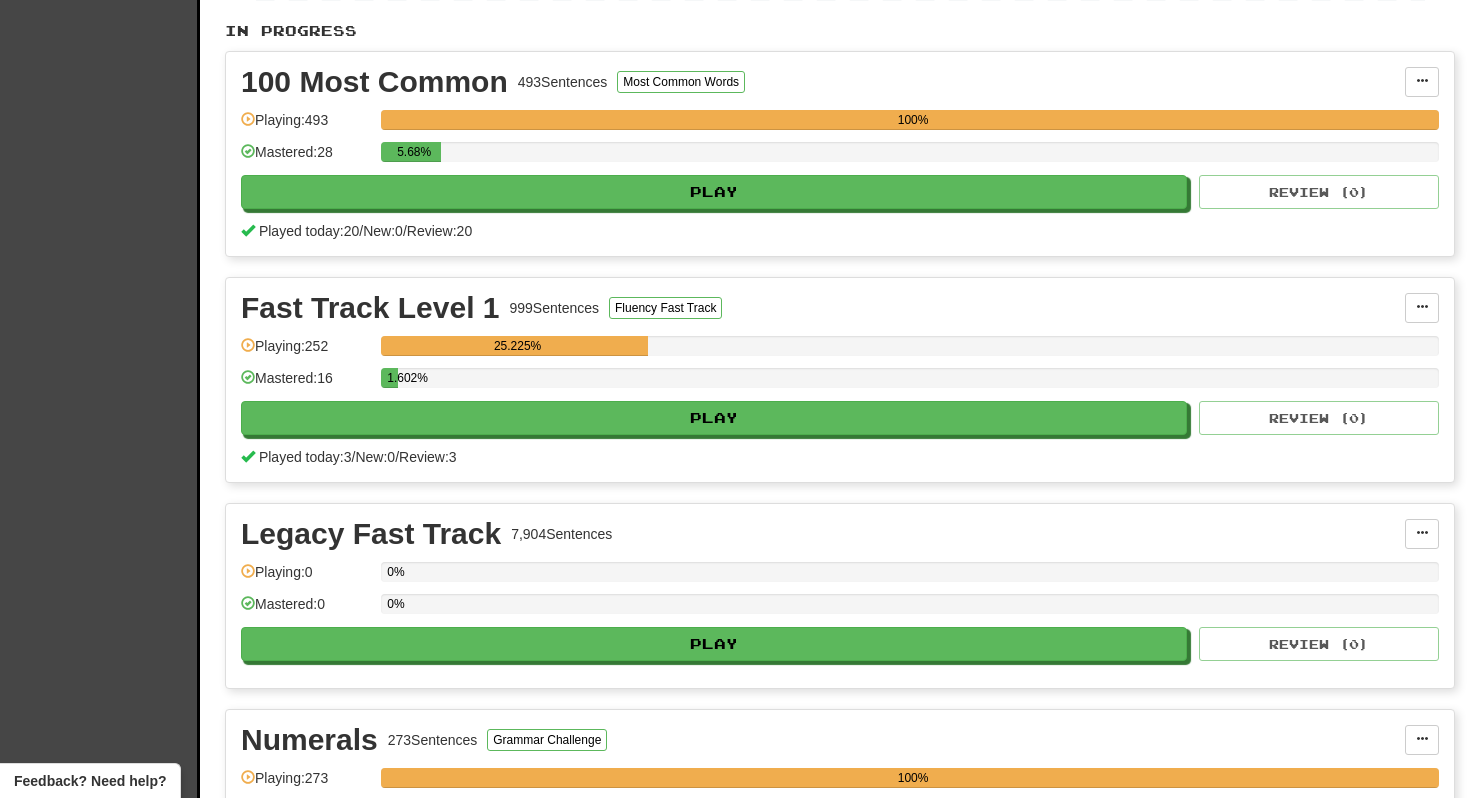scroll, scrollTop: 432, scrollLeft: 0, axis: vertical 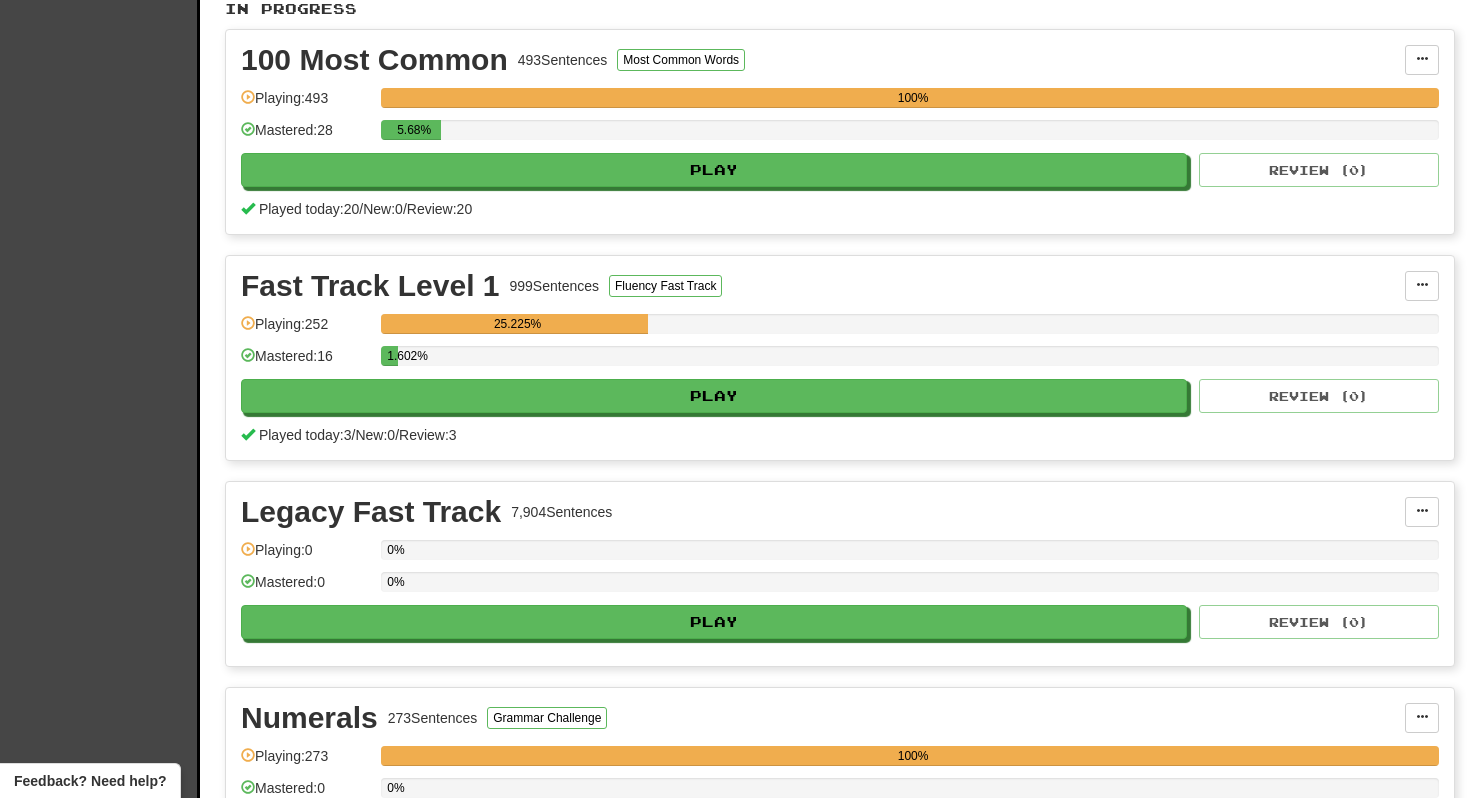 click on "Legacy Fast Track 7,904  Sentences Manage Sentences Unpin from Dashboard  Playing:  0 0%  Mastered:  0 0% Play Review ( 0 )" at bounding box center [840, 574] 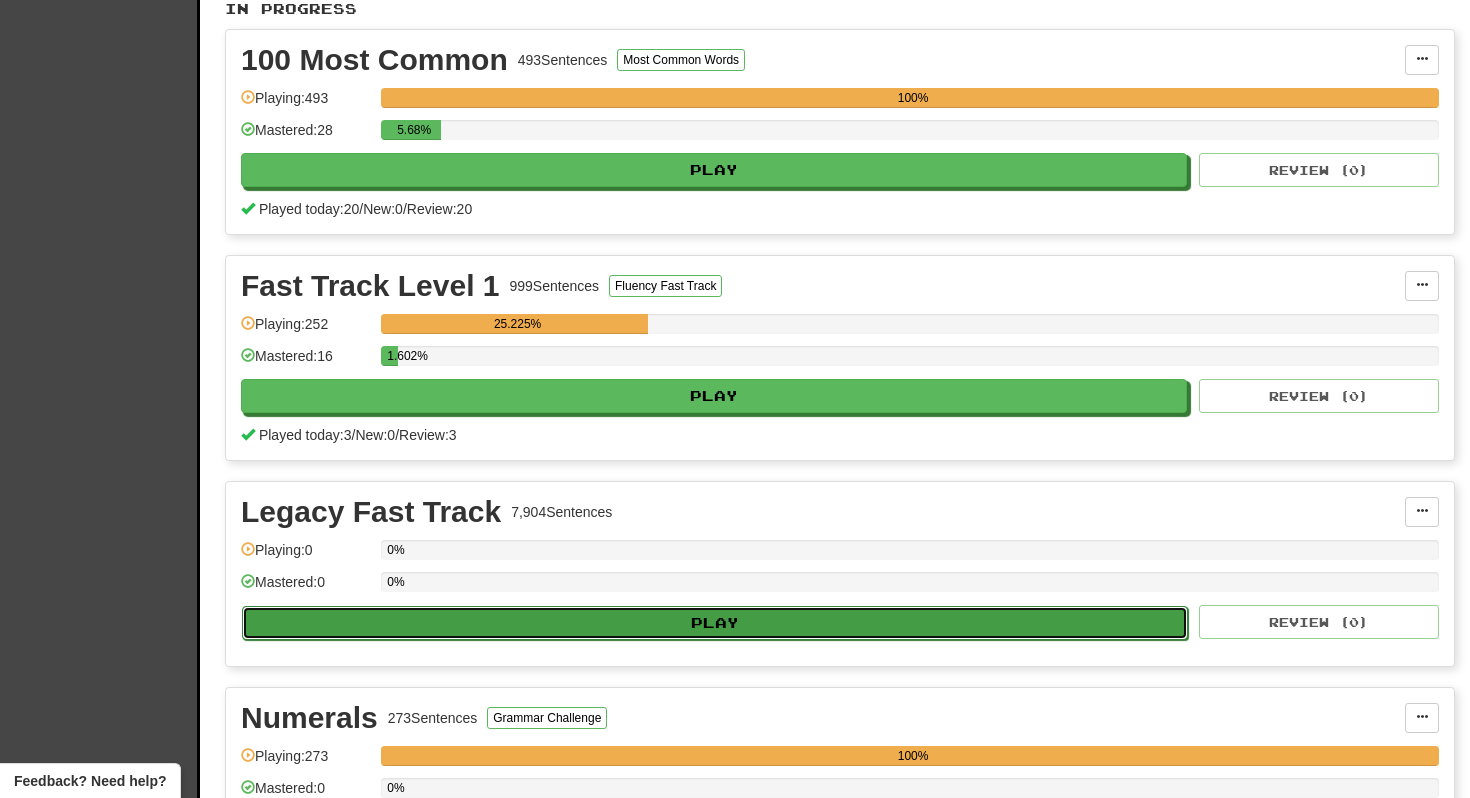click on "Play" at bounding box center [715, 623] 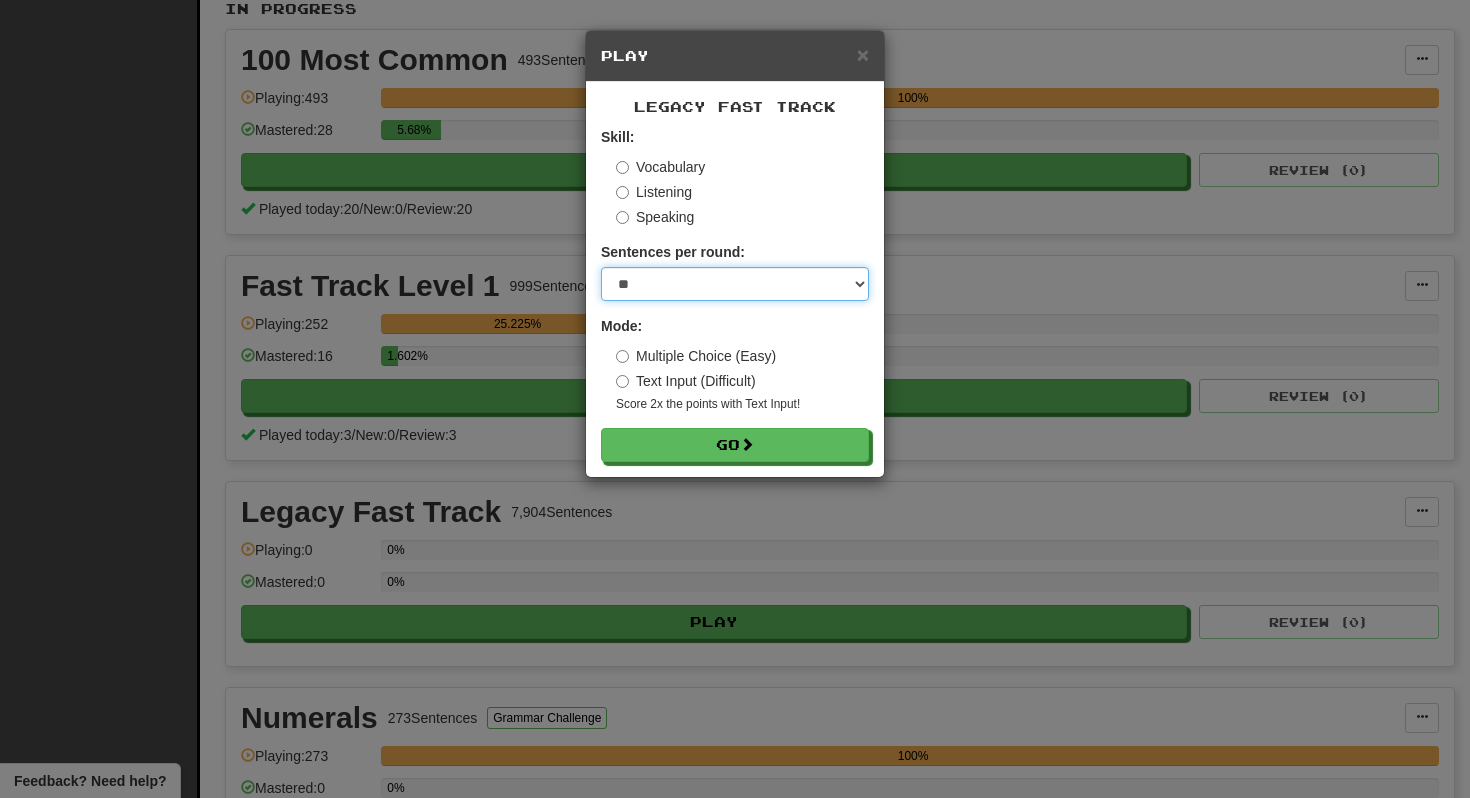 click on "* ** ** ** ** ** *** ********" at bounding box center (735, 284) 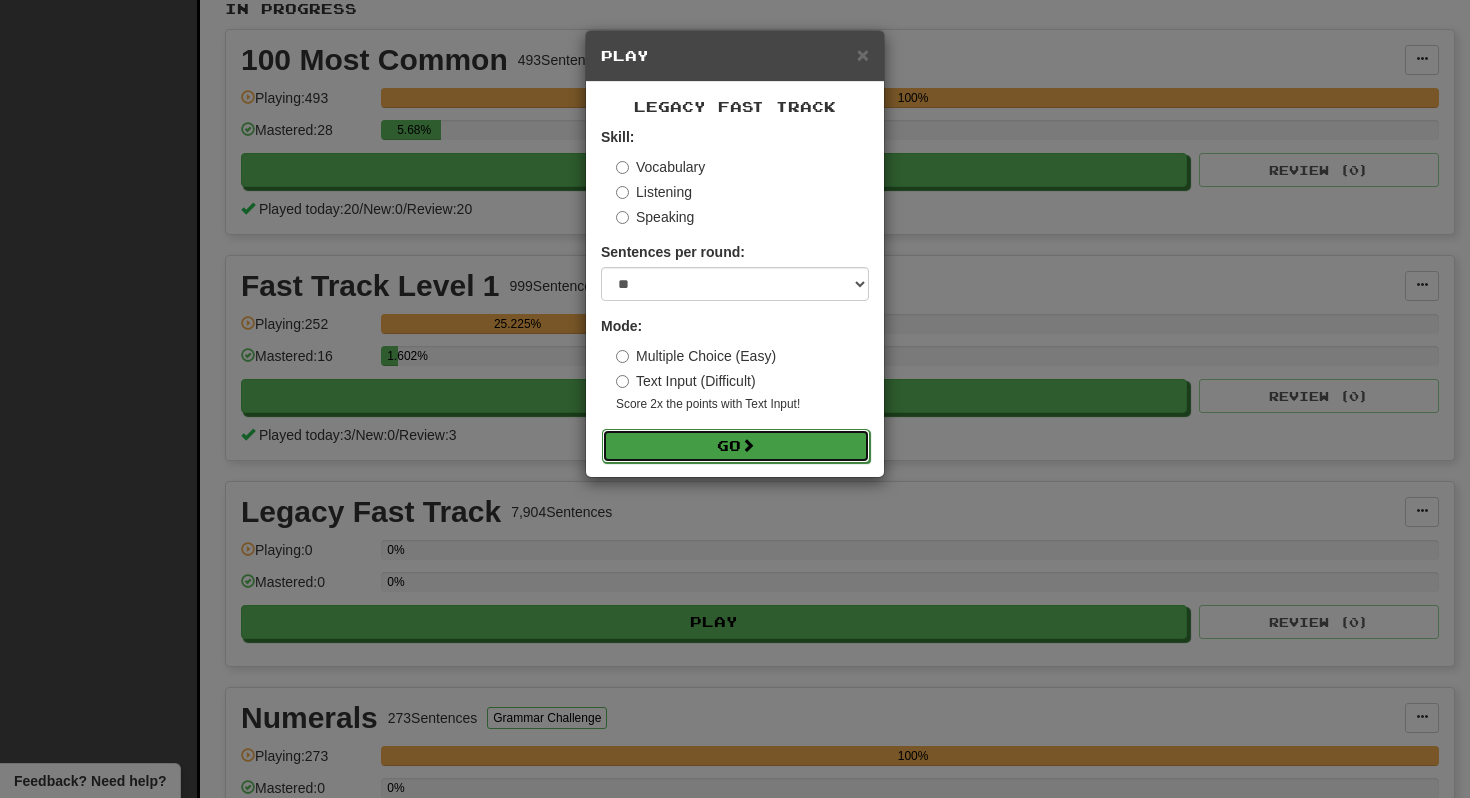 click on "Go" at bounding box center [736, 446] 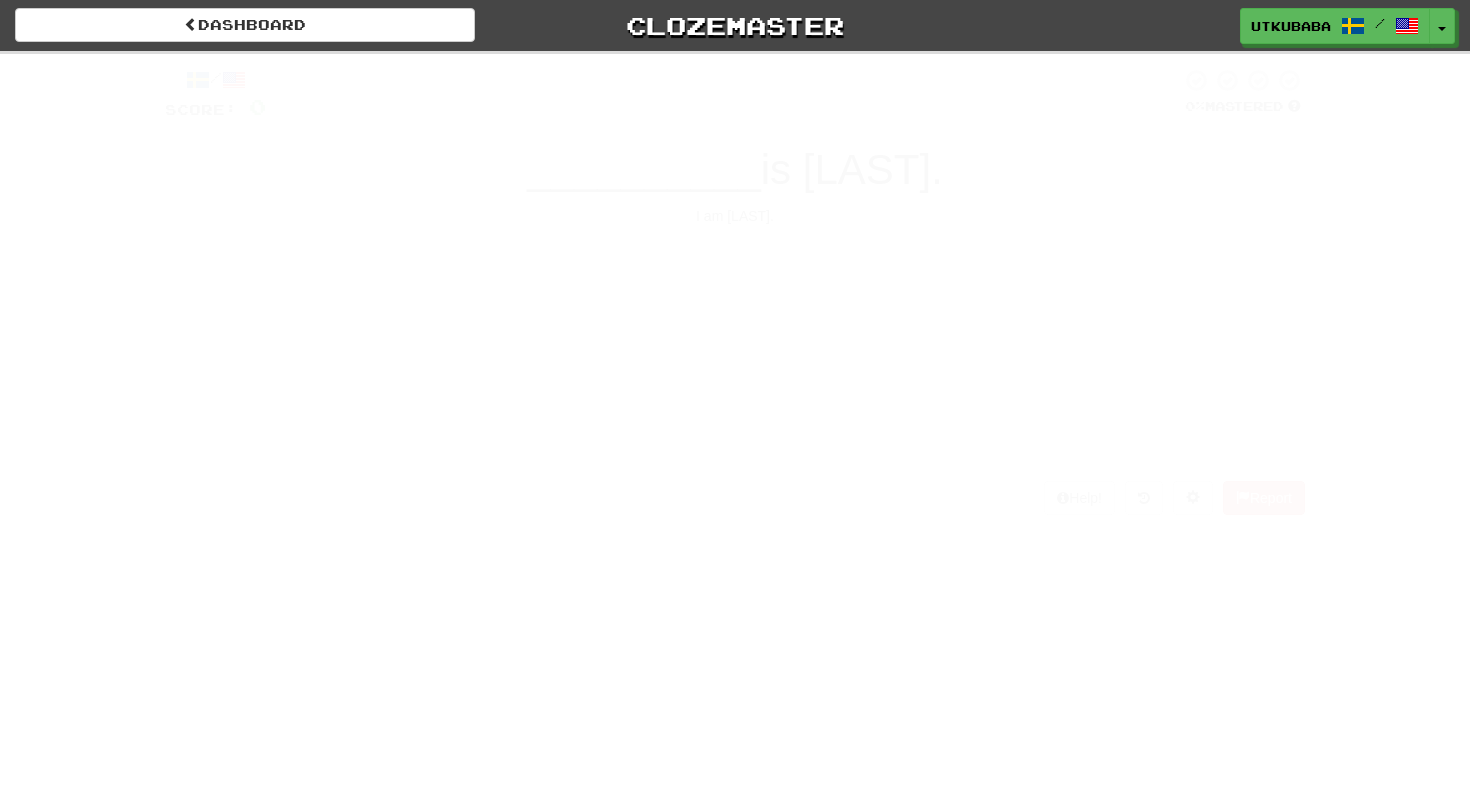 scroll, scrollTop: 0, scrollLeft: 0, axis: both 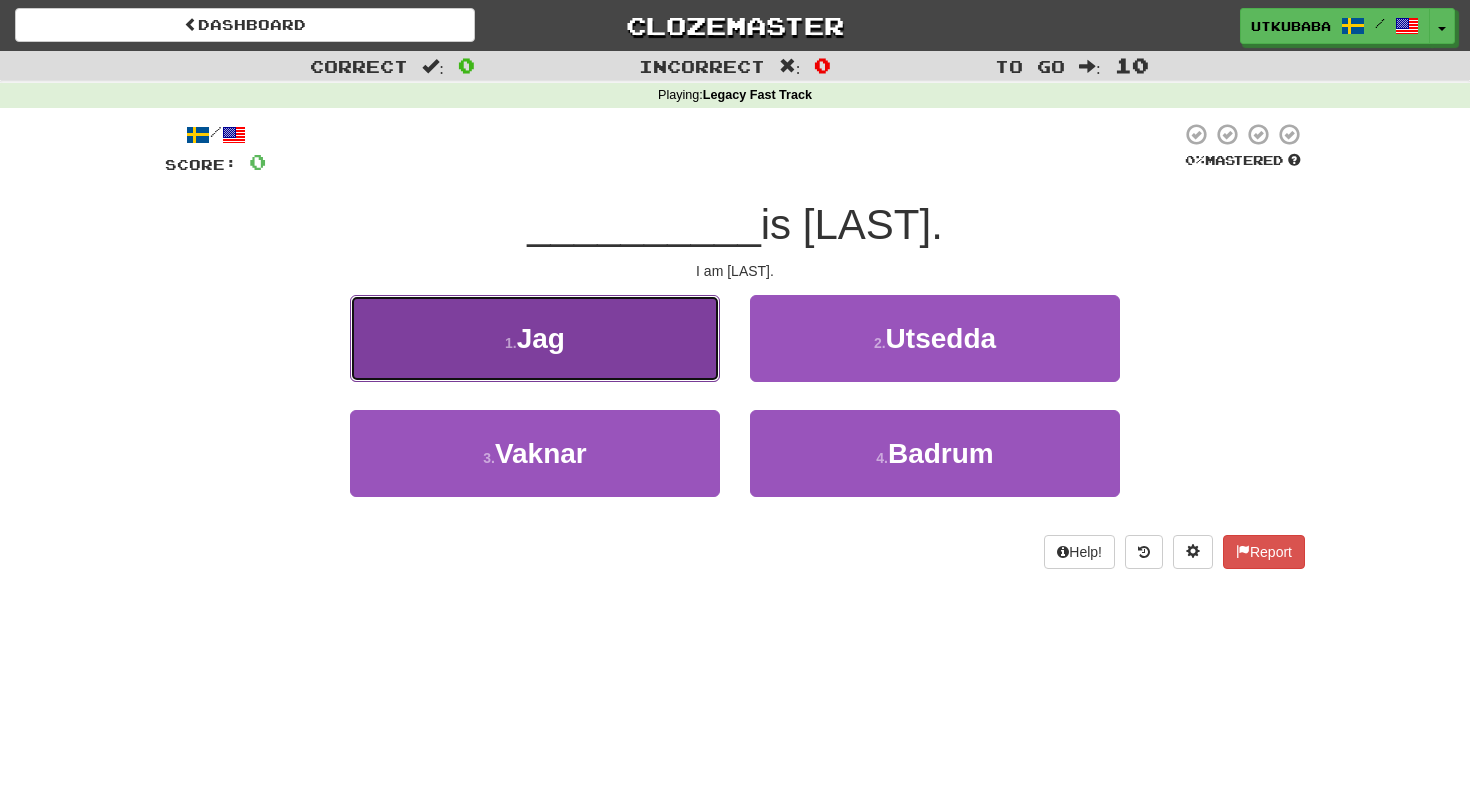 click on "1 .  Jag" at bounding box center [535, 338] 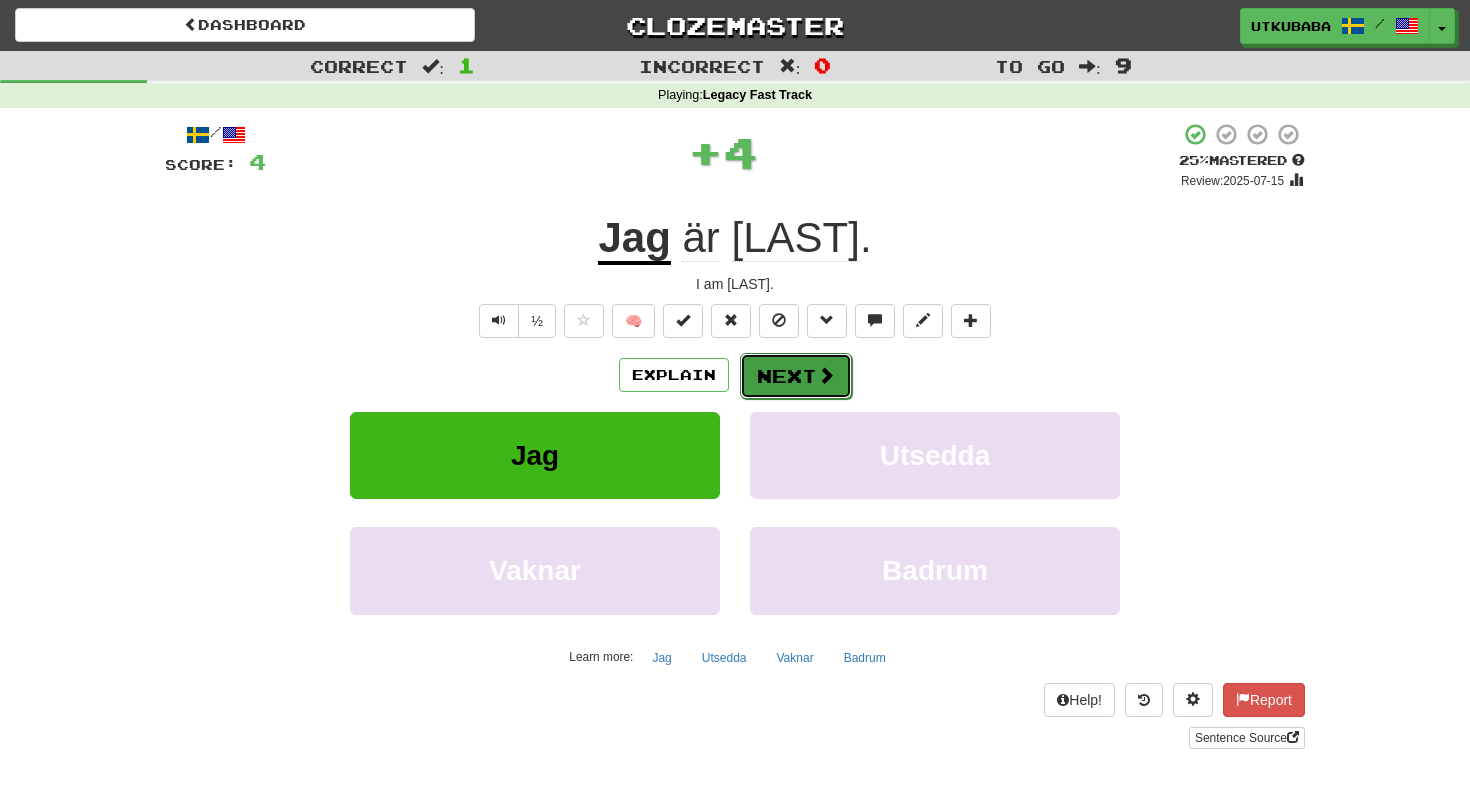 click on "Next" at bounding box center (796, 376) 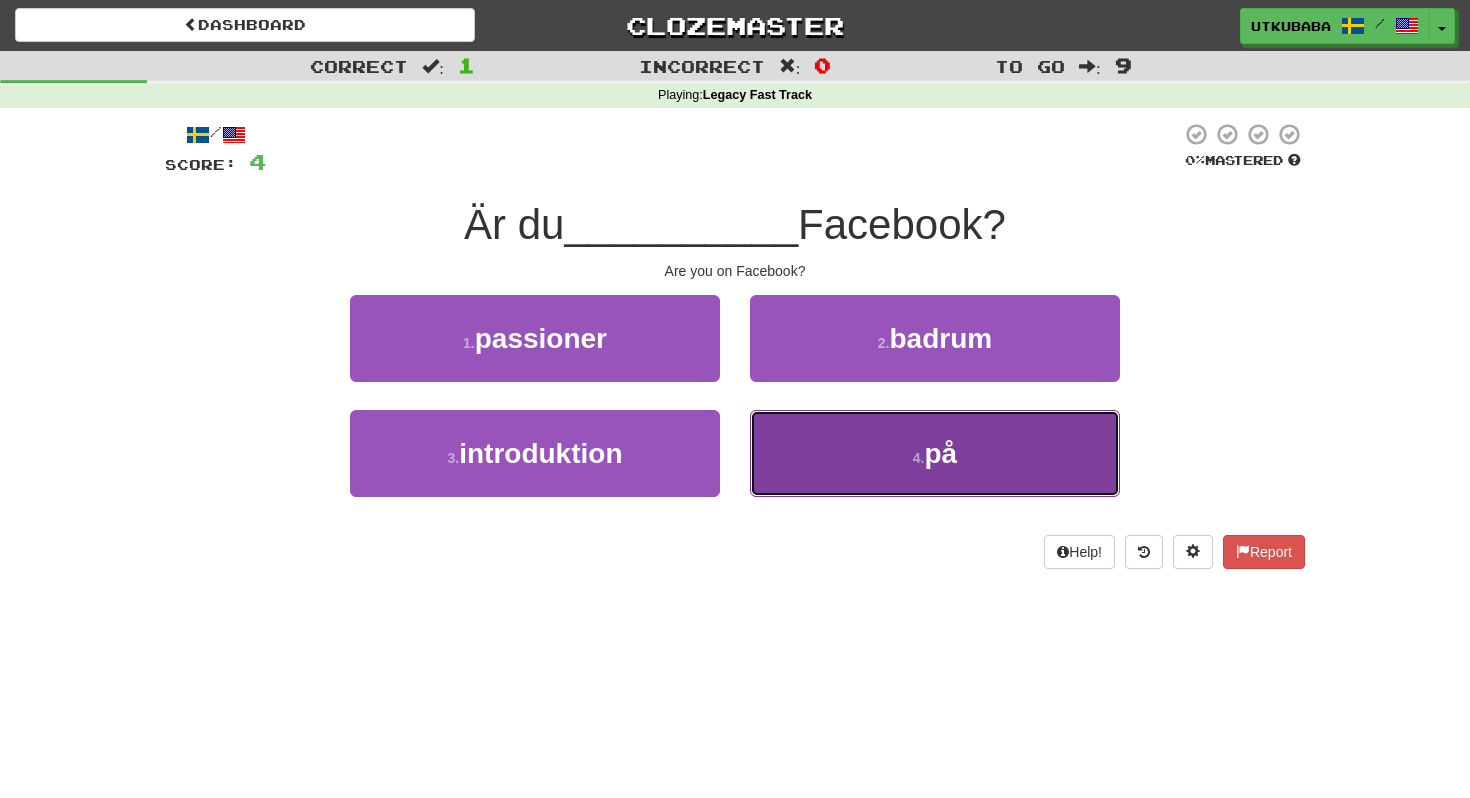 click on "4 .  på" at bounding box center [935, 453] 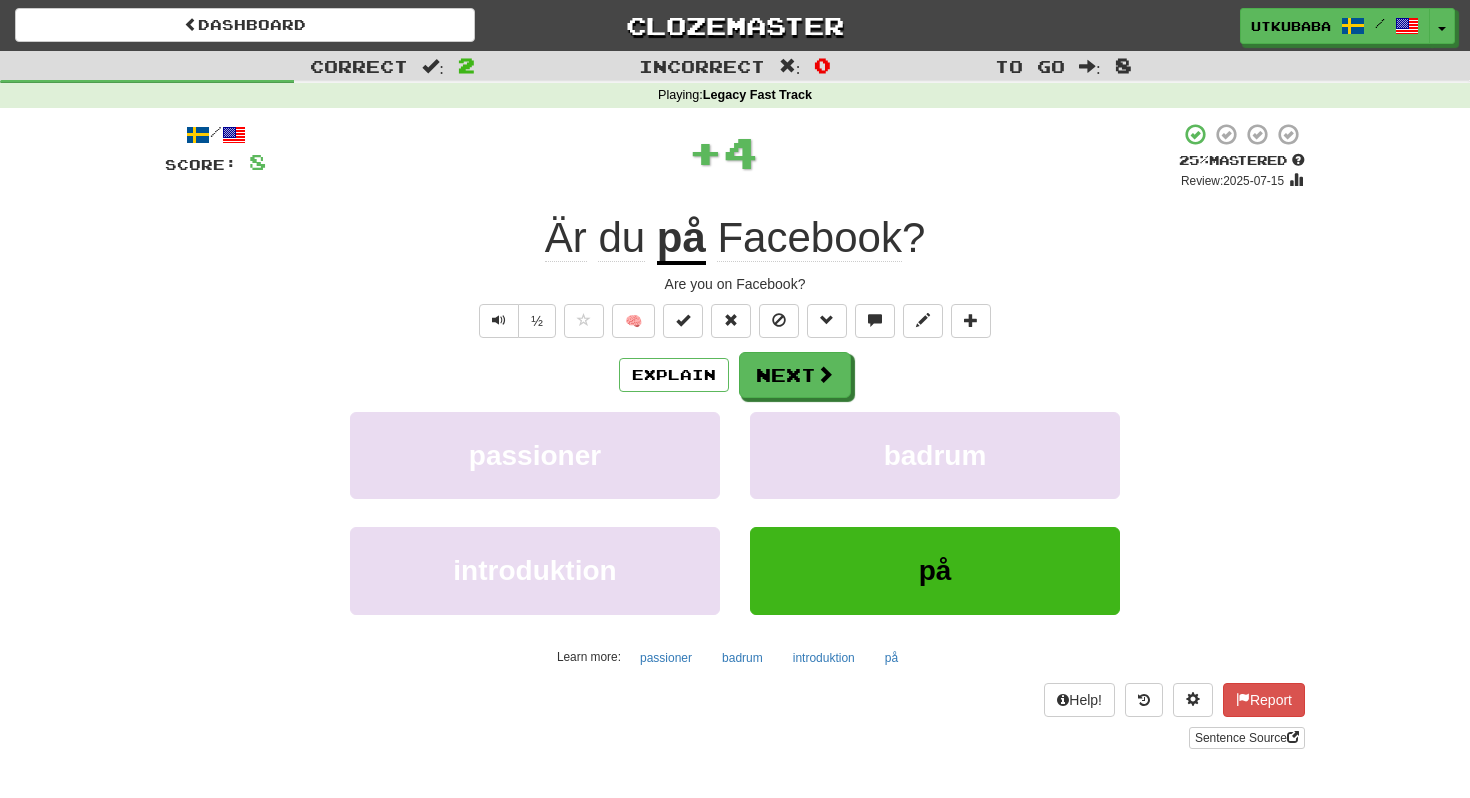 click on "/ Score: 8 + 4 25 % Mastered Review: 2025-07-15 Är du på Facebook ? Are you on Facebook? ½ 🧠 Explain Next passioner badrum introduktion på Learn more: passioner badrum introduktion på Help! Report Sentence Source" at bounding box center [735, 435] 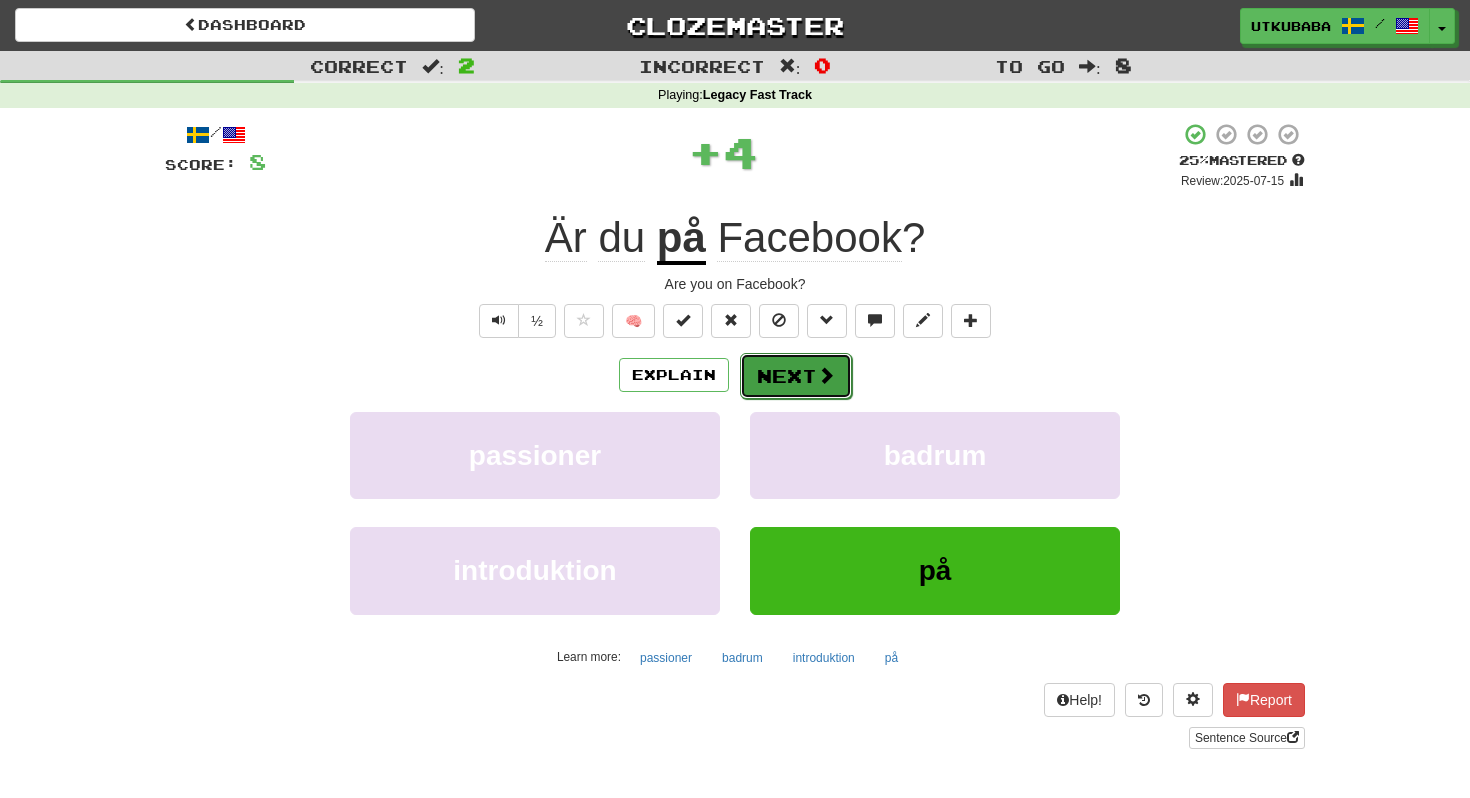 click on "Next" at bounding box center (796, 376) 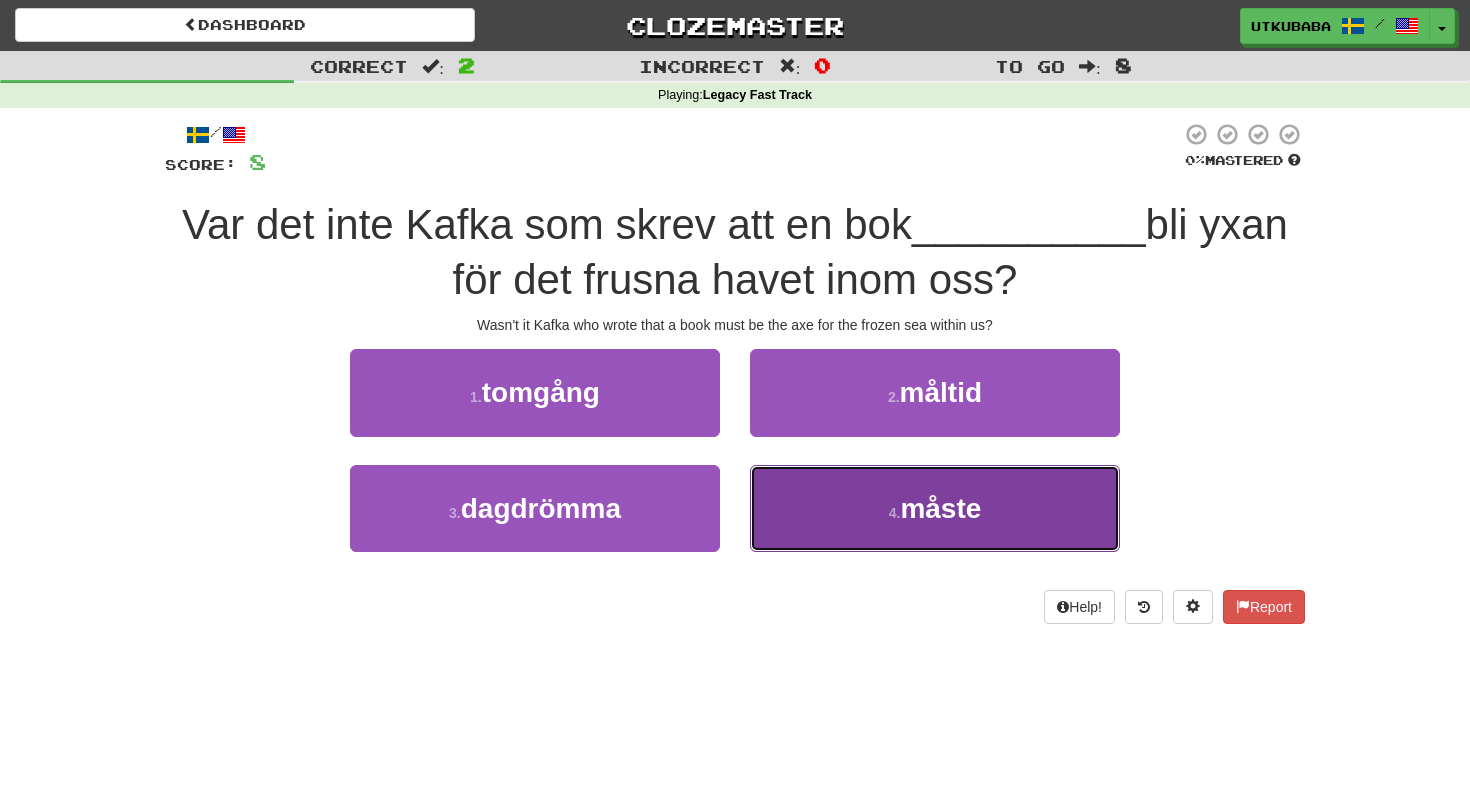 click on "4 .  måste" at bounding box center (935, 508) 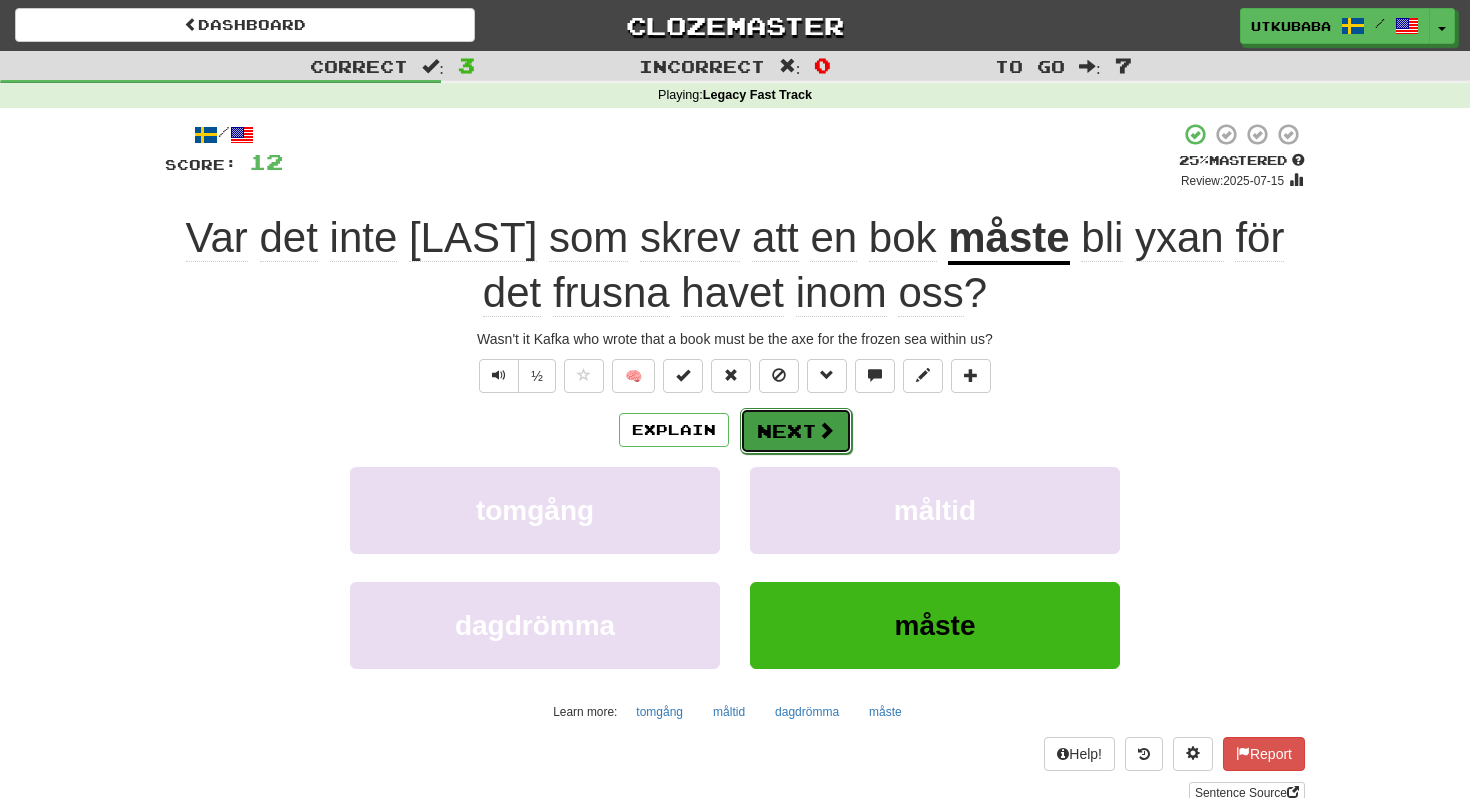 click at bounding box center [826, 430] 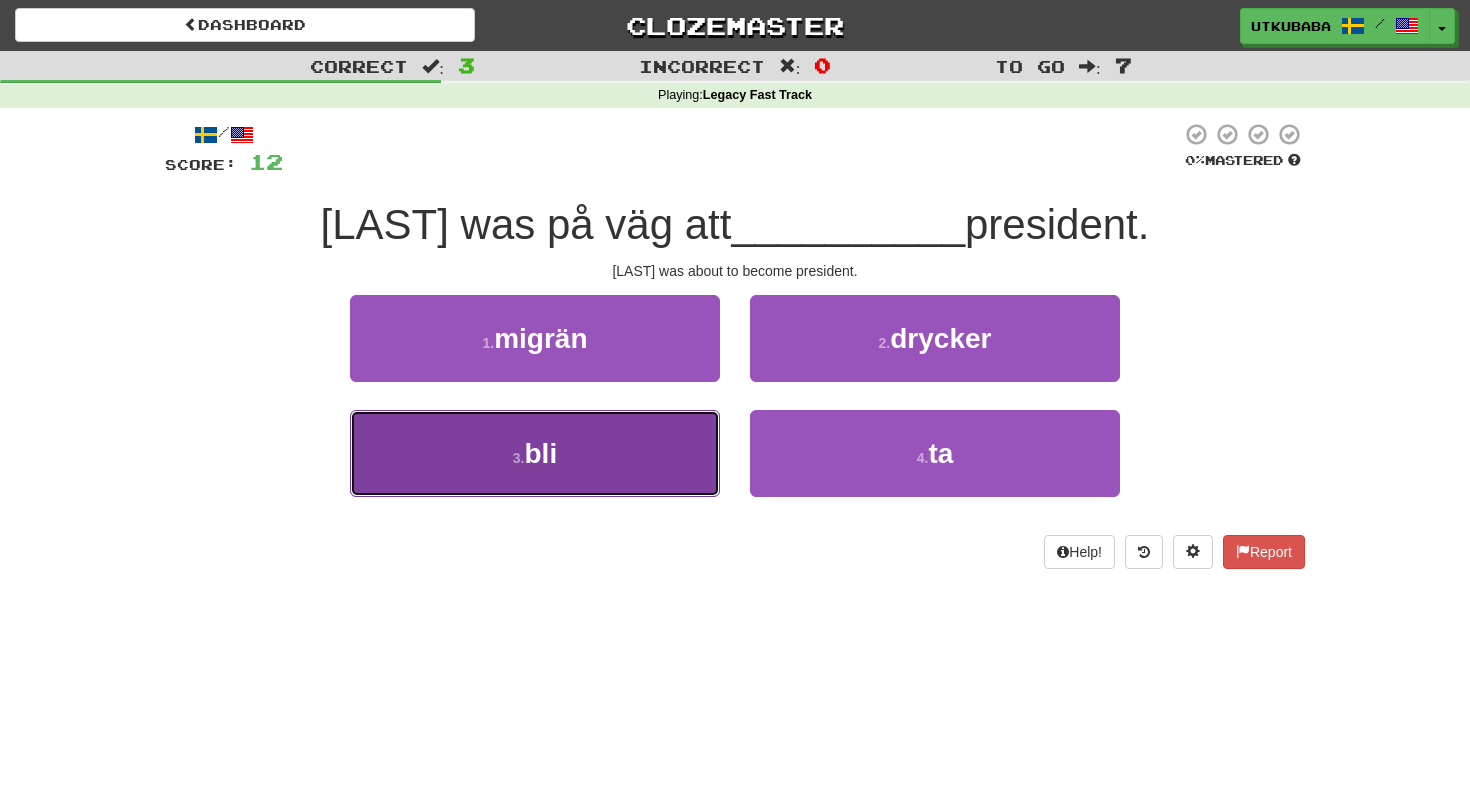 click on "3 .  bli" at bounding box center (535, 453) 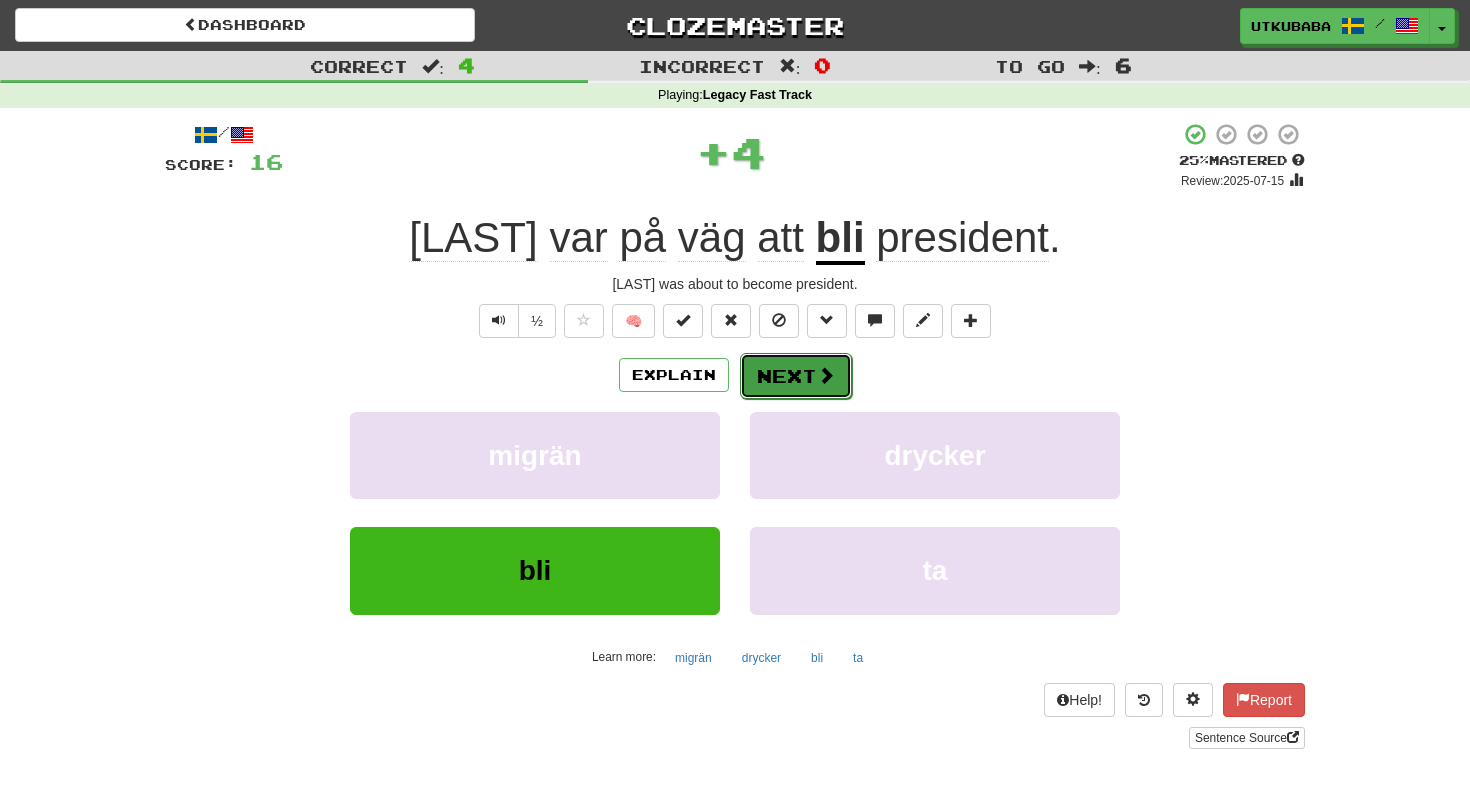 click on "Next" at bounding box center (796, 376) 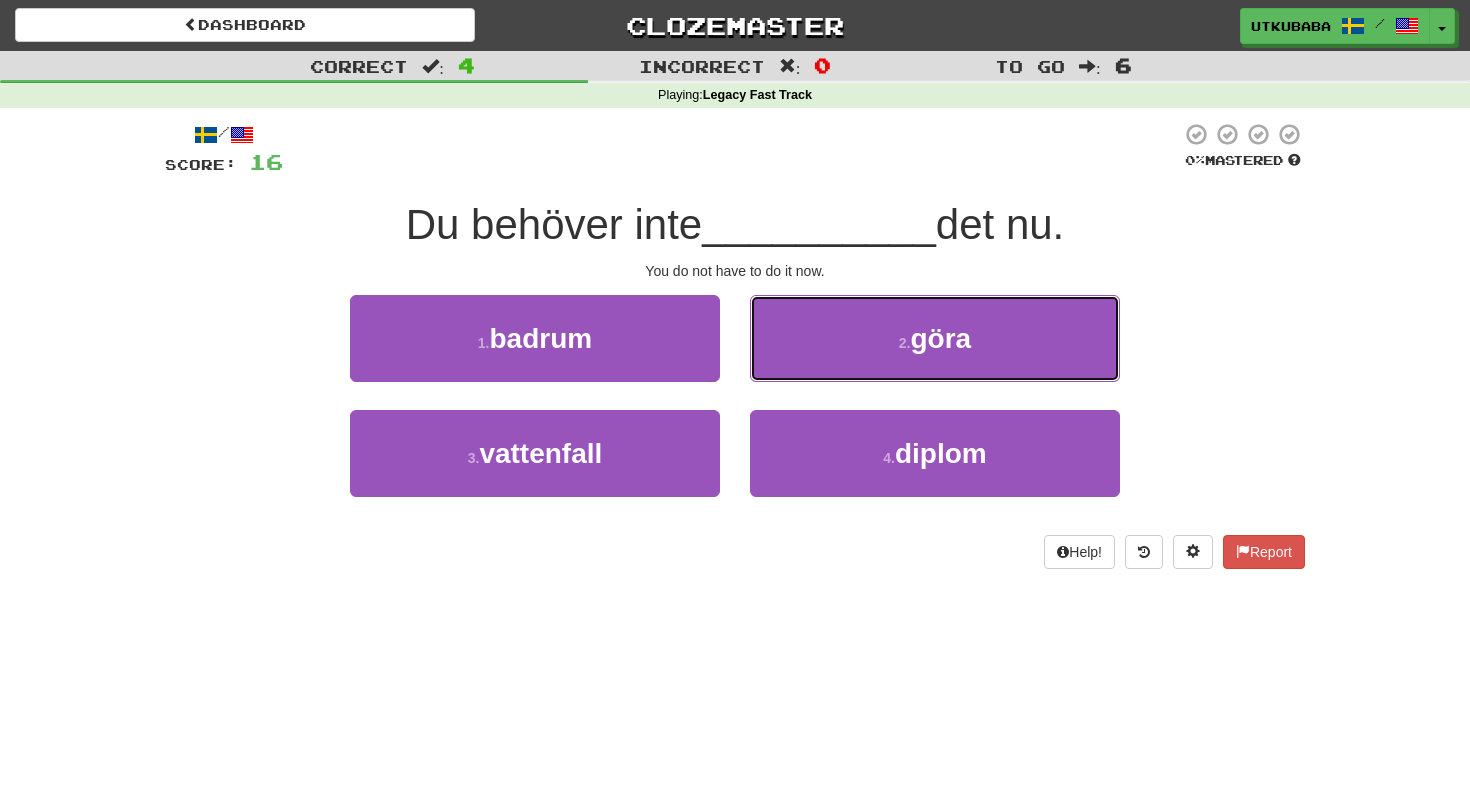 click on "2 .  göra" at bounding box center [935, 338] 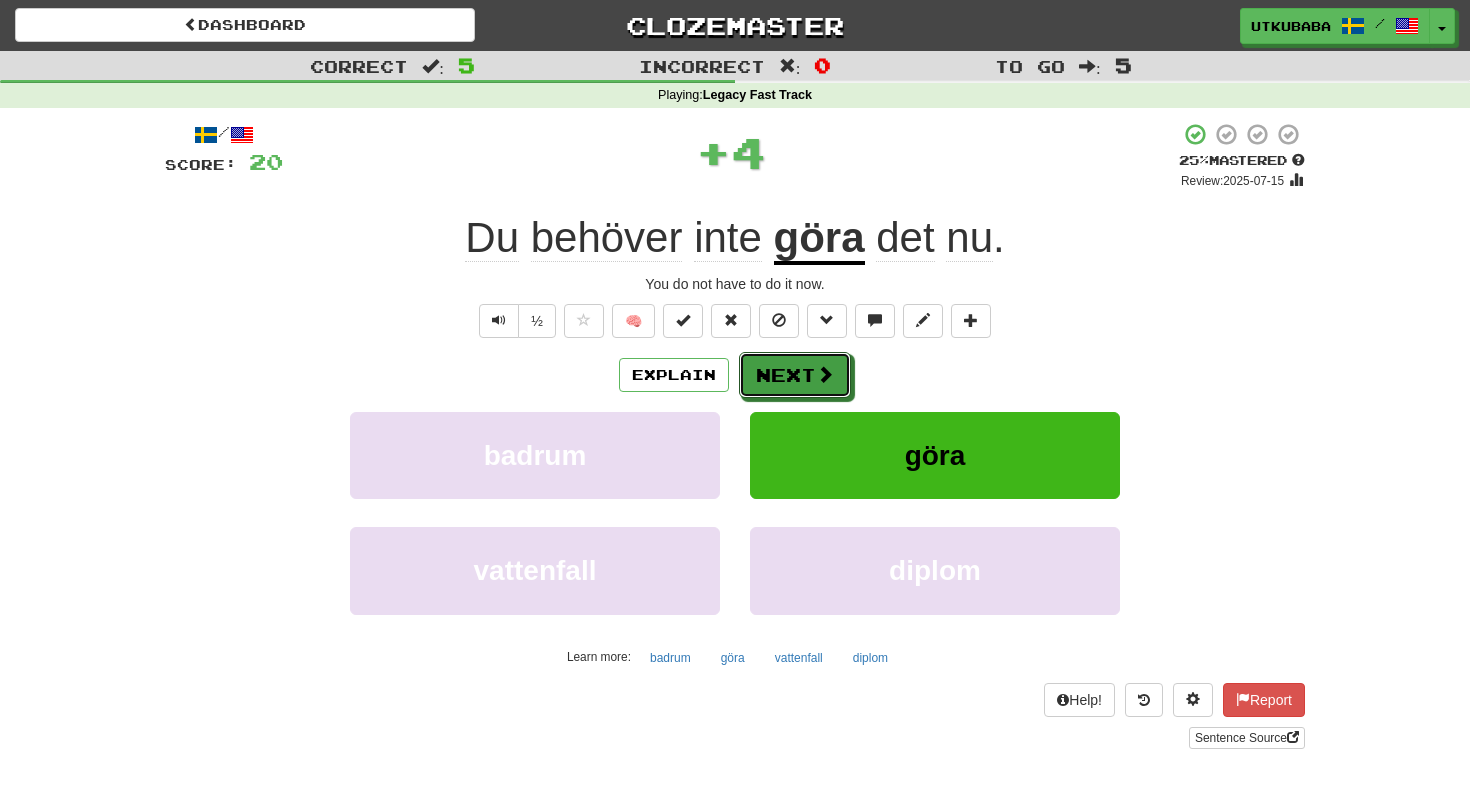 click on "Next" at bounding box center (795, 375) 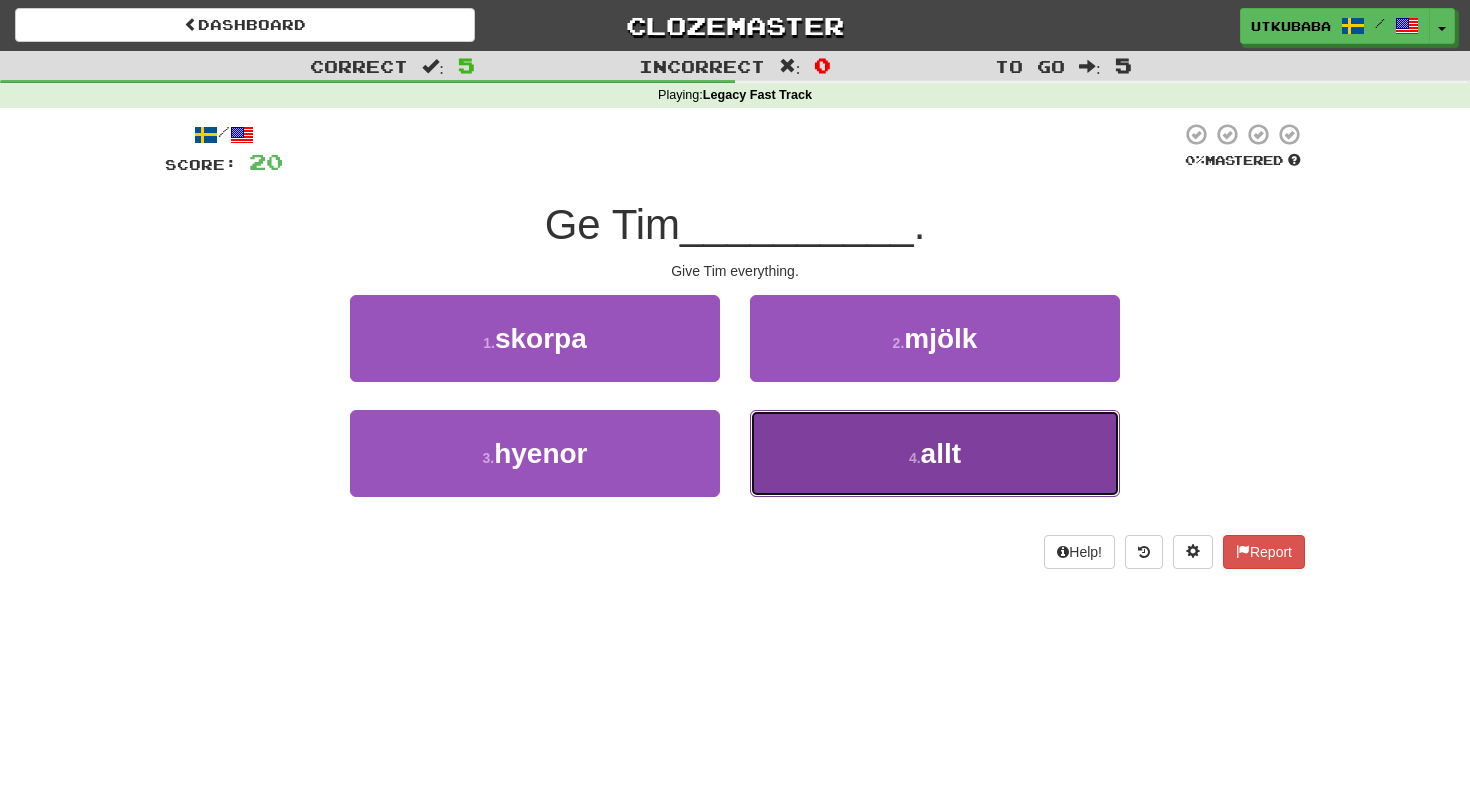click on "4 .  allt" at bounding box center [935, 453] 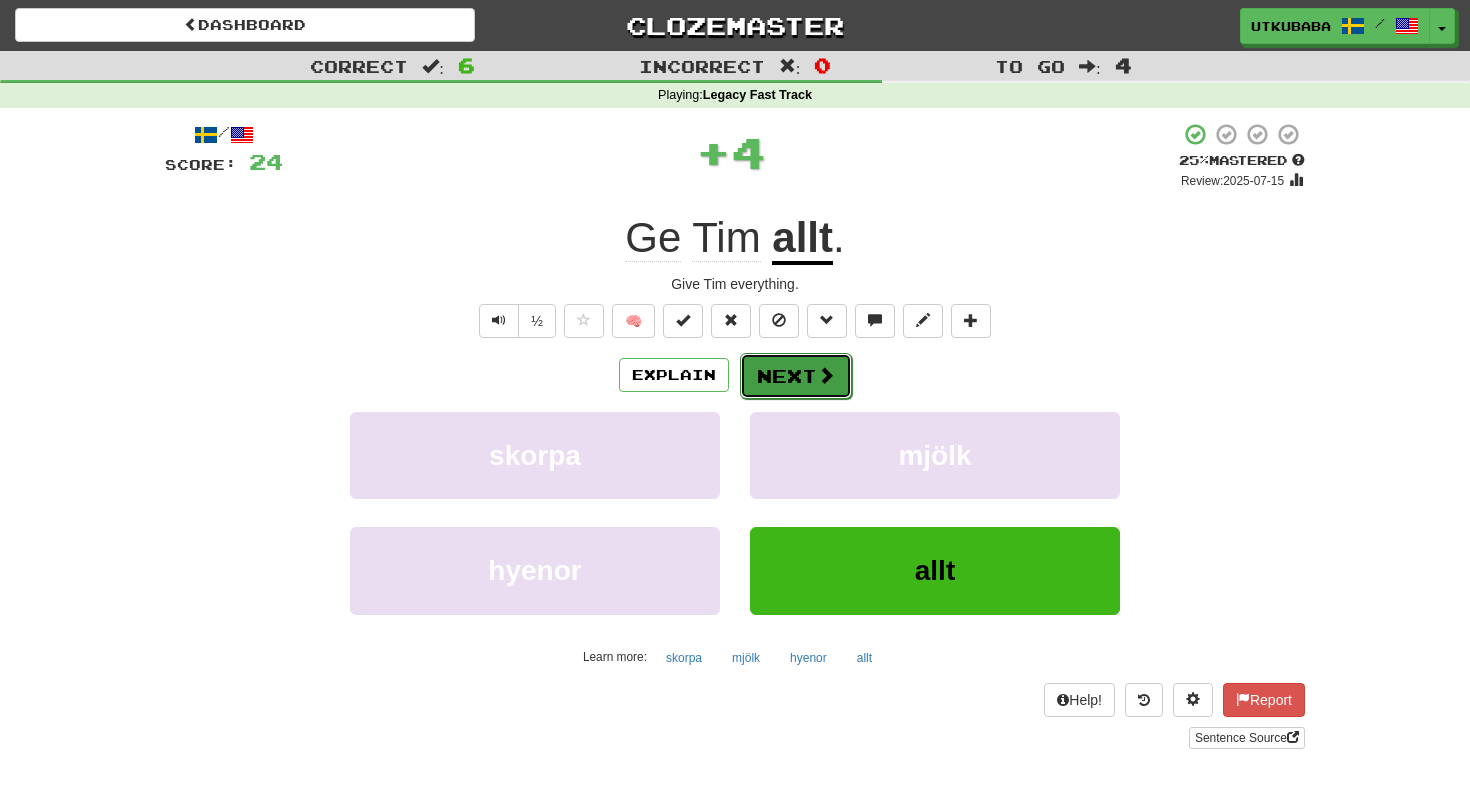 click on "Next" at bounding box center [796, 376] 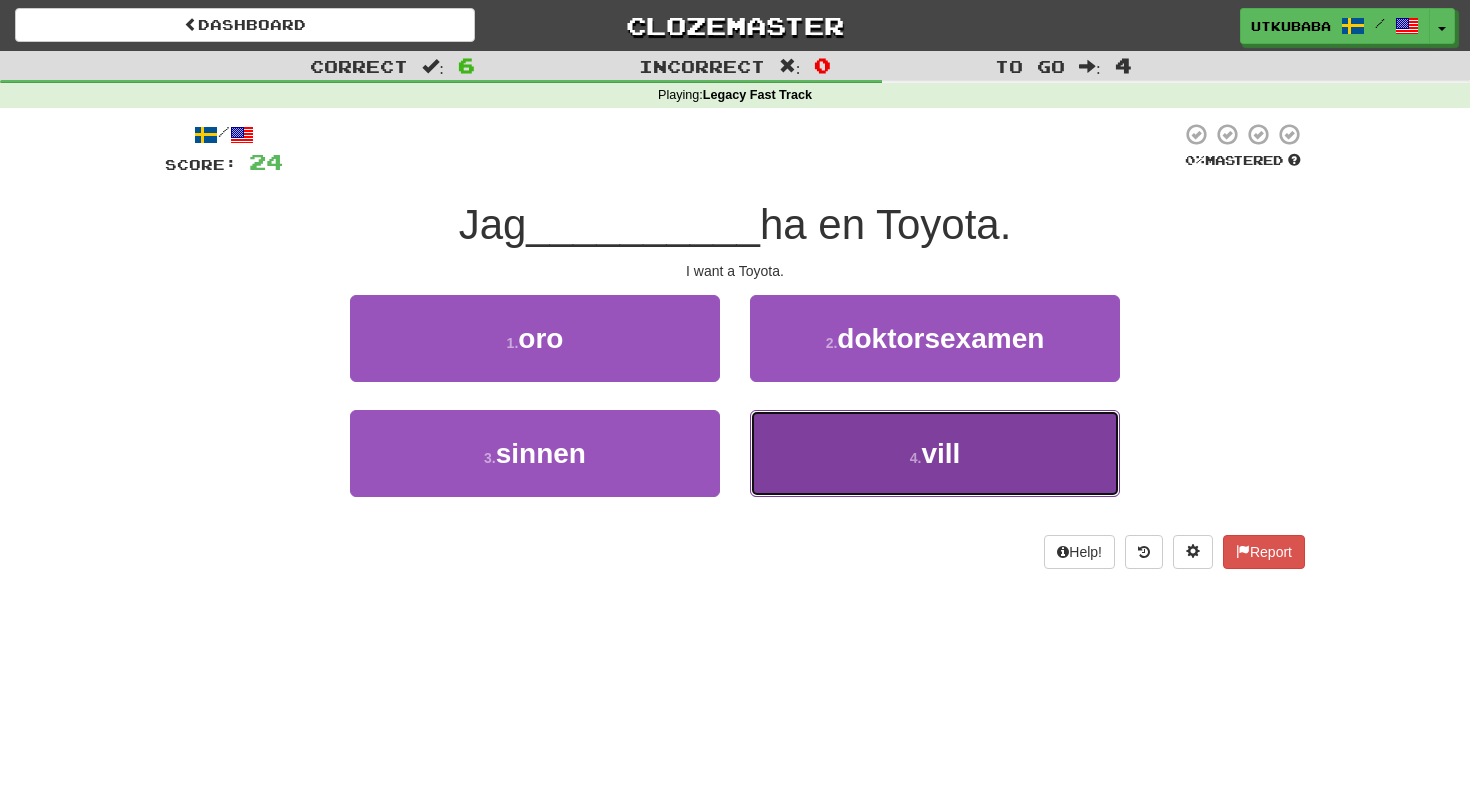 click on "4 .  vill" at bounding box center (935, 453) 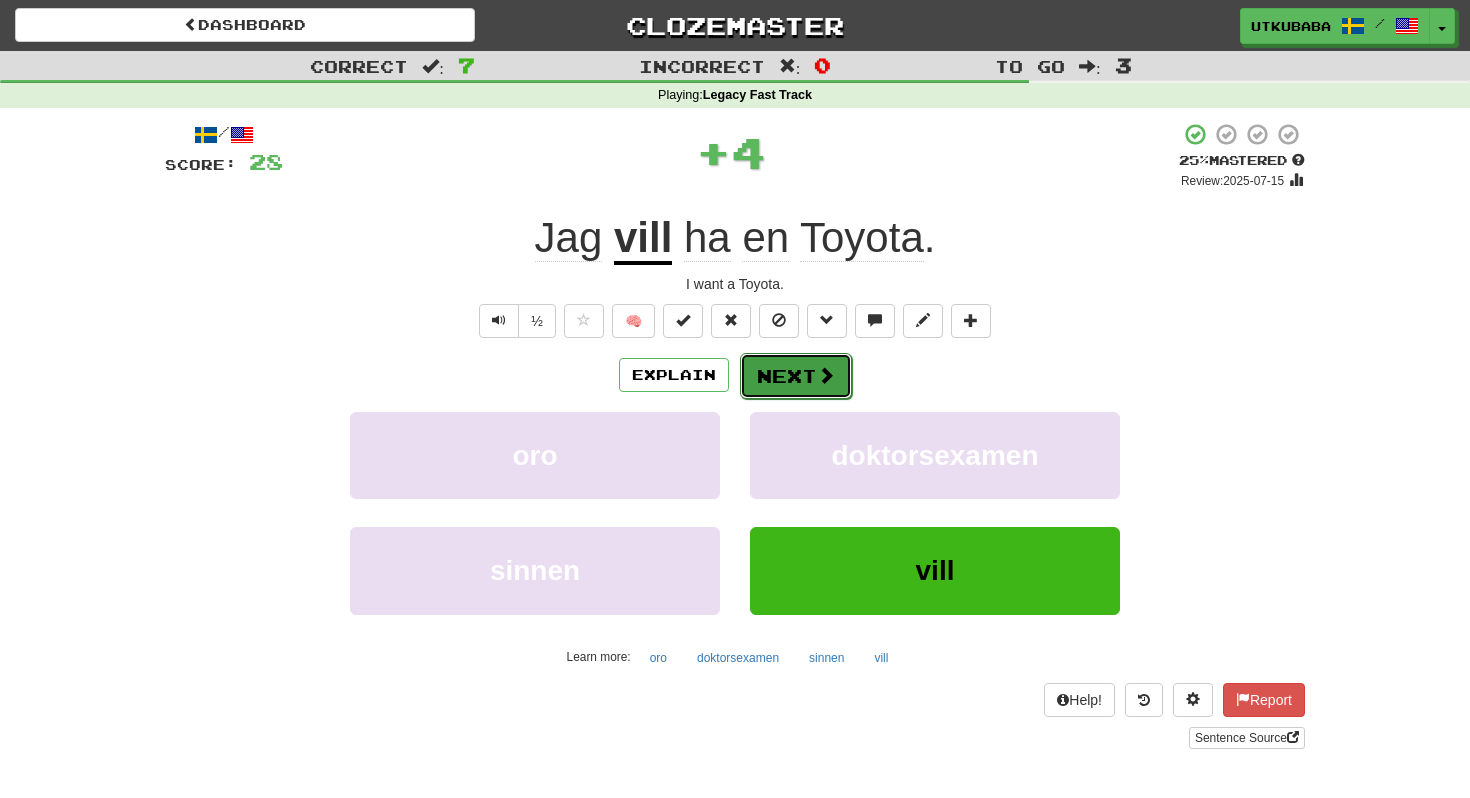 click on "Next" at bounding box center [796, 376] 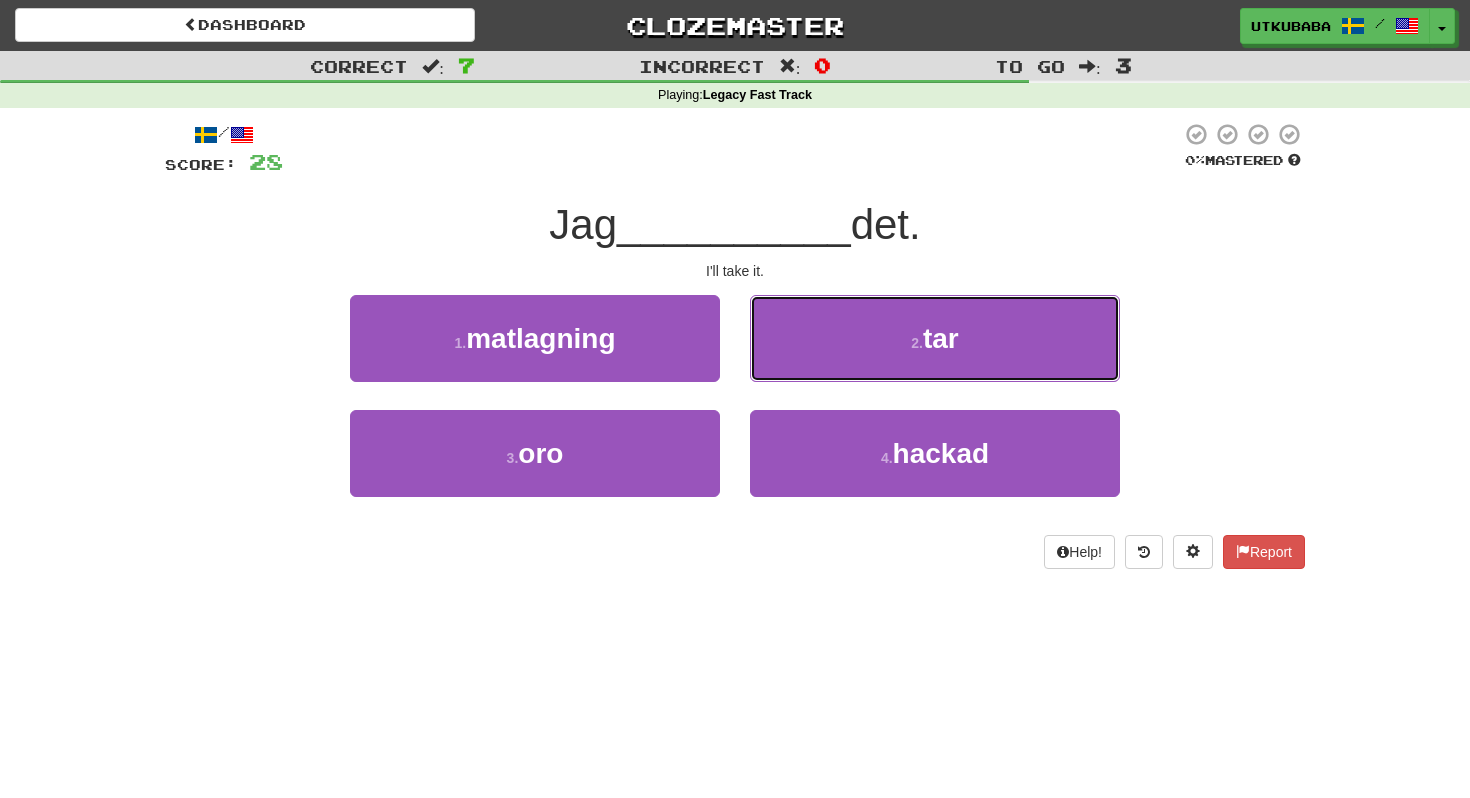 click on "2 .  tar" at bounding box center (935, 338) 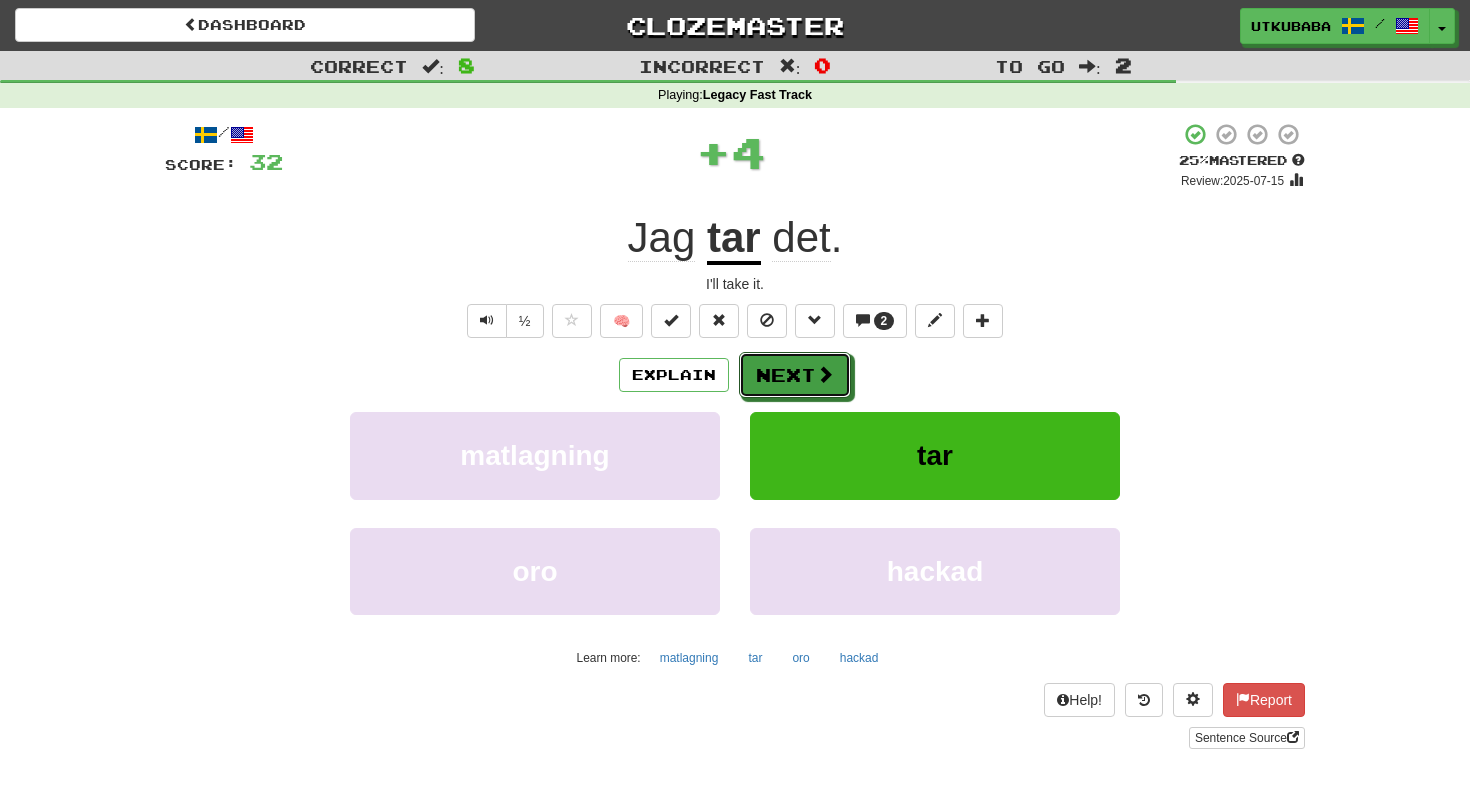 click on "Next" at bounding box center (795, 375) 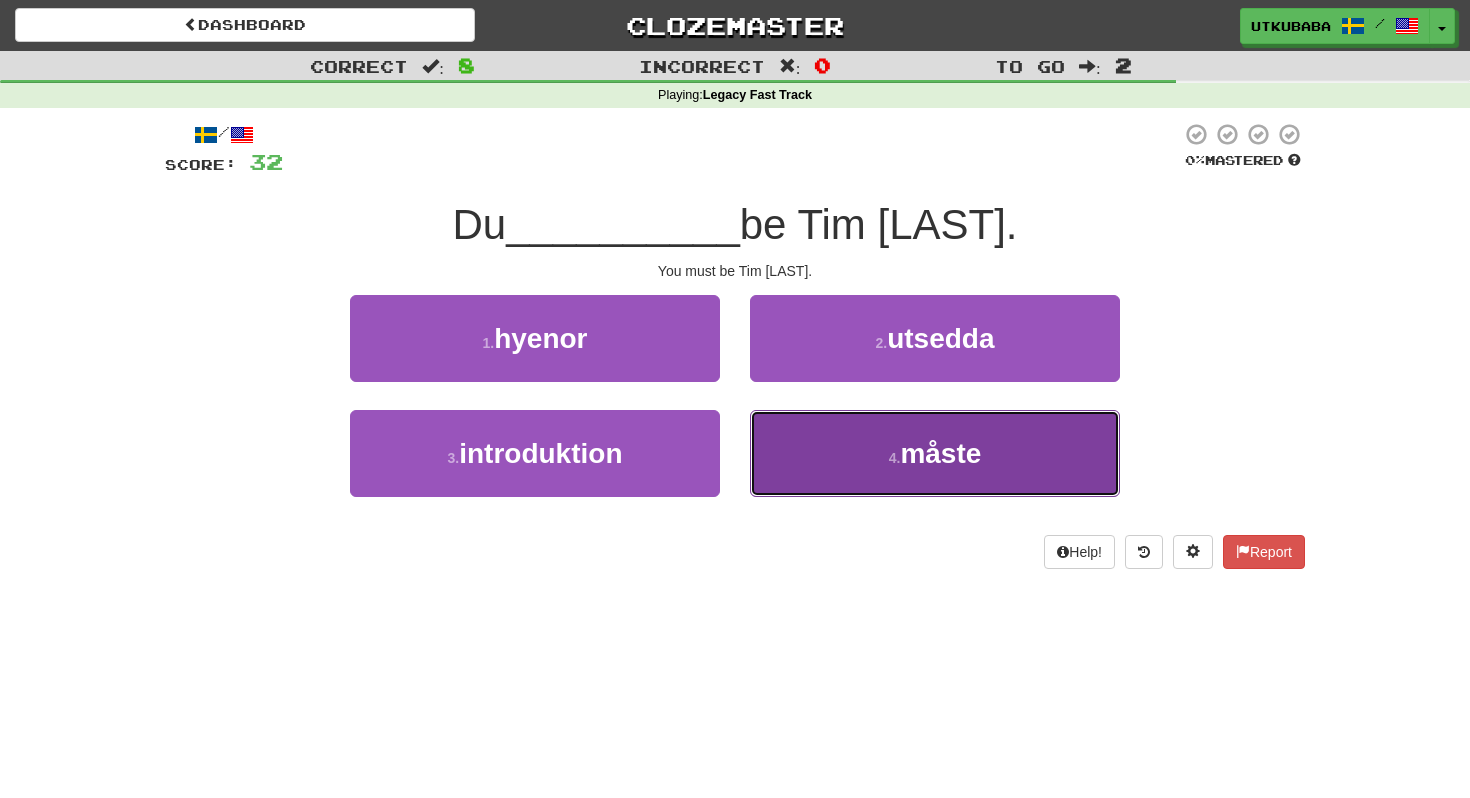 click on "4 .  måste" at bounding box center [935, 453] 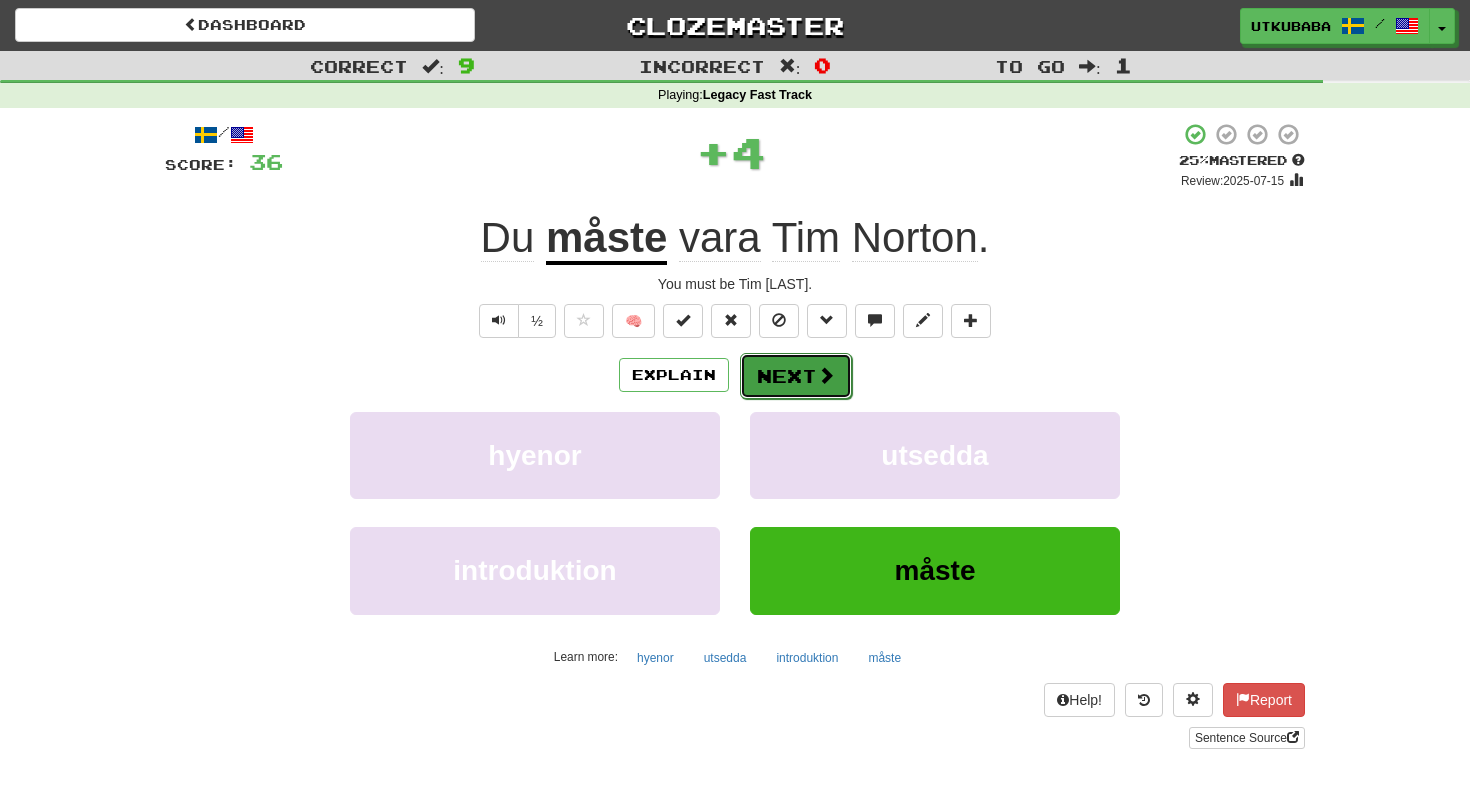 click on "Next" at bounding box center (796, 376) 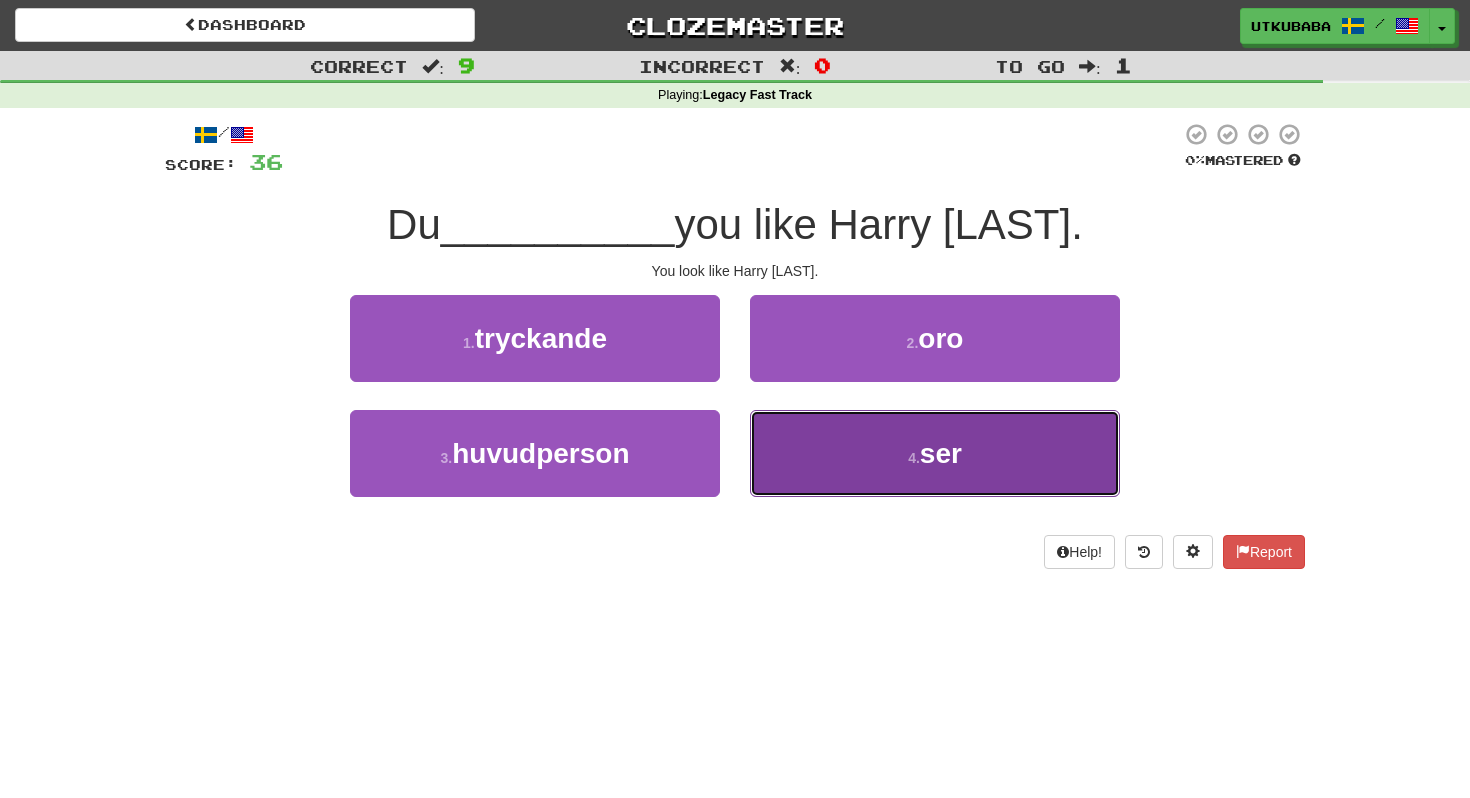 click on "4 .  ser" at bounding box center [935, 453] 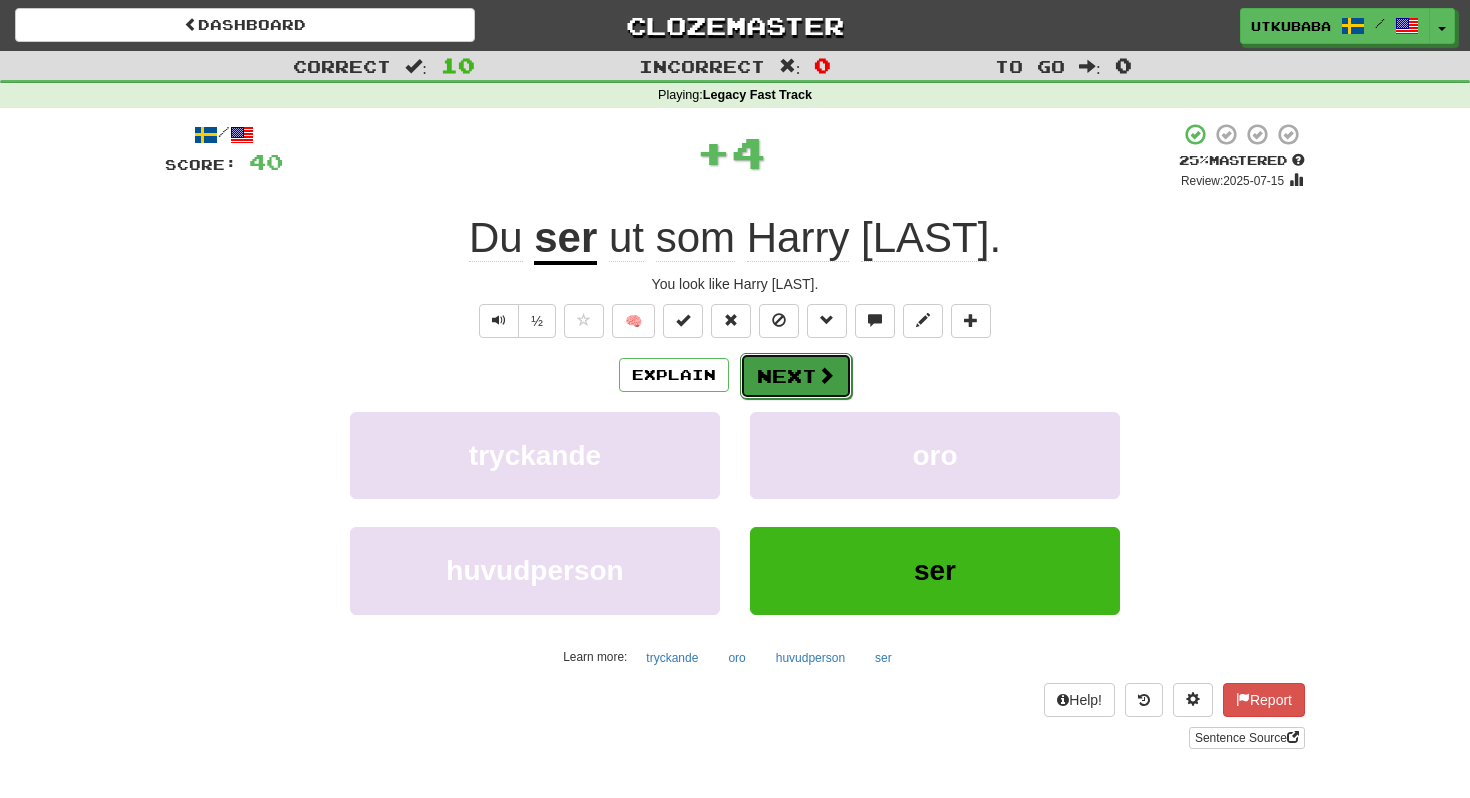 click on "Next" at bounding box center [796, 376] 